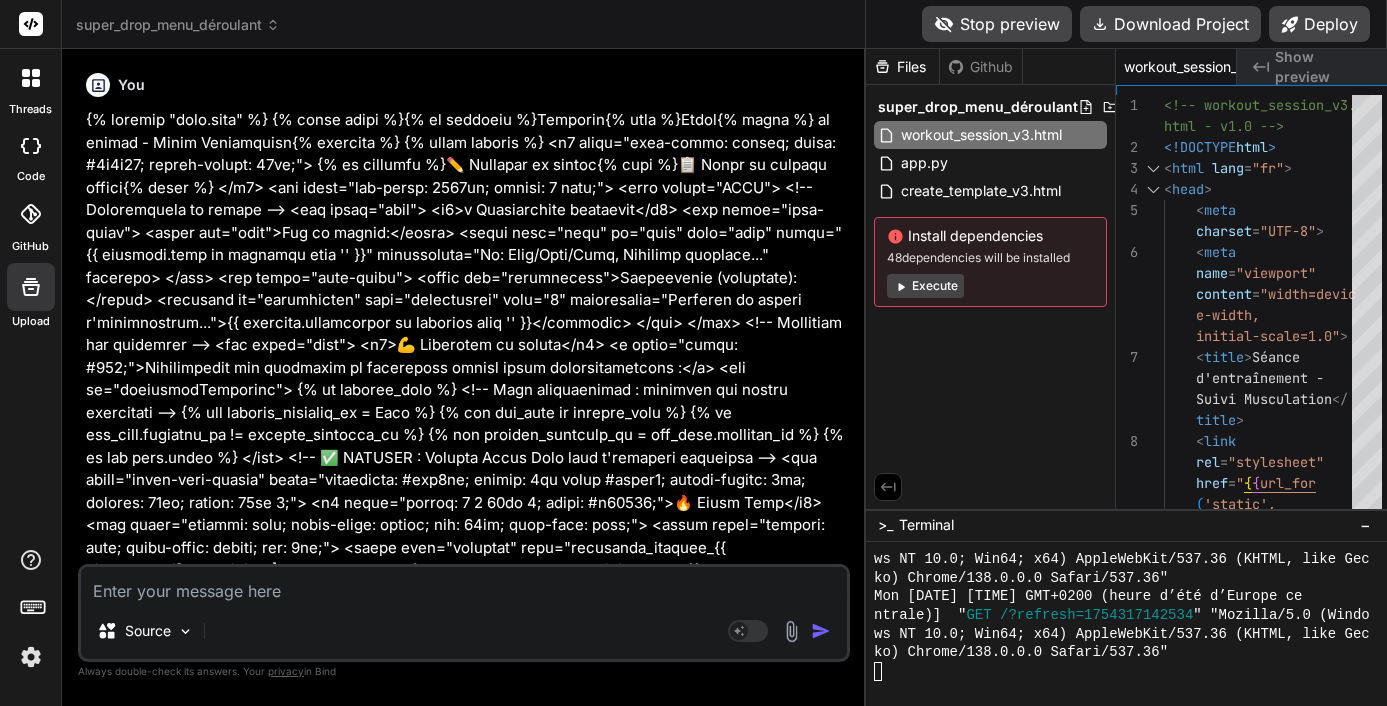 scroll, scrollTop: 0, scrollLeft: 0, axis: both 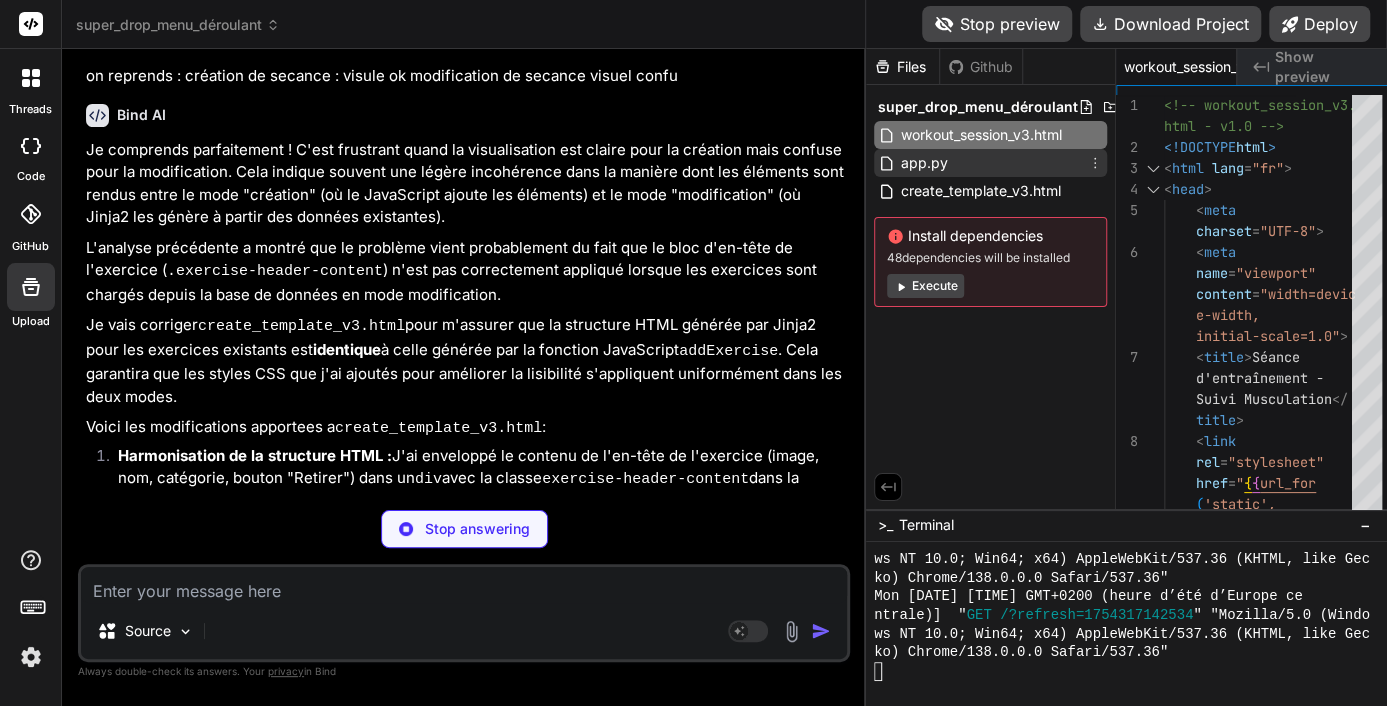 type on "x" 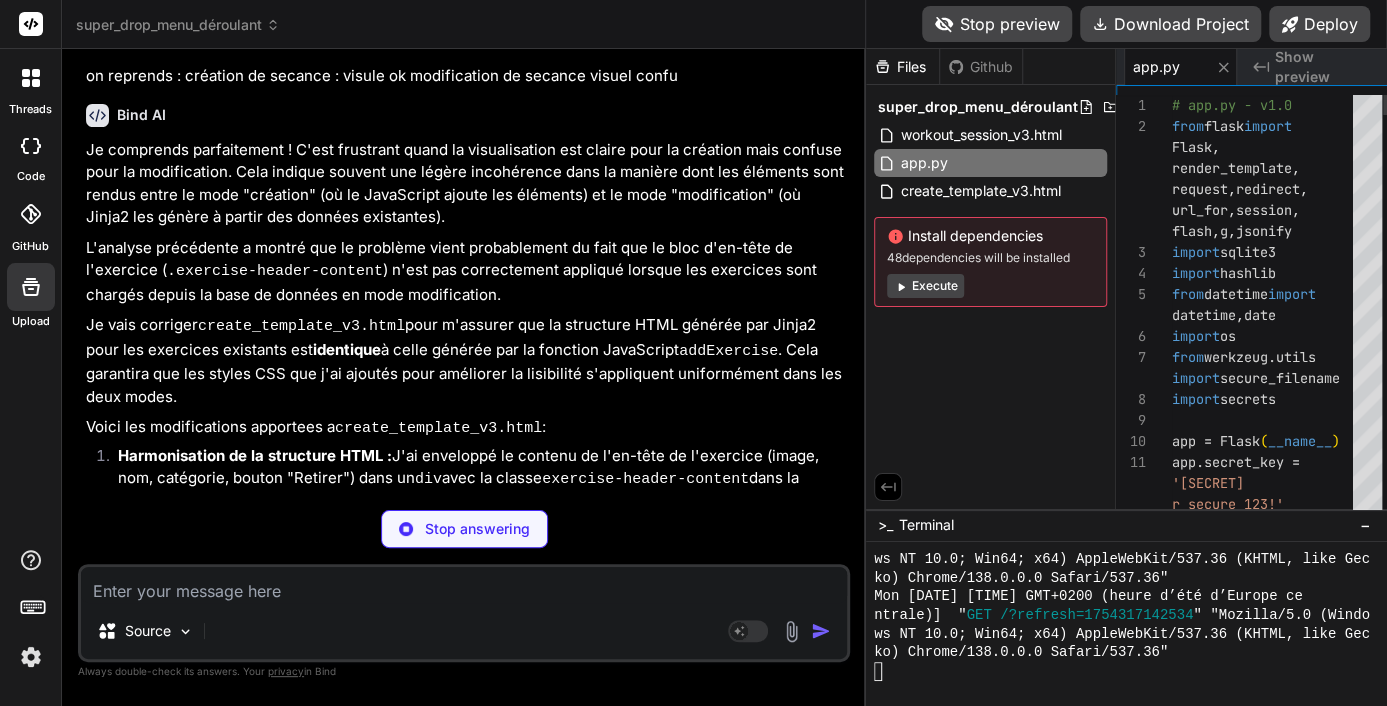 type on "x" 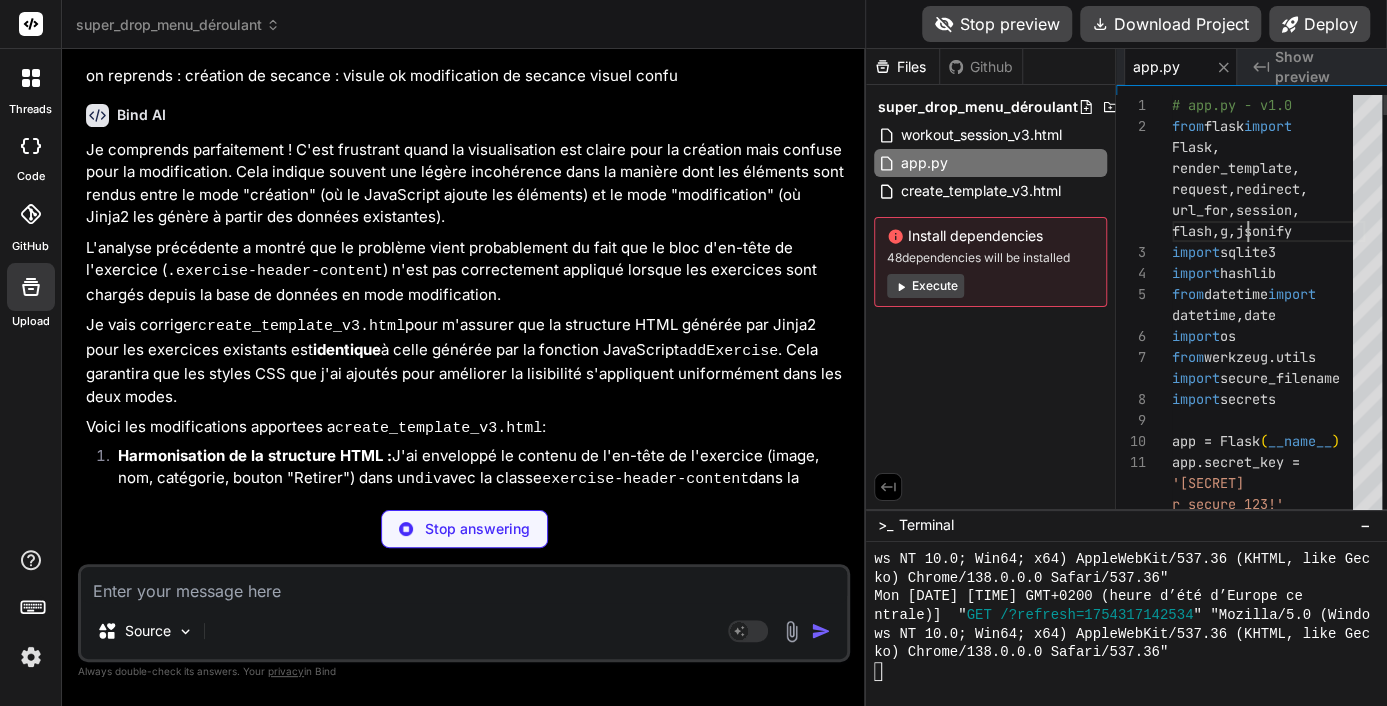 click on "# app.py - v1.0 from flask import Flask , render_template , request , redirect , url_for , session , flash , g , jsonify import sqlite3 import hashlib from datetime import datetime , date import os from werkzeug.utils import secure_filename import secrets app = Flask ( __name__ ) app.secret_key = 'votre_cle_secrete_supe r_secure_123!' DATABASE = 'musculation_v2.db' # ✅ NOUVELLE BASE # Configuration pour" at bounding box center (1268, 59567) 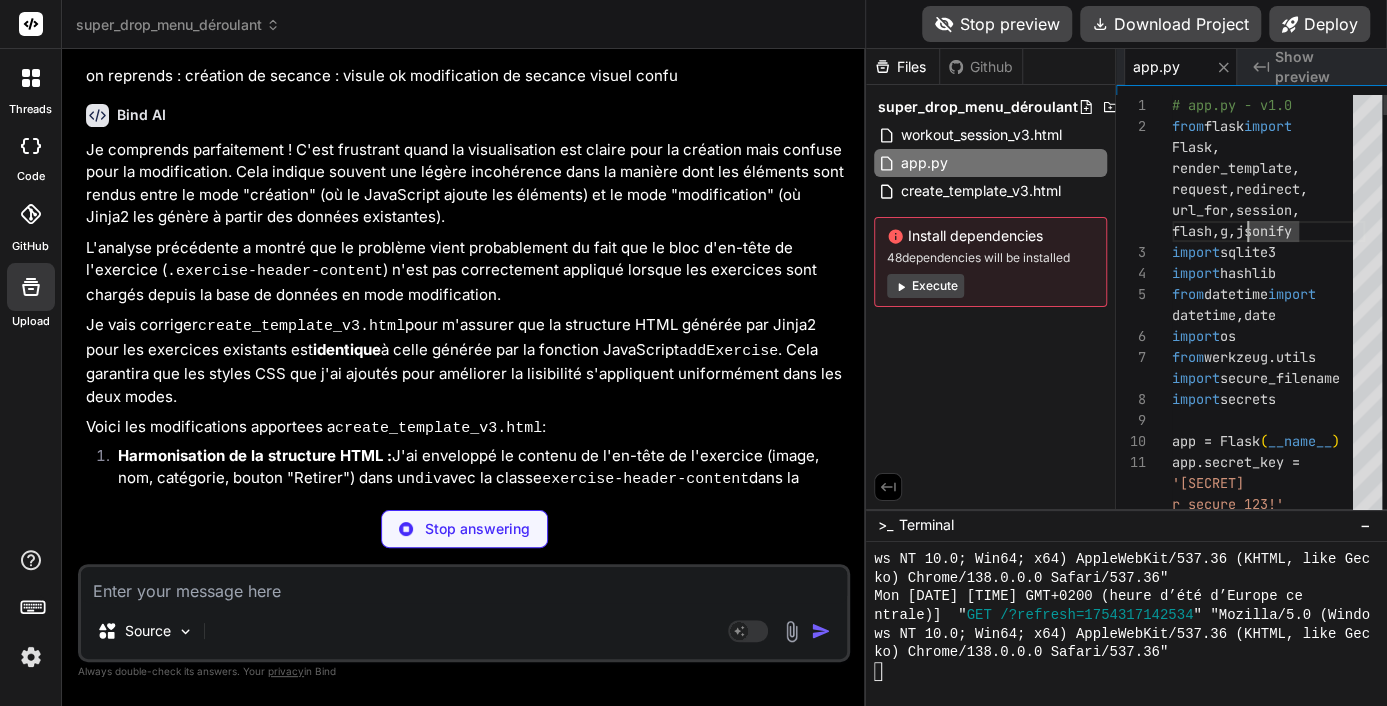 type on "# app.py - v1.0
from flask import Flask, render_template, request, redirect, url_for, session, flash, g, jsonify
import sqlite3
import hashlib
from datetime import …Drop")
app.run(debug=True)" 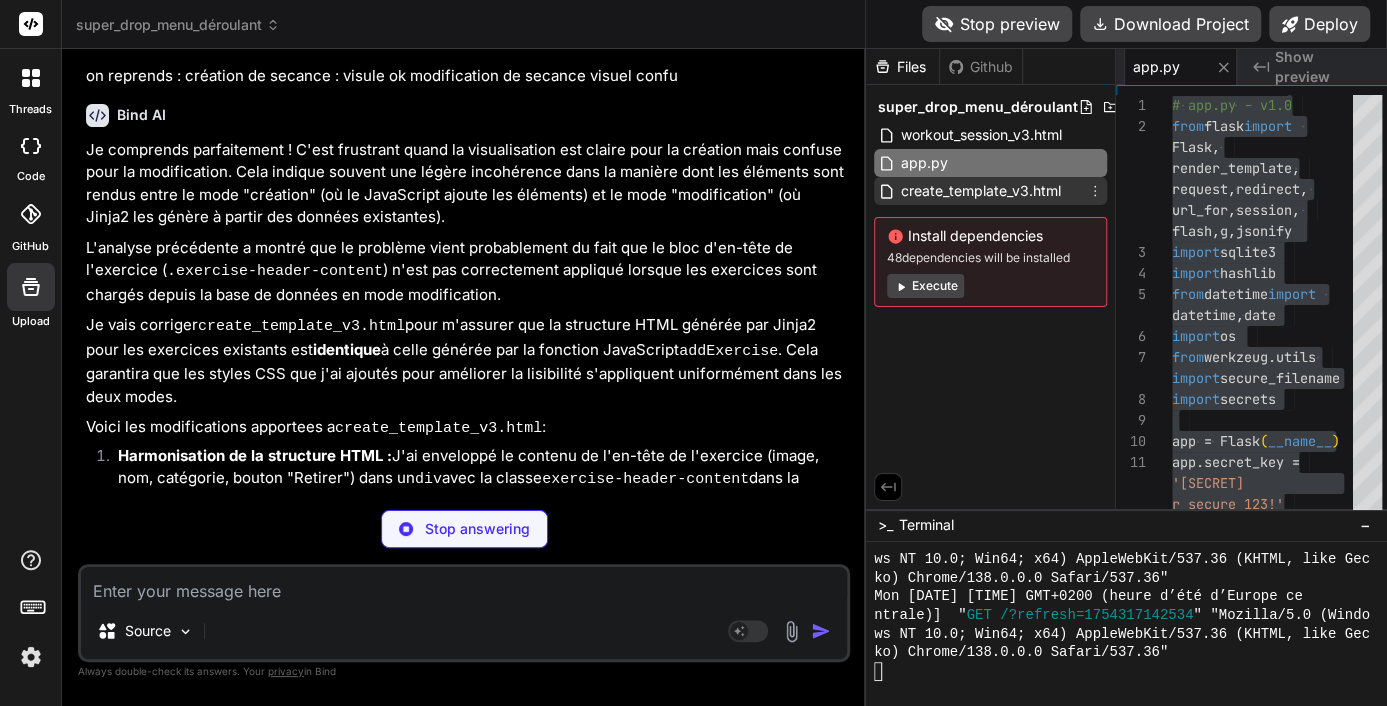type on "x" 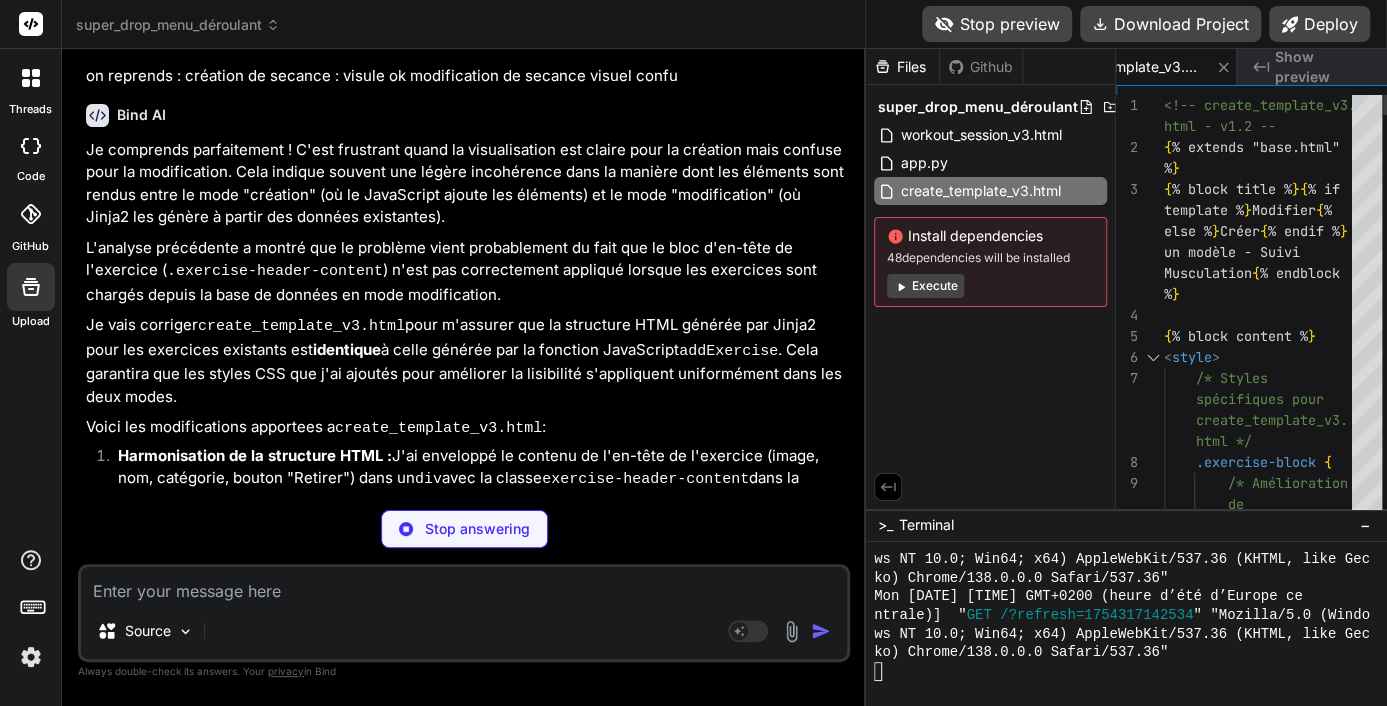 type on "x" 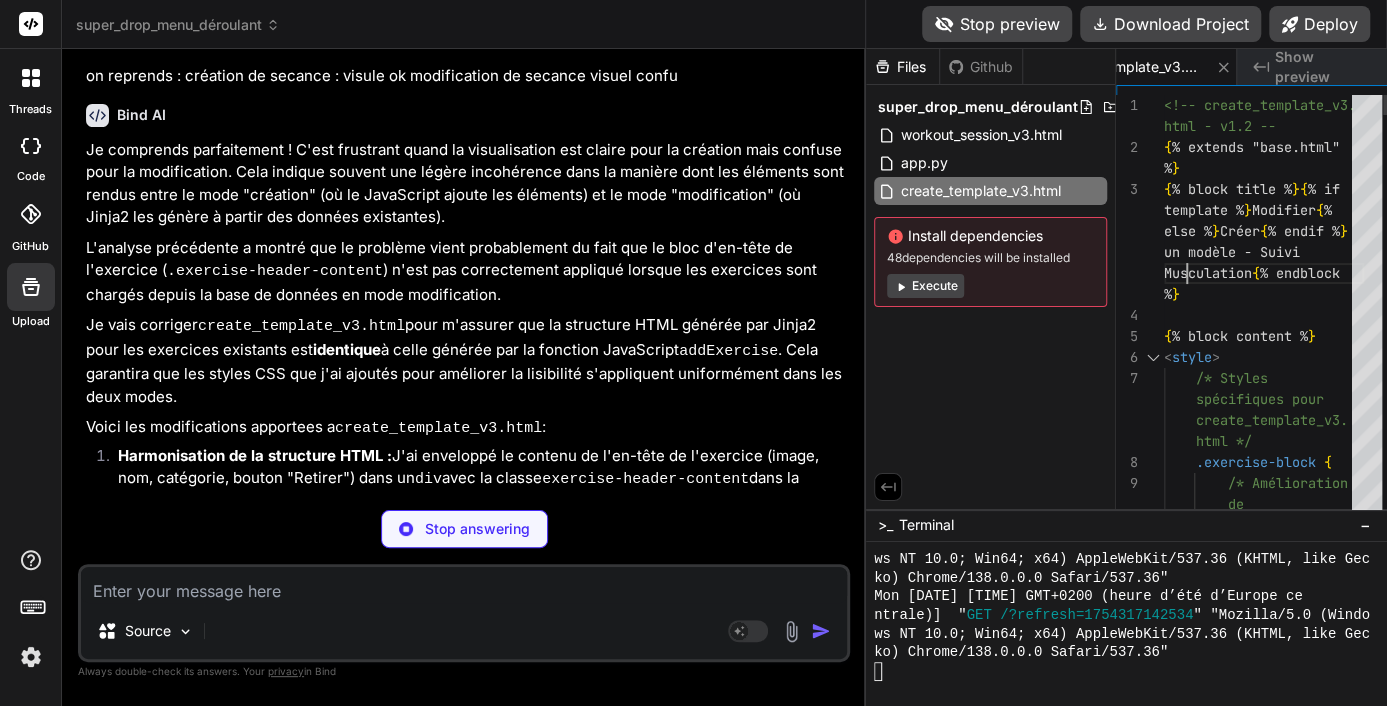 click on "<!-- create_template_v3. html - v1.2 --> { % extends "base.html"  % } { % block title % } { % if  template % } Modifier { %  else % } Créer { % endif % }   un modèle - Suivi  Musculation { % endblock  % } { % block content % } < style >      /* Styles       spécifiques pour       create_template_v3.      html */      .exercise-block   {          /* Amélioration           de la           séparation           visuelle des           blocs           d'exercices */          margin:   30px" at bounding box center (1264, 26607) 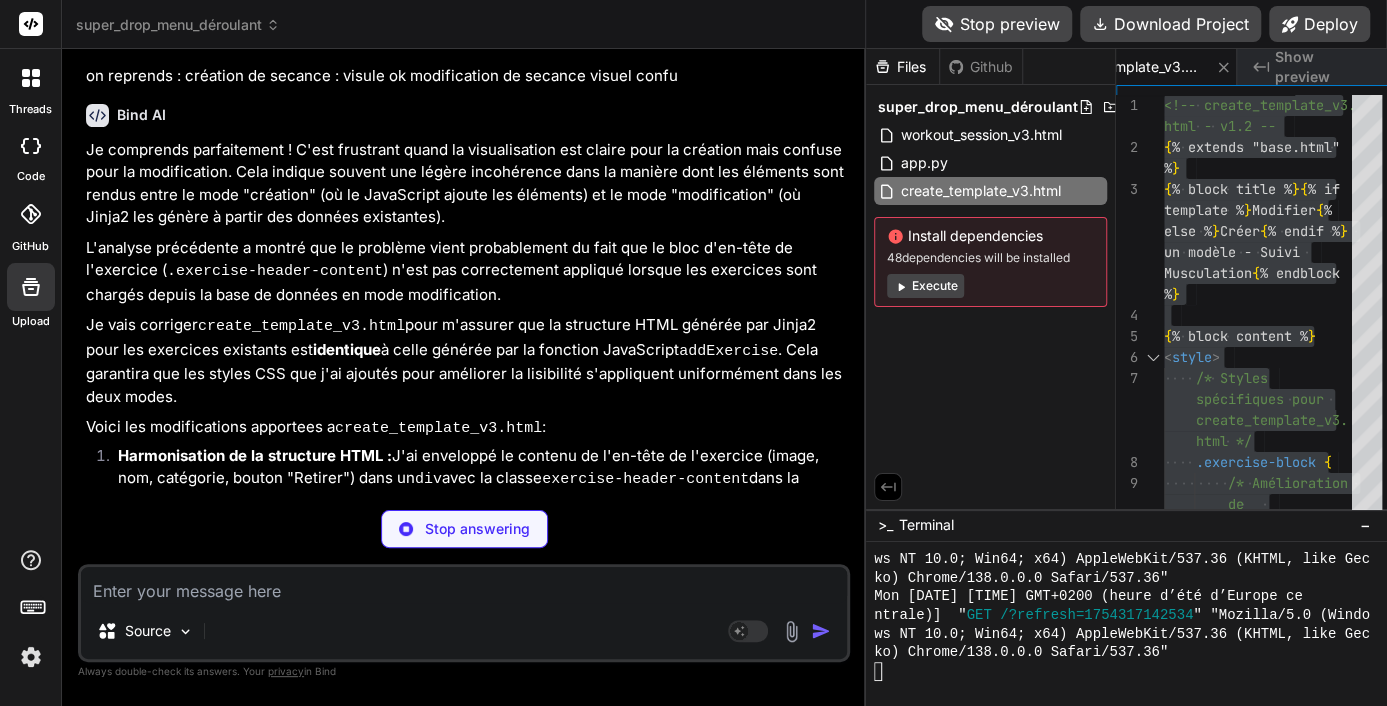 type on "x" 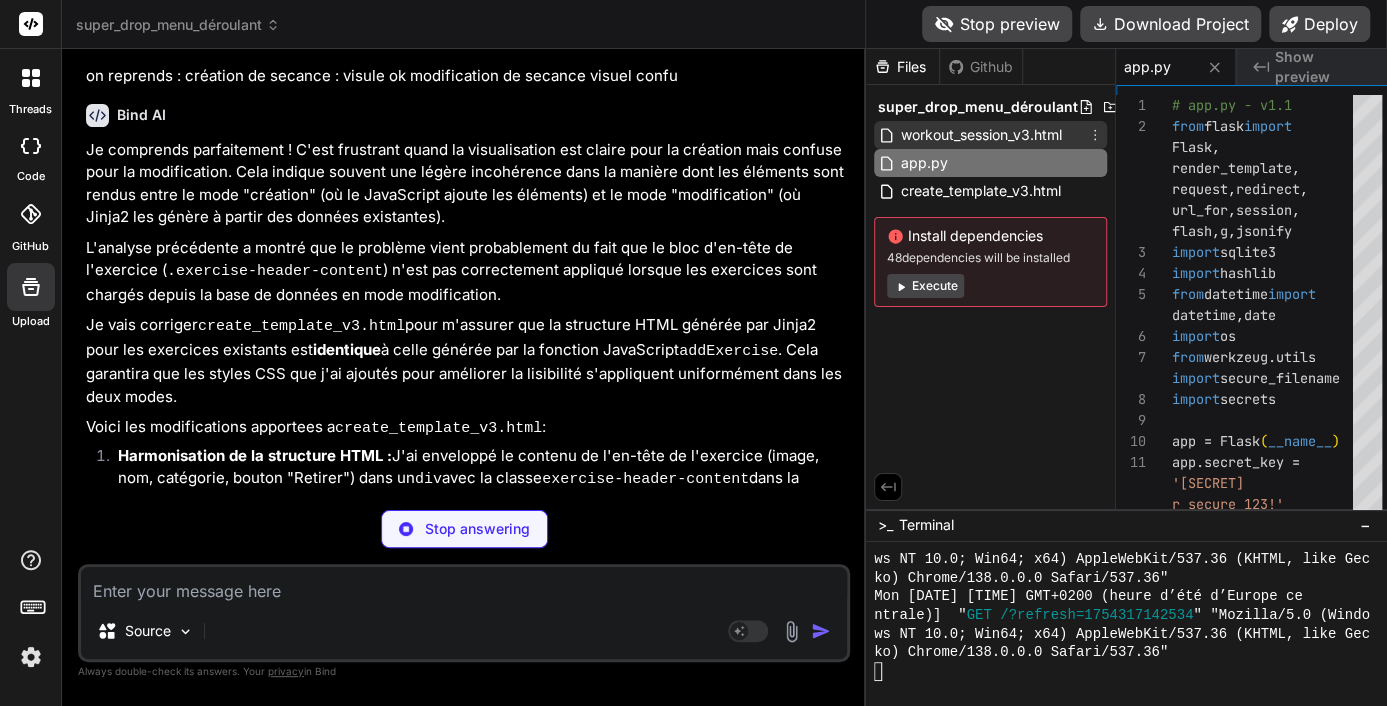 type on "x" 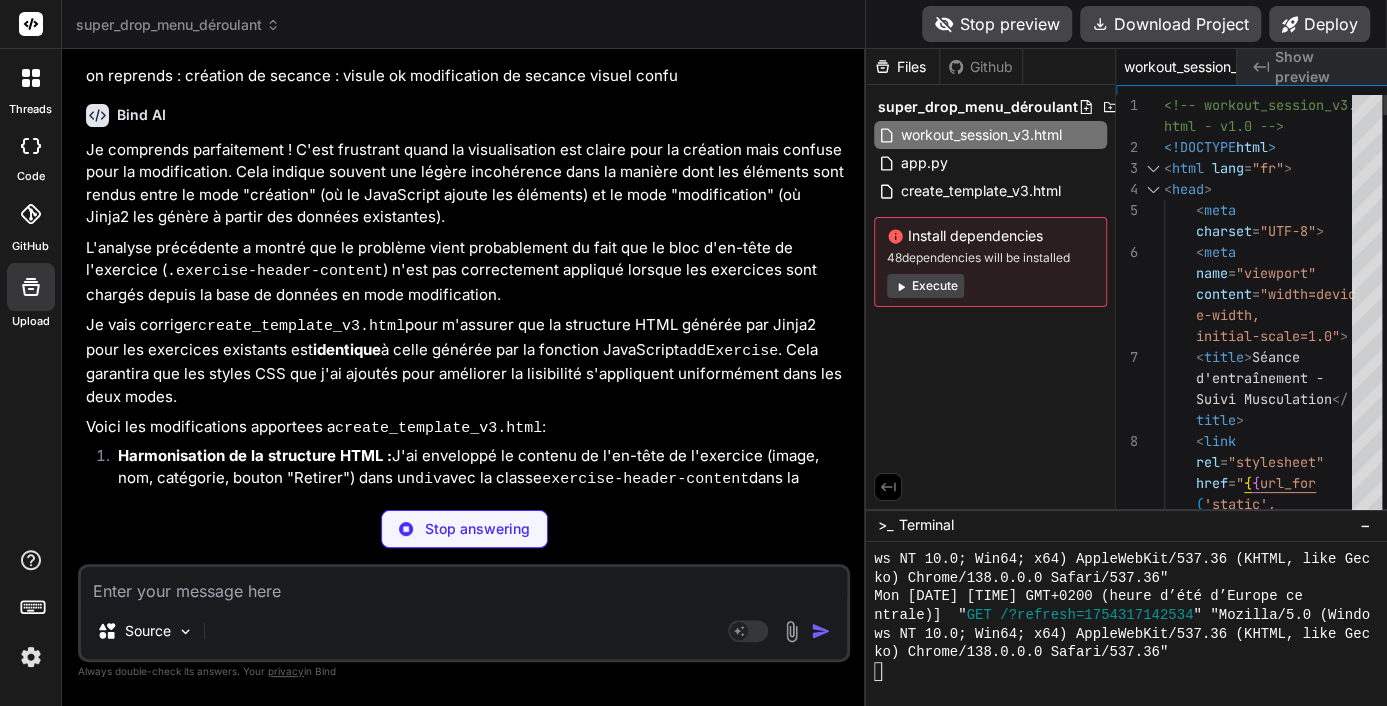 type on "x" 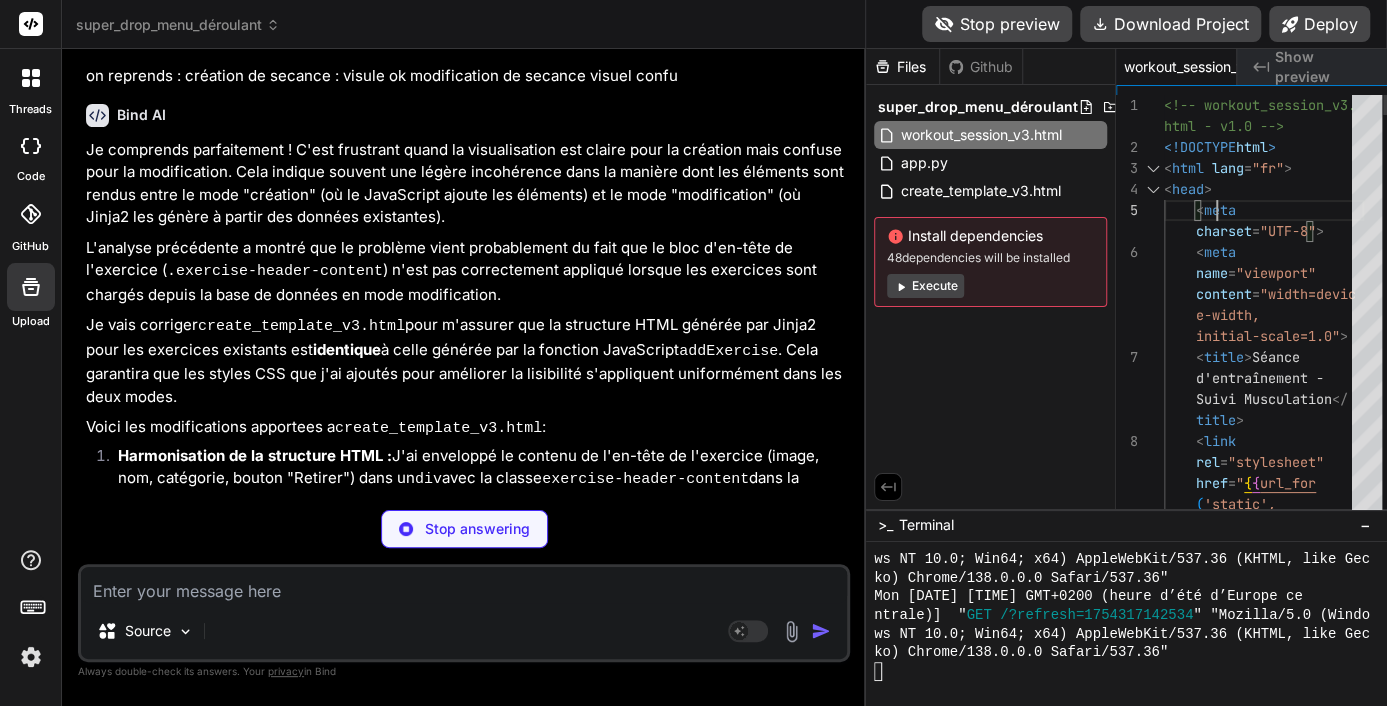 click on "<!-- workout_session_v3. html - v1.0 --> <!DOCTYPE  html > < html   lang = "fr" > < head >      < meta        charset = "UTF-8" >      < meta        name = "viewport"        content = "width=devic      e-width,       initial-scale=1.0" >      < title > Séance       d'entraînement -       Suivi Musculation </      title >      < link        rel = "stylesheet"        href = " { {  url_for      ( 'static',       filename='style.      css' )   } } " >      < style >          body   {              font-family:" at bounding box center [1264, 20108] 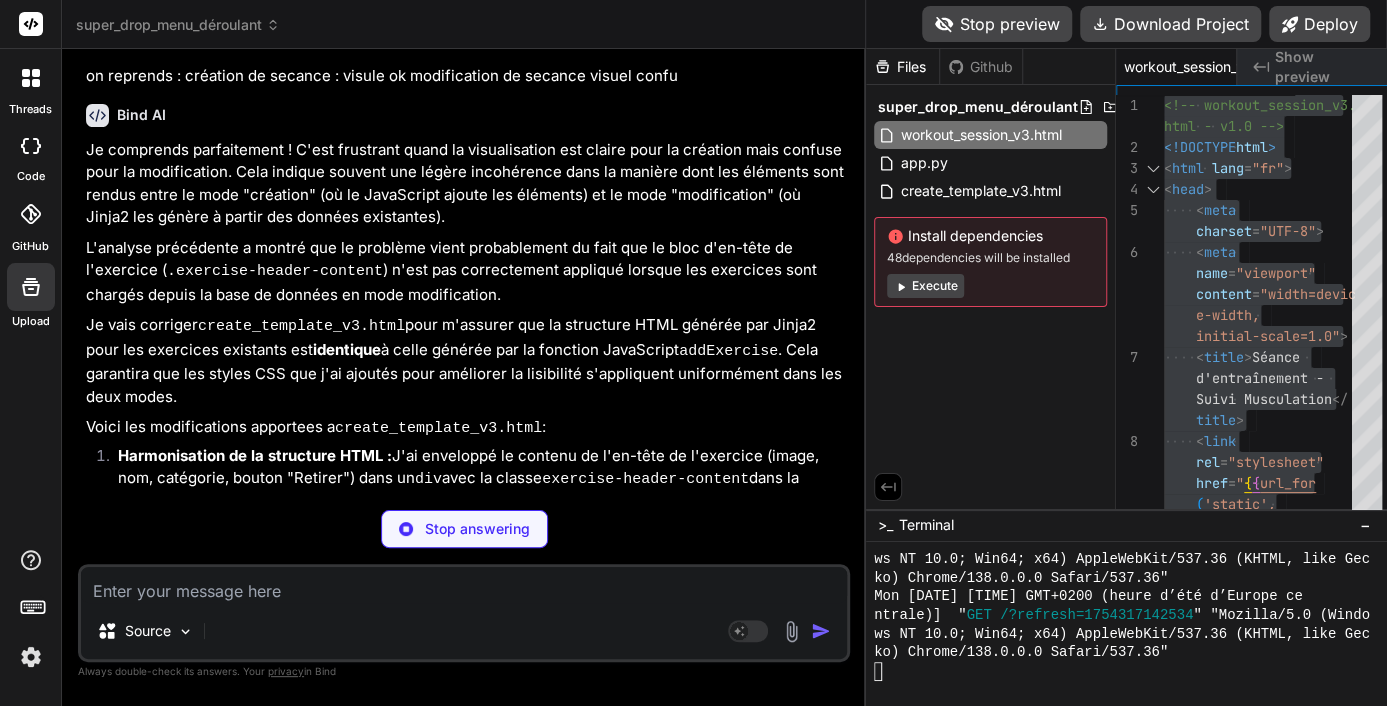 type on "x" 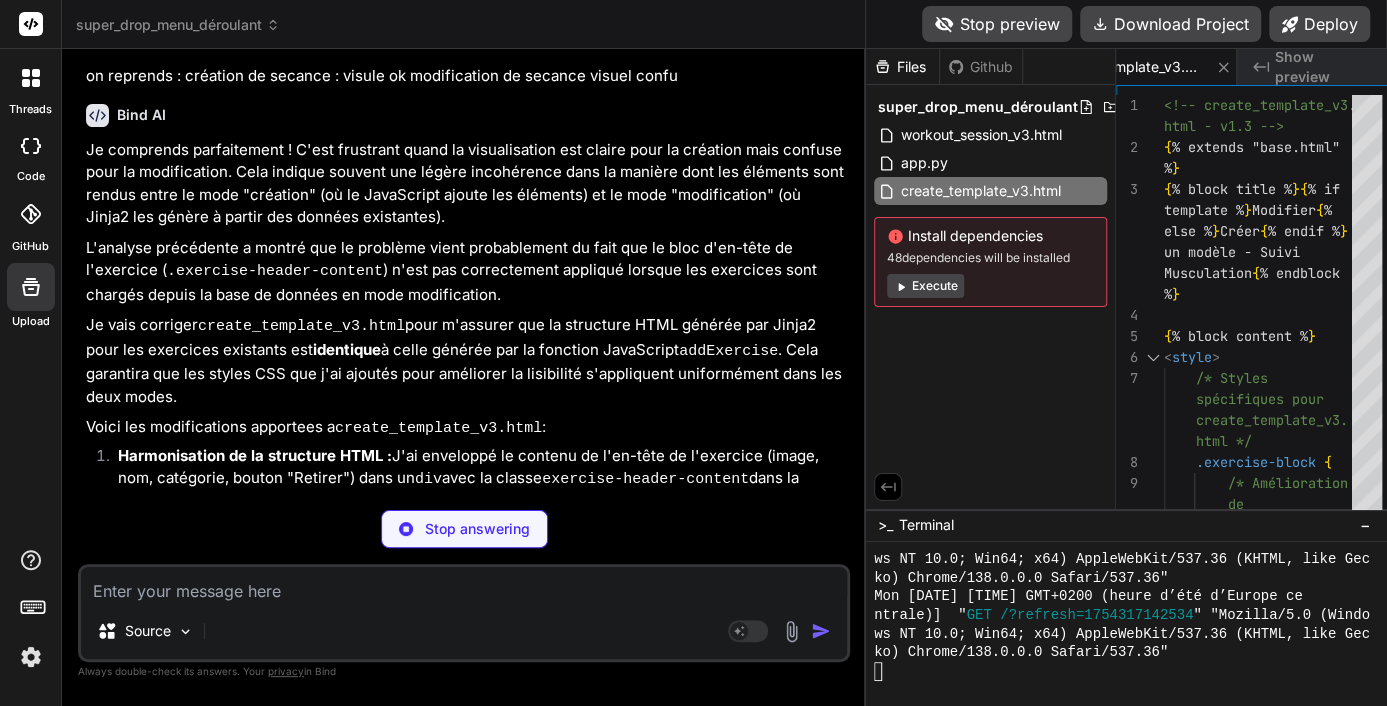type on "x" 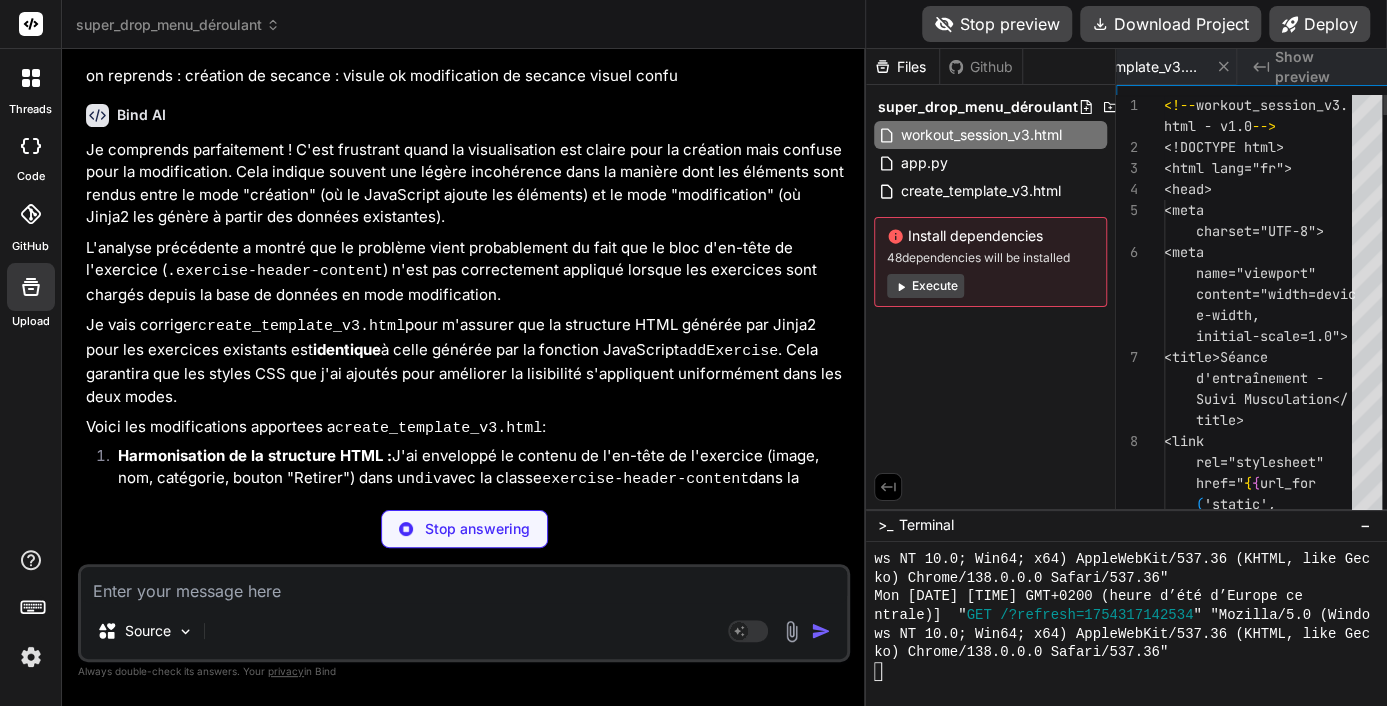 scroll, scrollTop: 0, scrollLeft: 0, axis: both 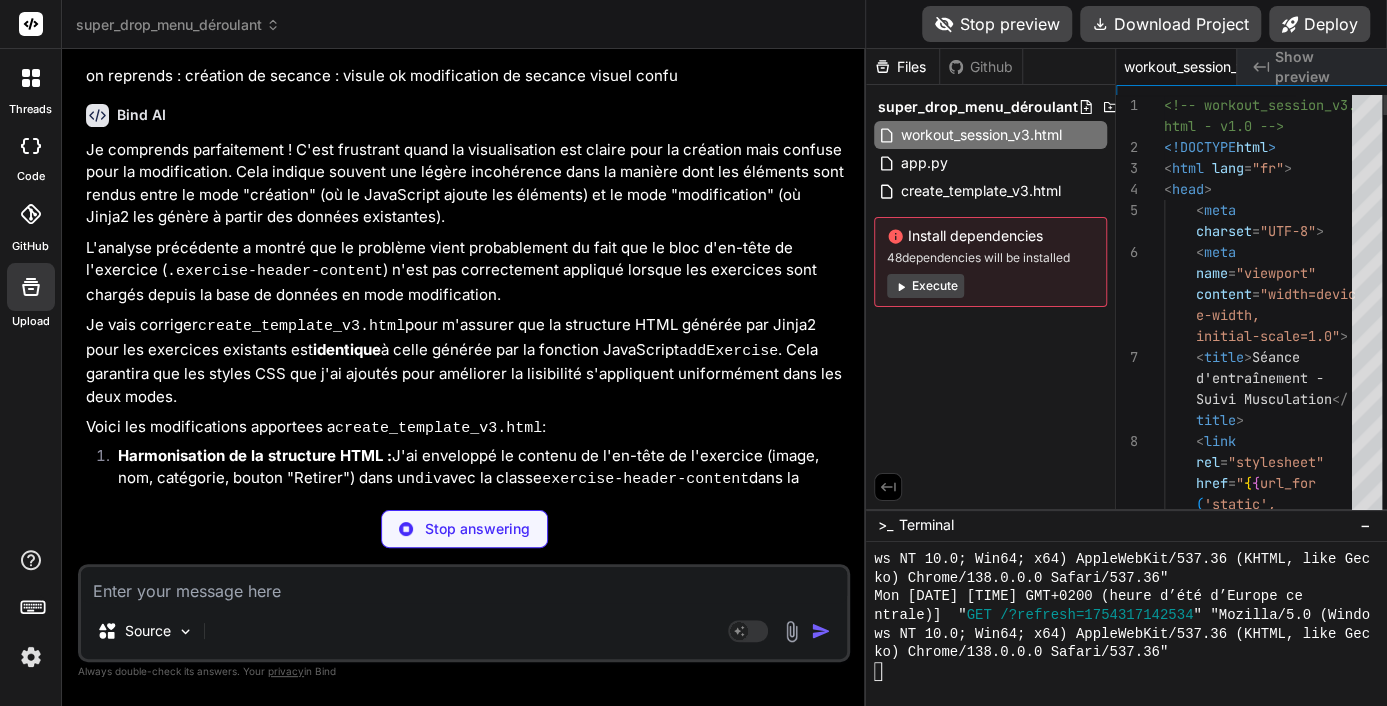 type on "x" 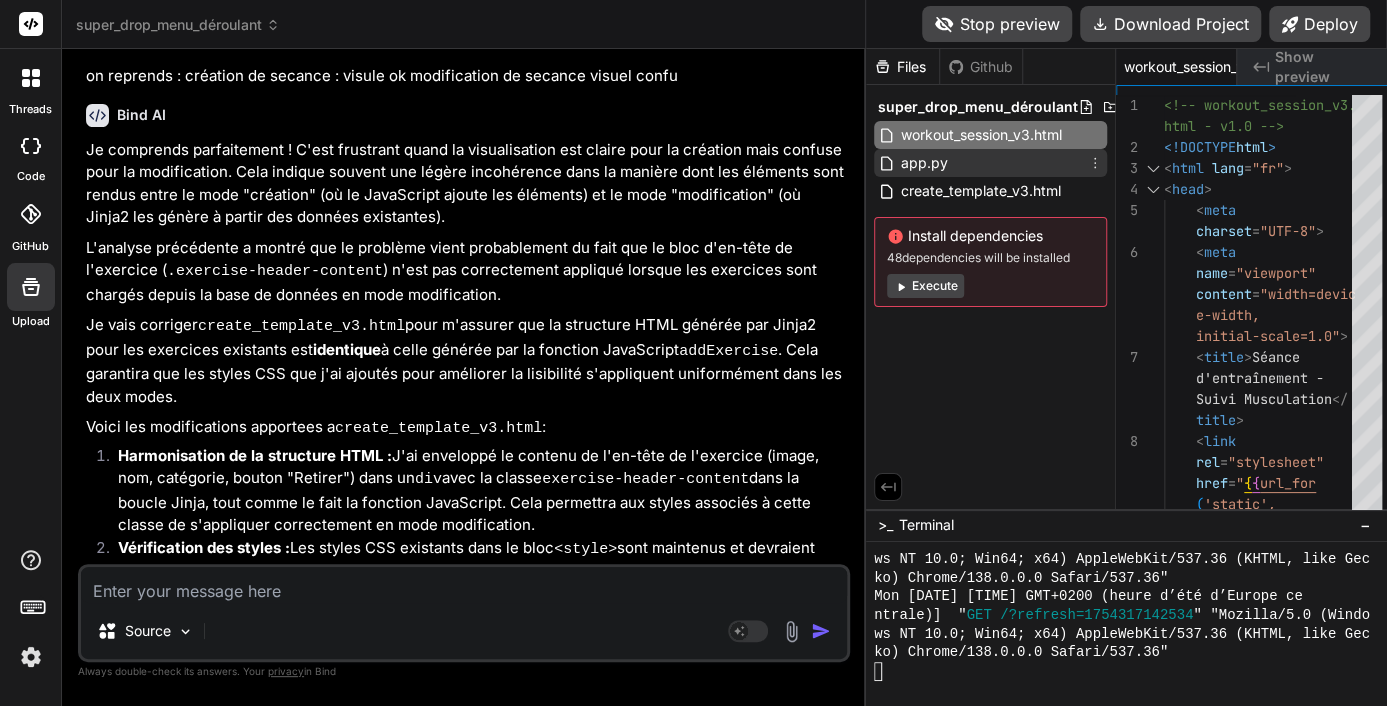 click on "app.py" at bounding box center (924, 163) 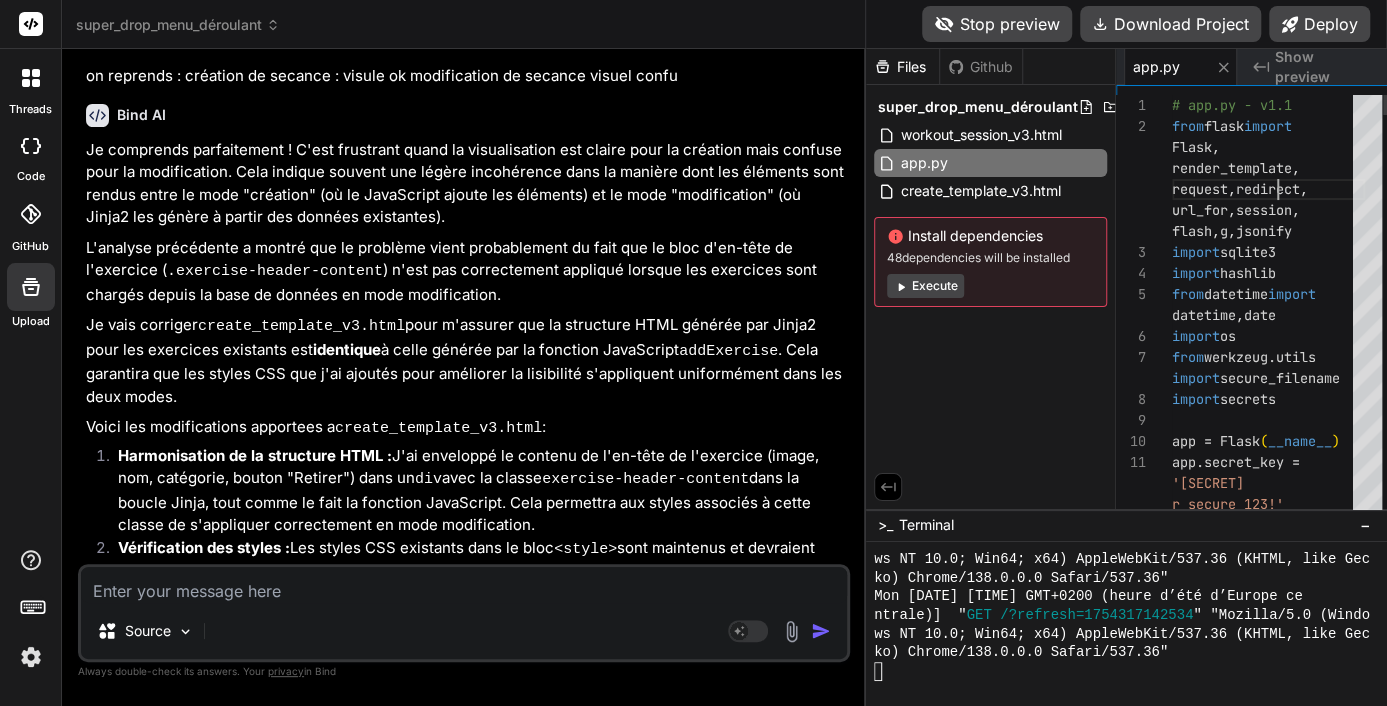 click on "# app.py - v1.1 from flask import Flask , render_template , request , redirect , url_for , session , flash , g , jsonify import sqlite3 import hashlib from datetime import datetime , date import os from werkzeug.utils import secure_filename import secrets app = Flask ( __name__ ) app.secret_key = '[SECRET]' DATABASE = 'musculation_v2.db' # ✅ NOUVELLE BASE # Configuration pour" at bounding box center [1268, 59241] 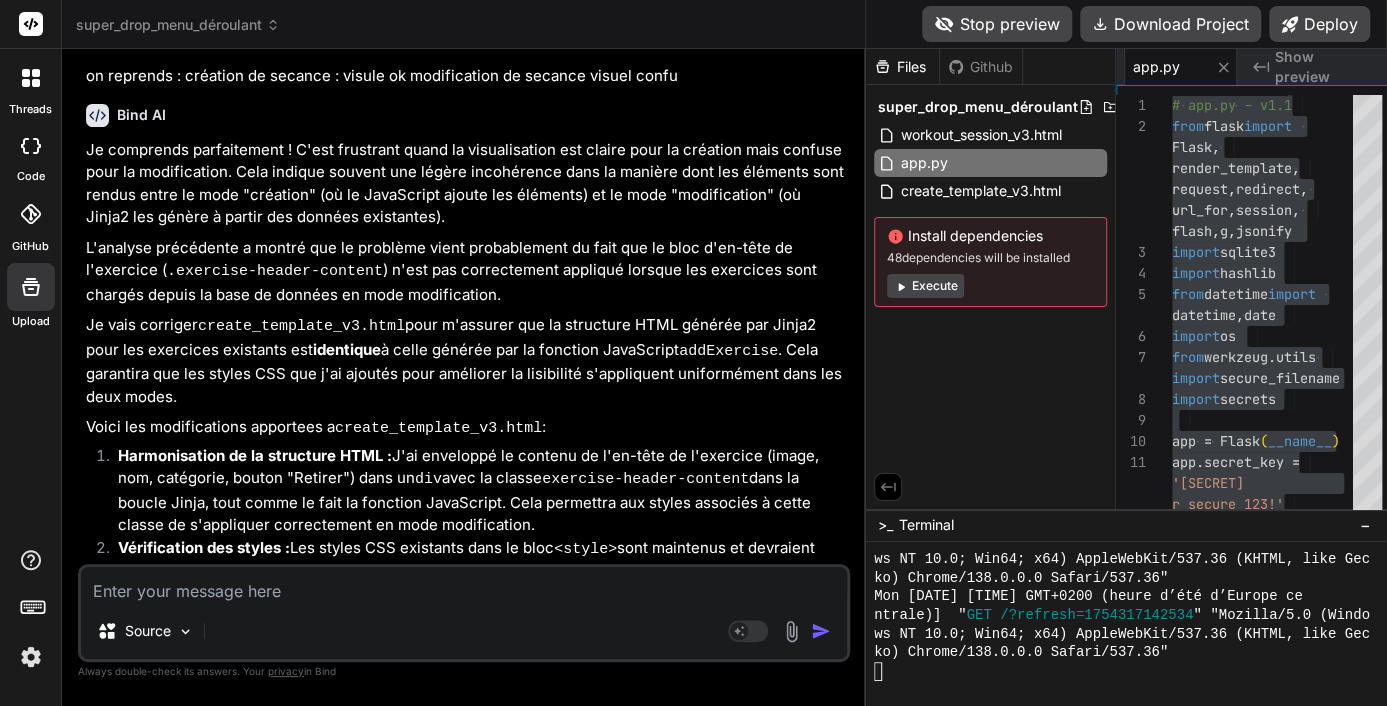 click on "Je comprends ! L'objectif est de rendre la page de modification de séance aussi claire et fonctionnelle que la page de création, en permettant notamment d'ajouter de nouvelles séries à un exercice existant." at bounding box center [466, 1201] 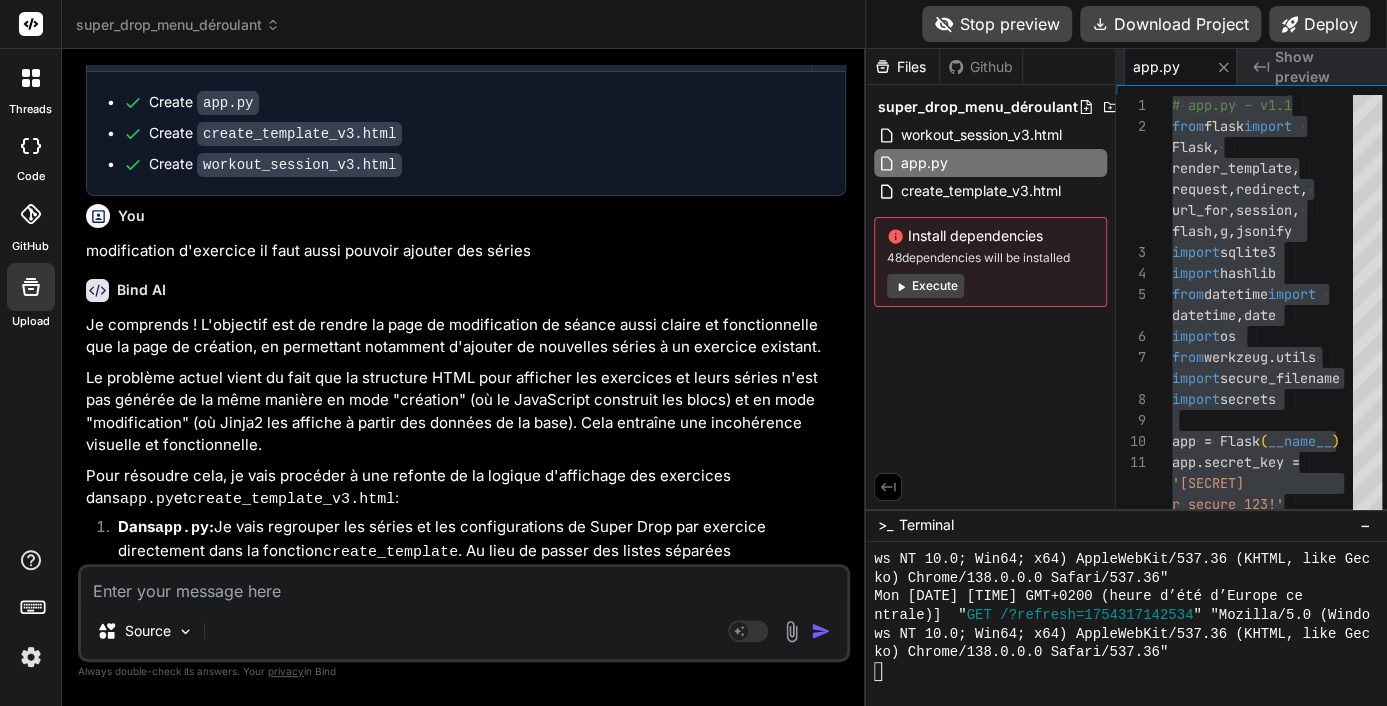 scroll, scrollTop: 29222, scrollLeft: 0, axis: vertical 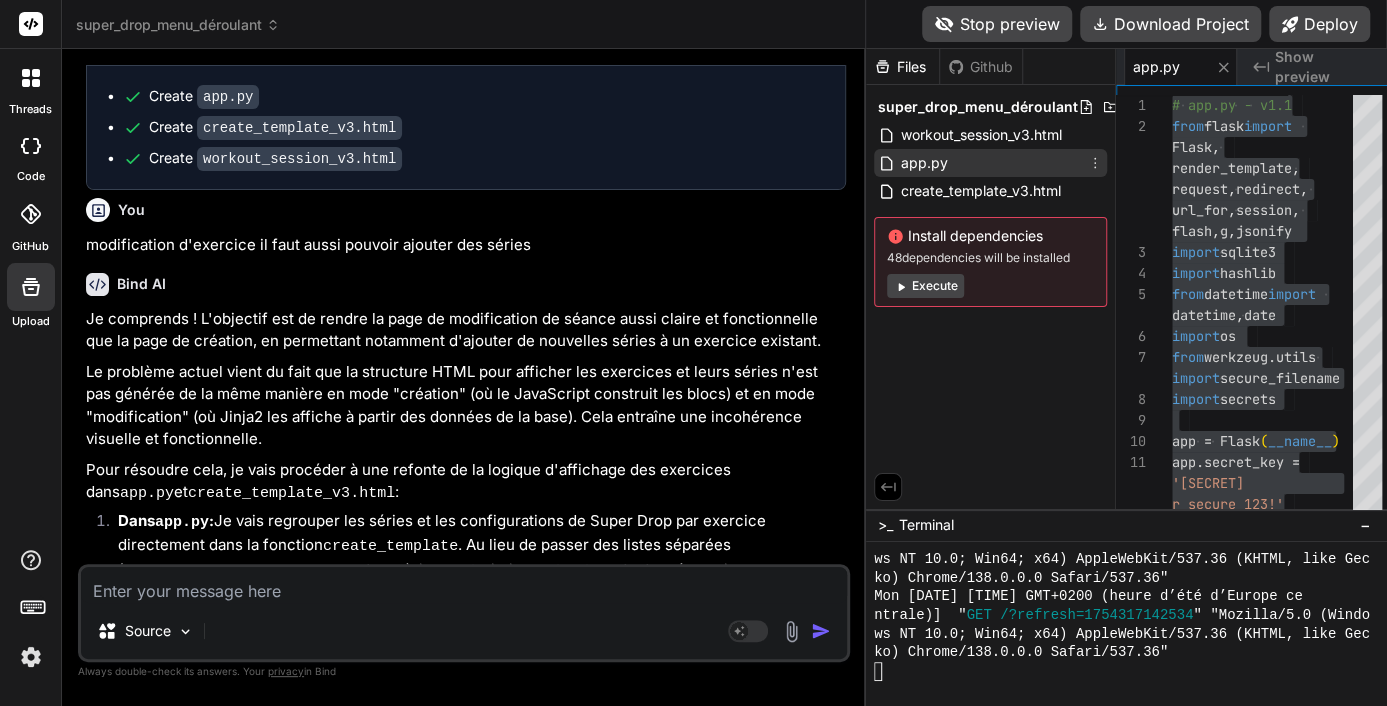 click on "app.py" at bounding box center (924, 163) 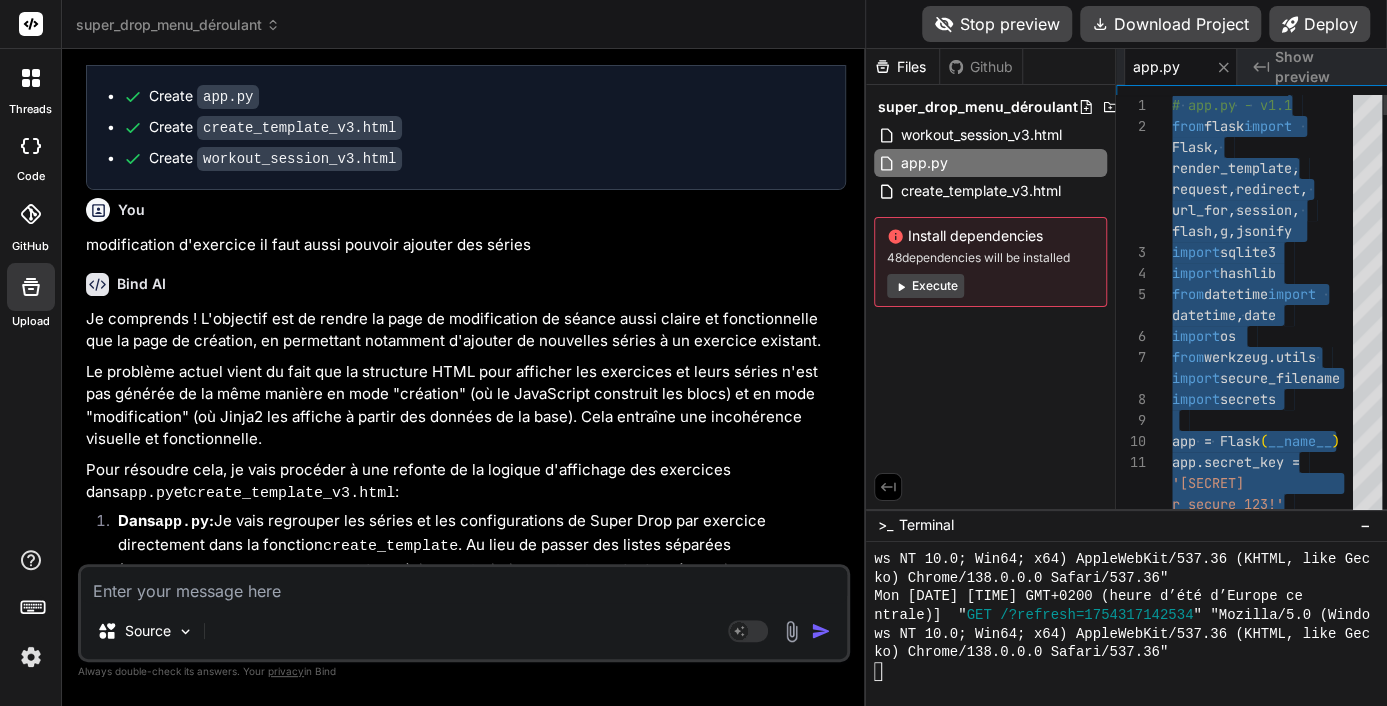 click on "# app.py - v1.1 from flask import Flask , render_template , request , redirect , url_for , session , flash , g , jsonify import sqlite3 import hashlib from datetime import datetime , date import os from werkzeug.utils import secure_filename import secrets app = Flask ( __name__ ) app.secret_key = '[SECRET]' DATABASE = 'musculation_v2.db' # ✅ NOUVELLE BASE # Configuration pour" at bounding box center [1268, 59241] 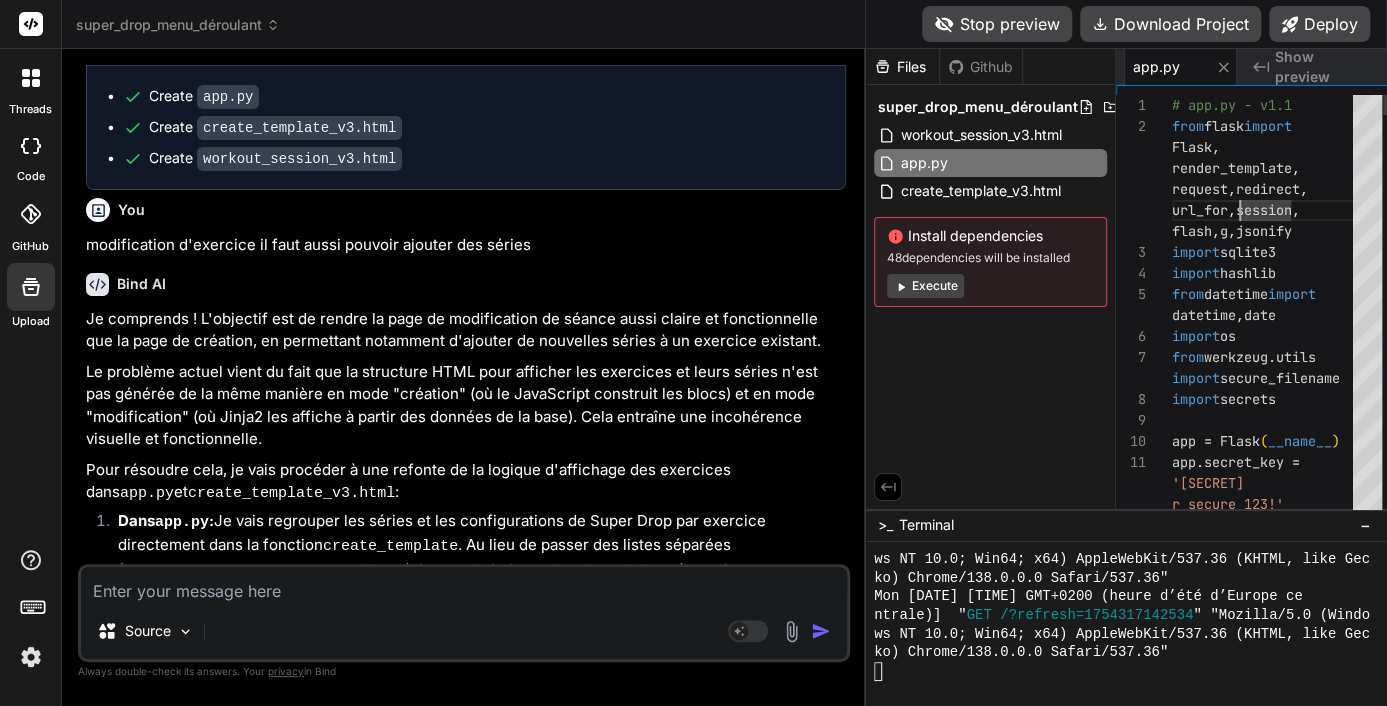 click on "# app.py - v1.1 from flask import Flask , render_template , request , redirect , url_for , session , flash , g , jsonify import sqlite3 import hashlib from datetime import datetime , date import os from werkzeug.utils import secure_filename import secrets app = Flask ( __name__ ) app.secret_key = '[SECRET]' DATABASE = 'musculation_v2.db' # ✅ NOUVELLE BASE # Configuration pour" at bounding box center (1268, 59241) 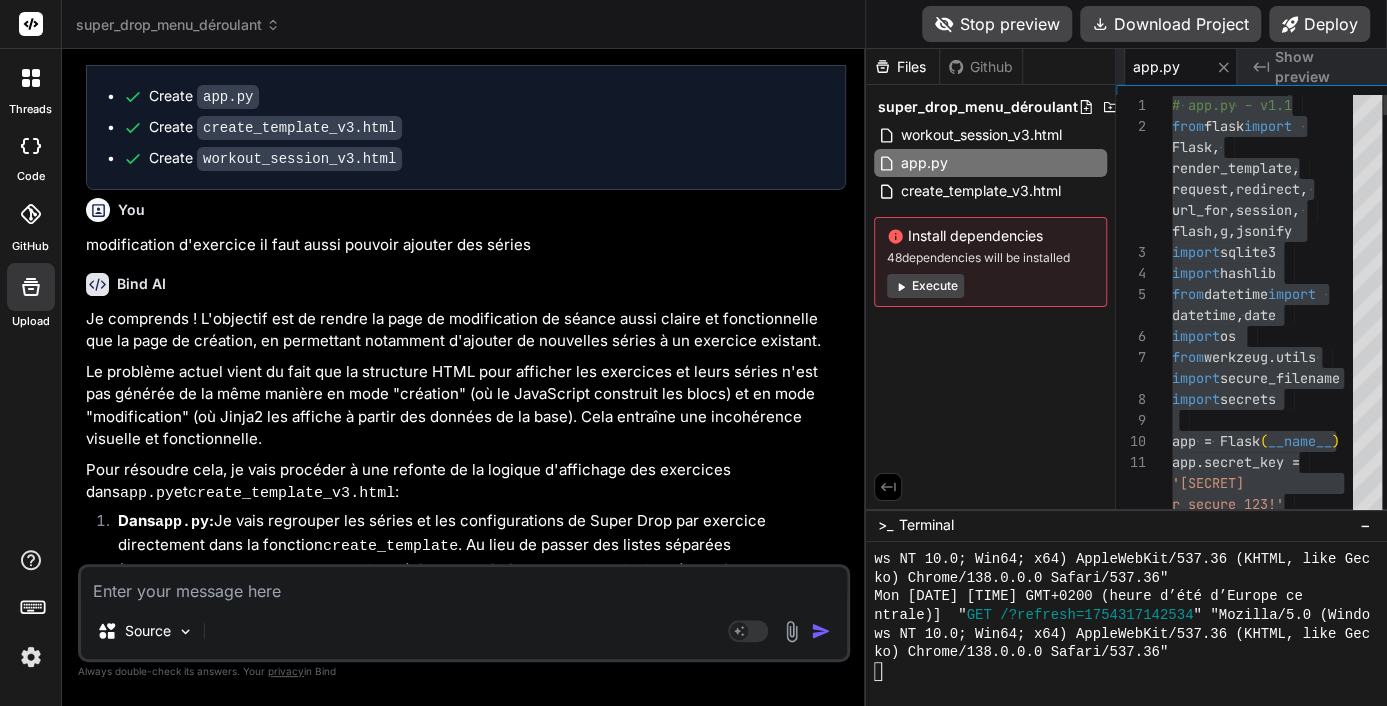 click on "# app.py - v1.1 from flask import Flask , render_template , request , redirect , url_for , session , flash , g , jsonify import sqlite3 import hashlib from datetime import datetime , date import os from werkzeug.utils import secure_filename import secrets app = Flask ( __name__ ) app.secret_key = '[SECRET]' DATABASE = 'musculation_v2.db' # ✅ NOUVELLE BASE # Configuration pour" at bounding box center [1268, 59241] 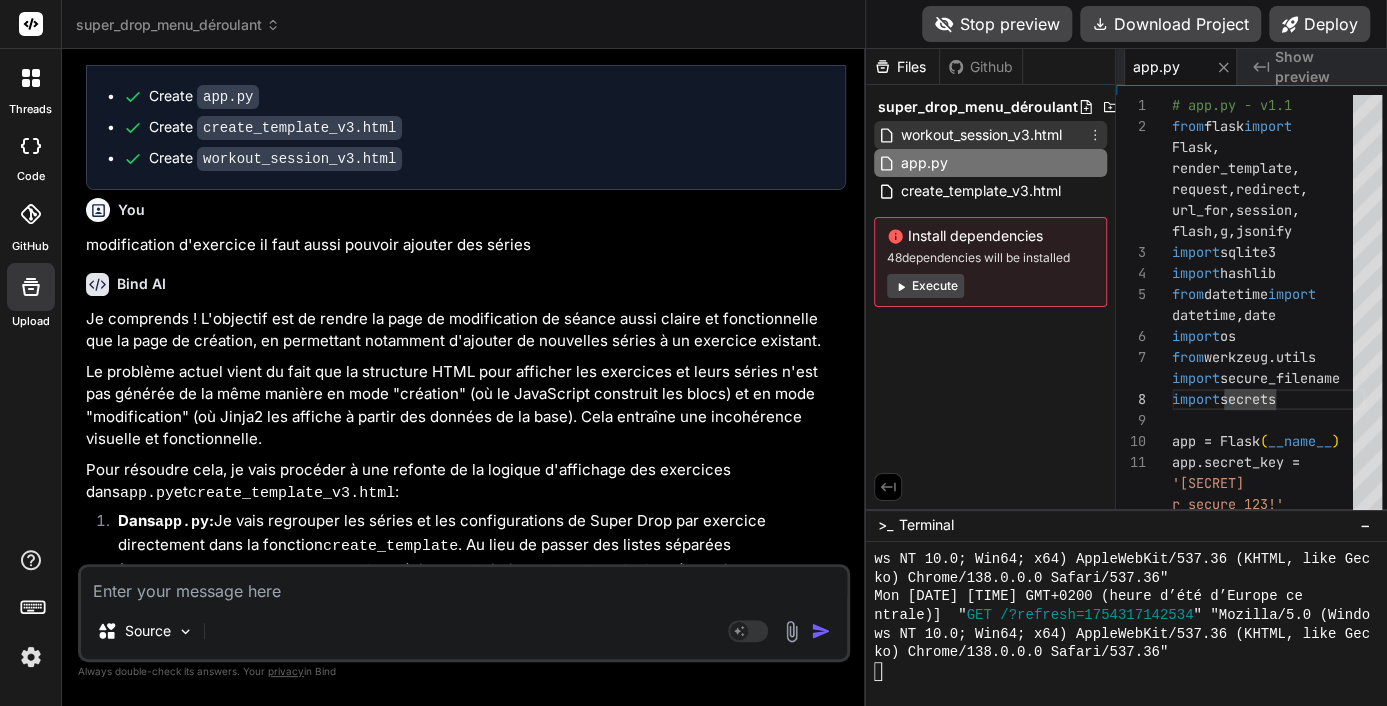 click on "workout_session_v3.html" at bounding box center [981, 135] 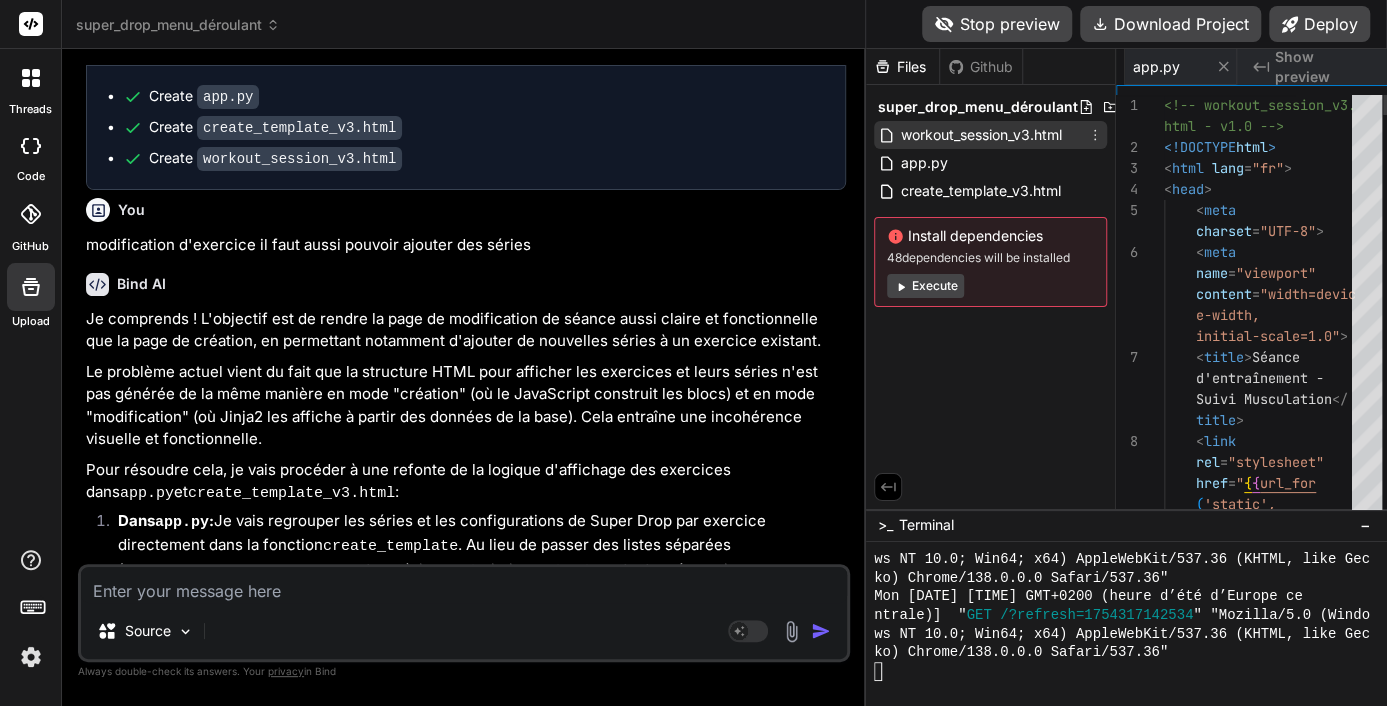 scroll, scrollTop: 0, scrollLeft: 0, axis: both 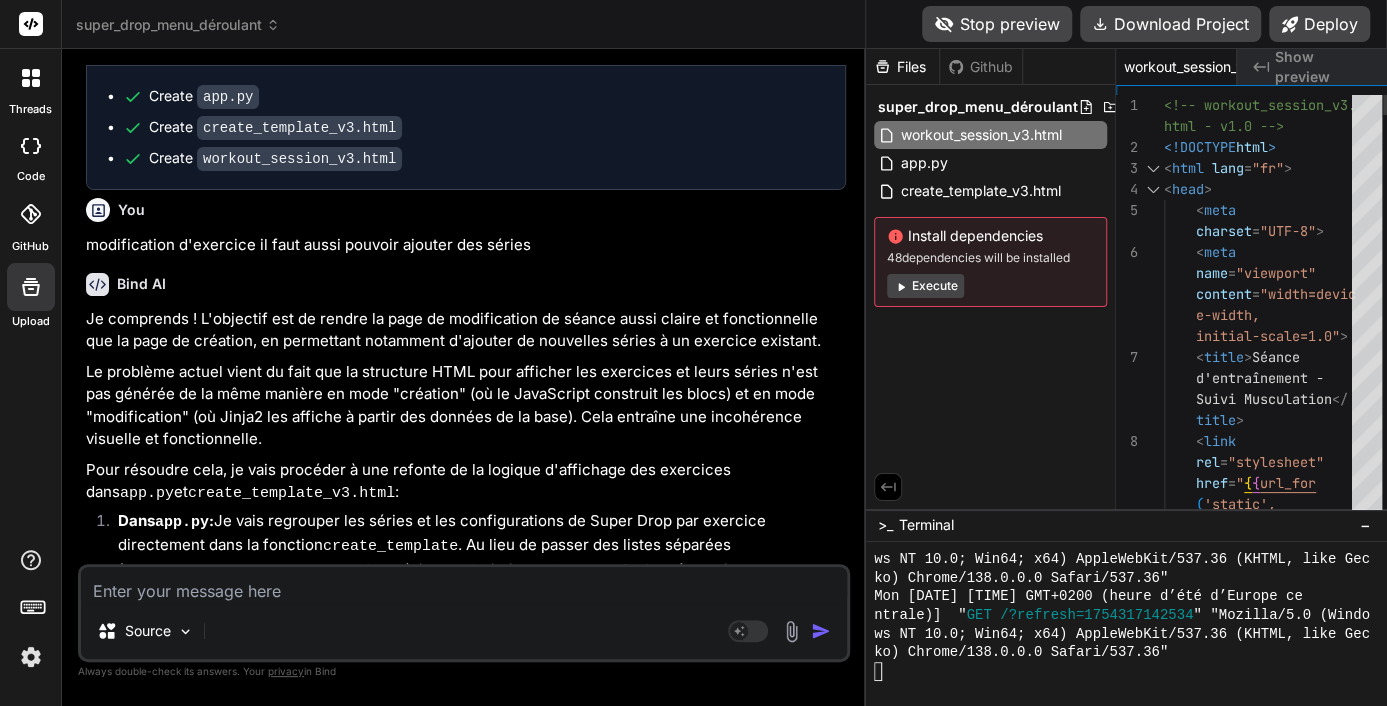 type on "<!-- workout_session_v3.html - v1.0 -->
<!DOCTYPE html>
<html lang="fr">
<head>
<meta charset="UTF-8">
<meta name="viewport" content="width=devic" 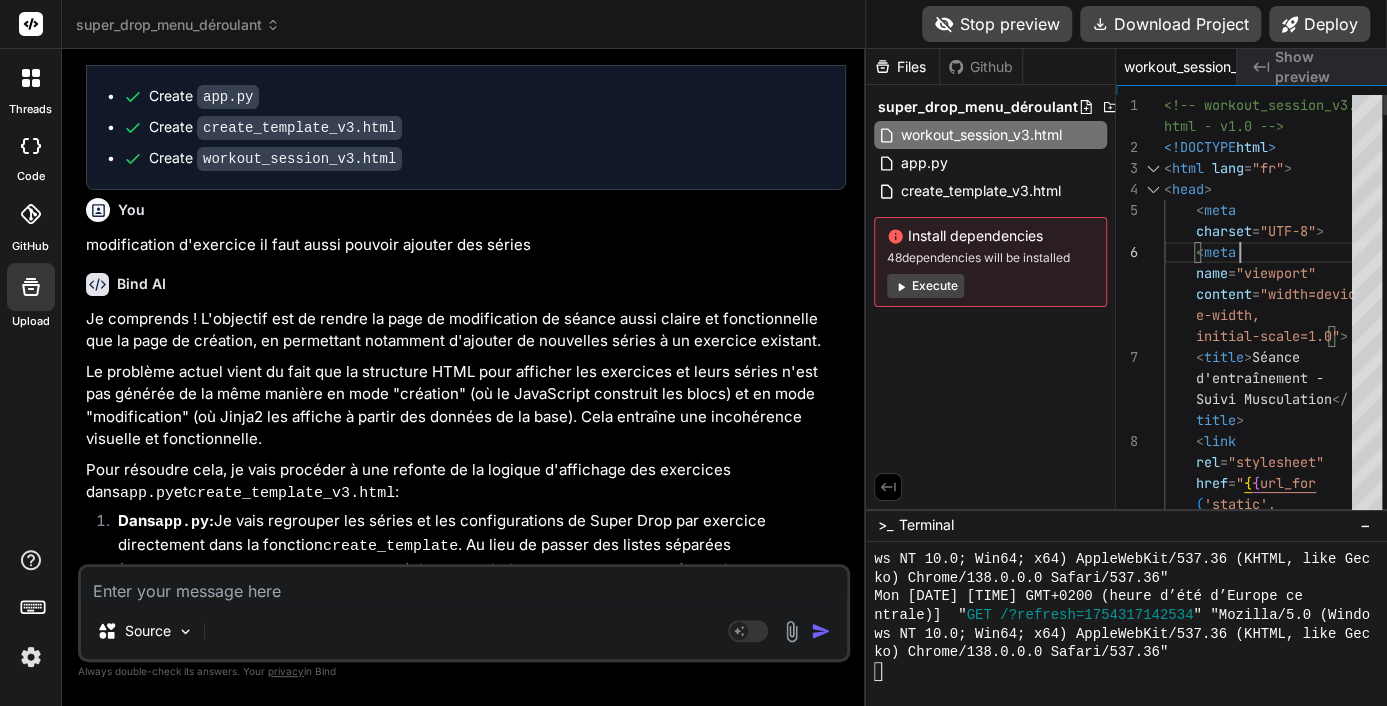 click on "<!-- workout_session_v3. html - v1.0 --> <!DOCTYPE  html > < html   lang = "fr" > < head >      < meta        charset = "UTF-8" >      < meta        name = "viewport"        content = "width=devic      e-width,       initial-scale=1.0" >      < title > Séance       d'entraînement -       Suivi Musculation </      title >      < link        rel = "stylesheet"        href = " { {  url_for      ( 'static',       filename='style.      css' )   } } " >      < style >          body   {              font-family:" at bounding box center [1264, 20108] 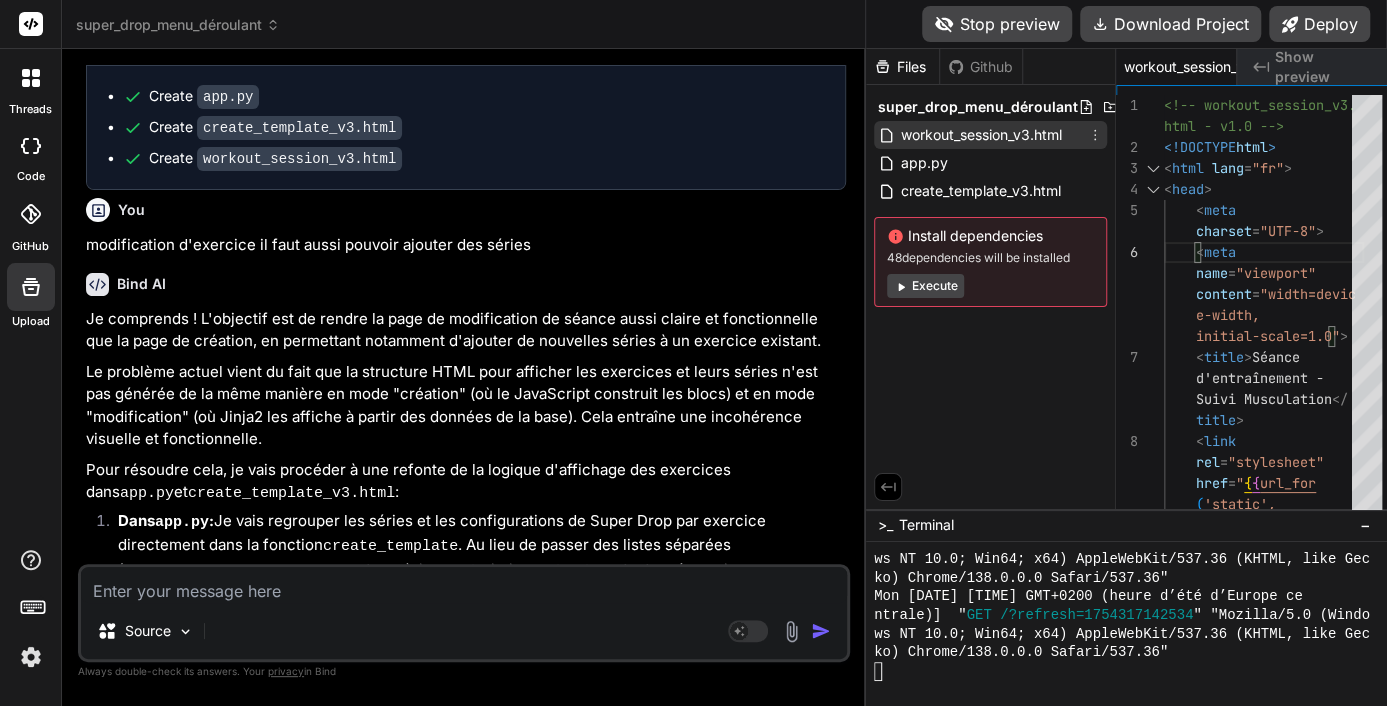 click on "workout_session_v3.html" at bounding box center [981, 135] 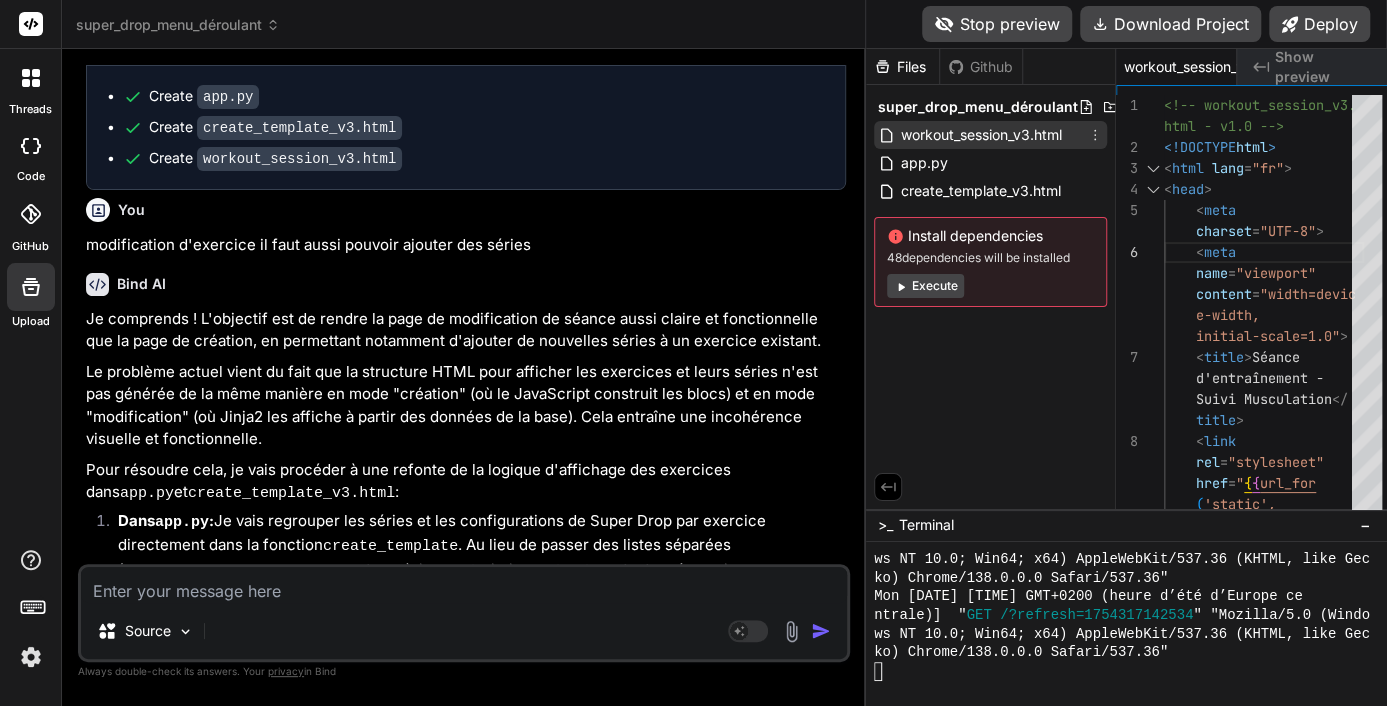 click on "workout_session_v3.html" at bounding box center [981, 135] 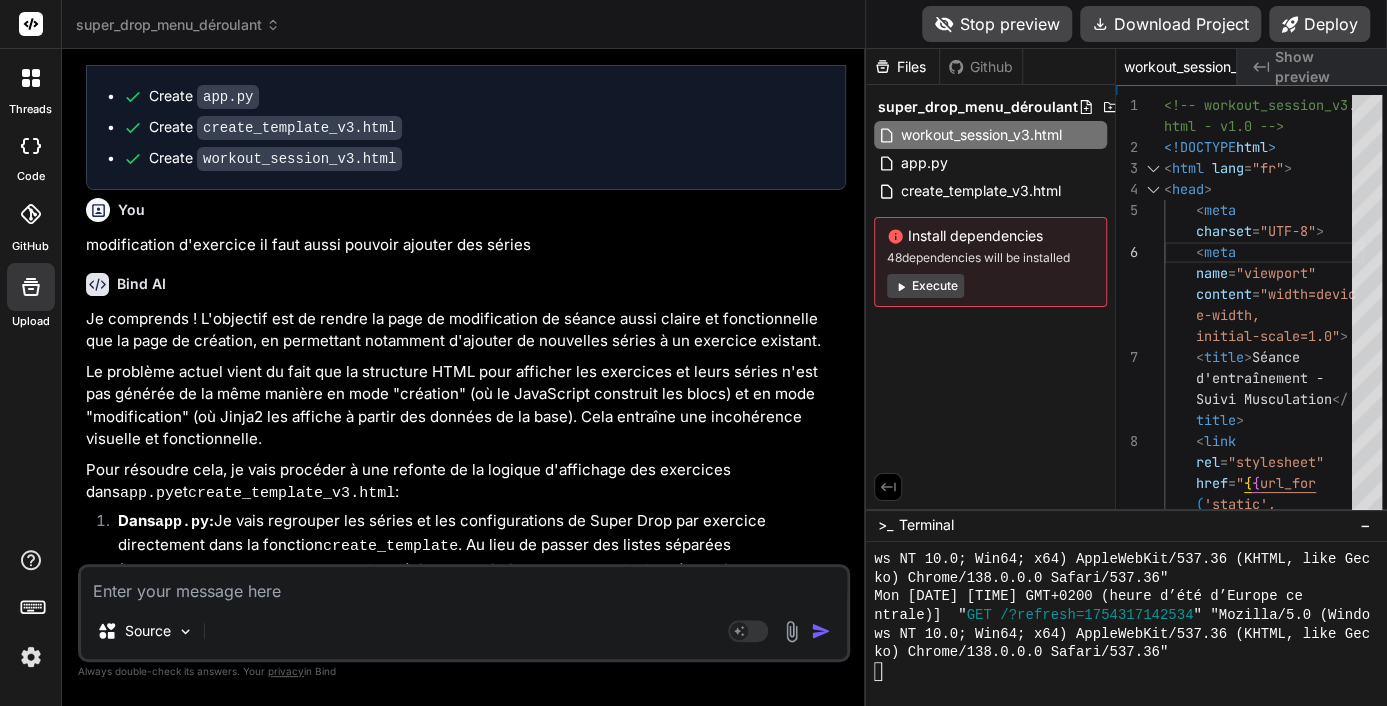 click on "workout_session_v3.html" at bounding box center [299, 1269] 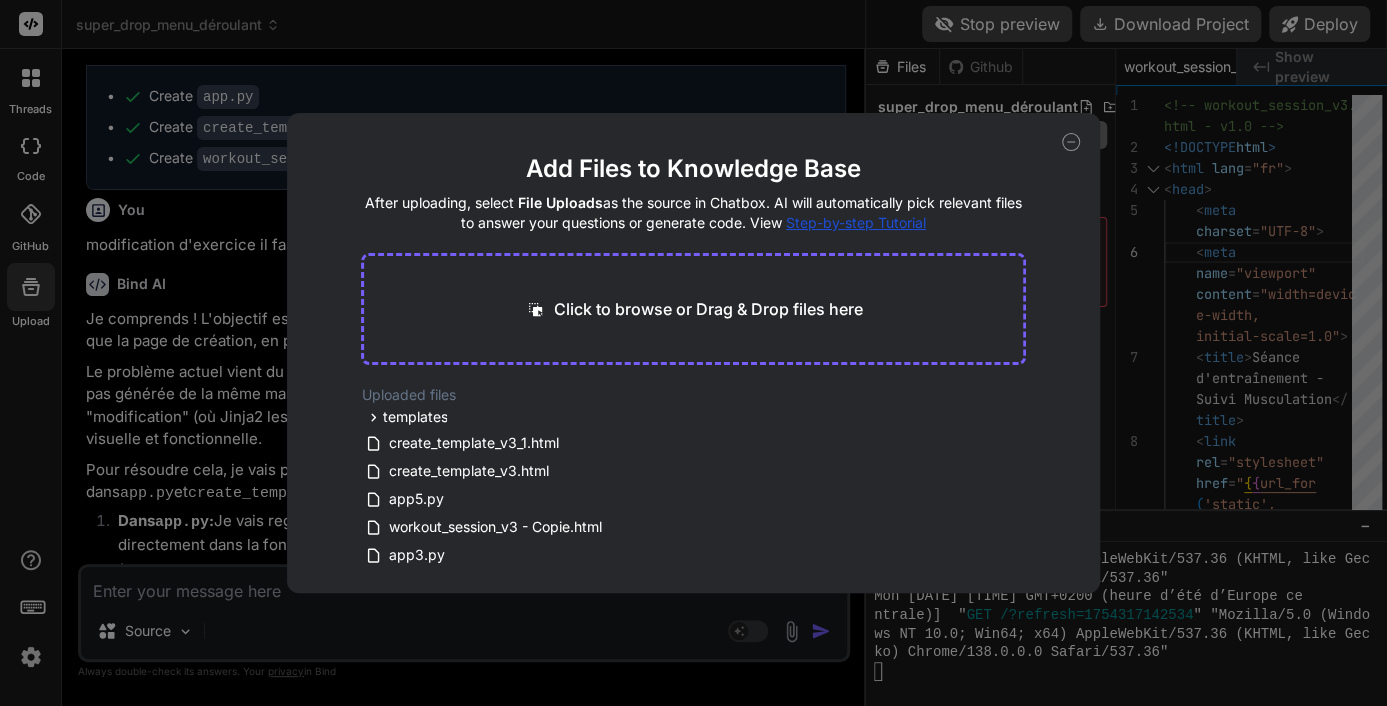 click on "Add Files to Knowledge Base After uploading, select File Uploads as the source in Chatbox. AI will automatically pick relevant files to answer your questions or generate code. View Step-by-step Tutorial Click to browse or Drag & Drop files here Uploaded files templates auth login.html register.html base.html create_template_v3_1.html create_template_v3.html app5.py workout_session_v3 - Copie.html app3.py select_workout_1.html select_workout.html exercise_detail.html exercises.html index.html add_exercise.html base_1.html create_sesion.html create_session.html dashboard.html" at bounding box center [693, 353] 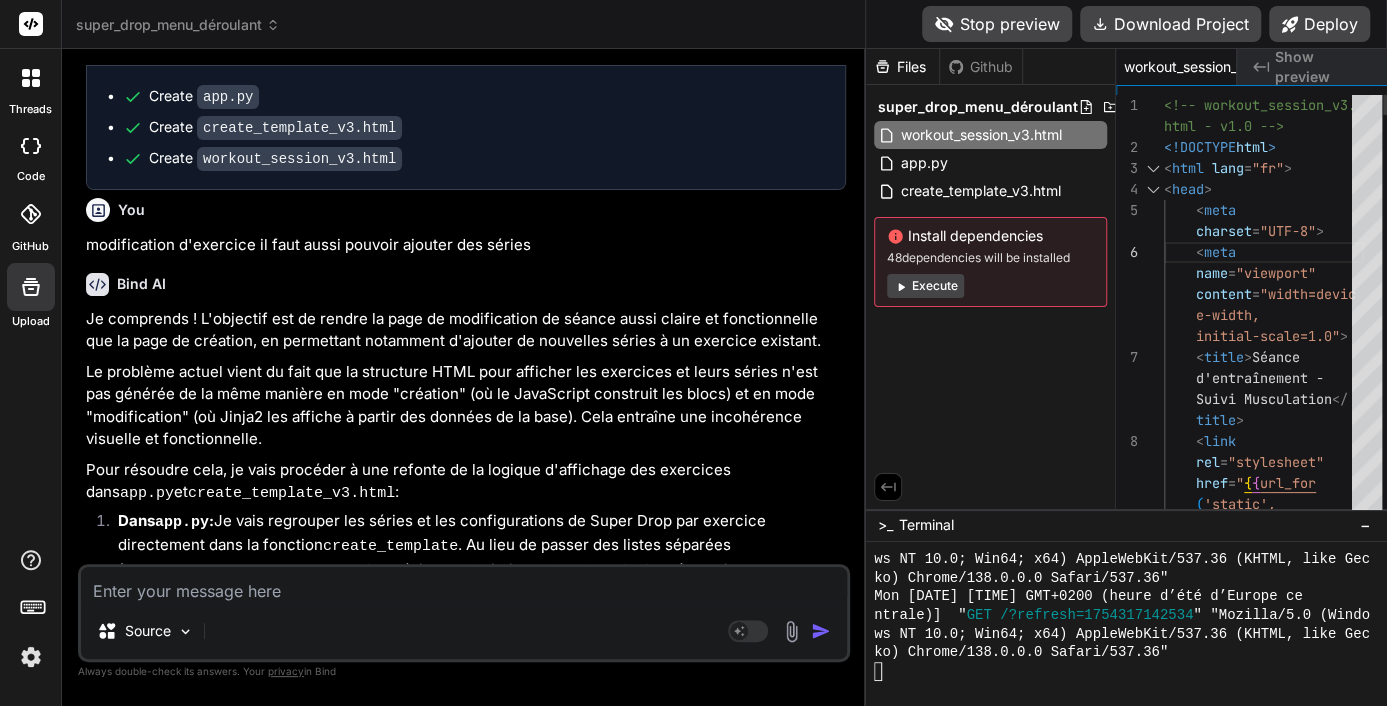 scroll, scrollTop: 0, scrollLeft: 0, axis: both 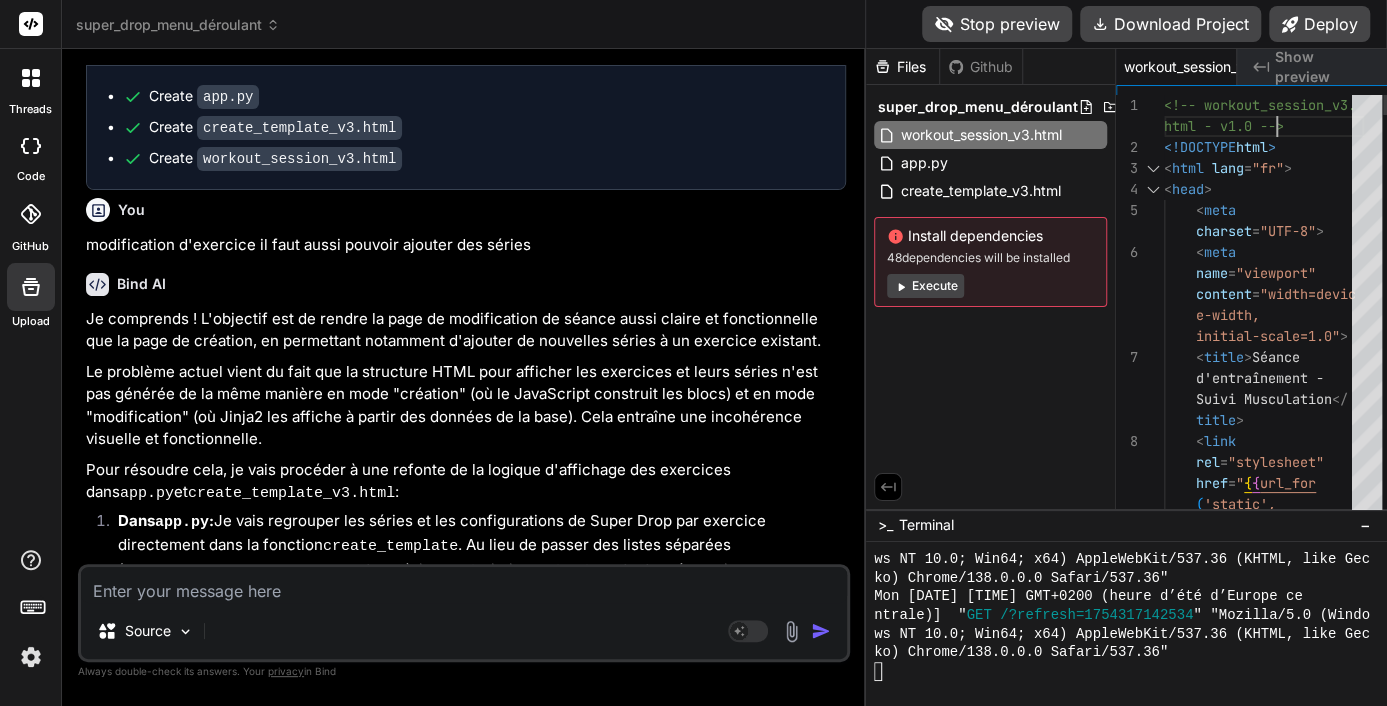 click on "<!-- workout_session_v3. html - v1.0 --> <!DOCTYPE  html > < html   lang = "fr" > < head >      < meta        charset = "UTF-8" >      < meta        name = "viewport"        content = "width=devic      e-width,       initial-scale=1.0" >      < title > Séance       d'entraînement -       Suivi Musculation </      title >      < link        rel = "stylesheet"        href = " { {  url_for      ( 'static',       filename='style.      css' )   } } " >      < style >          body   {              font-family:" at bounding box center [1264, 20108] 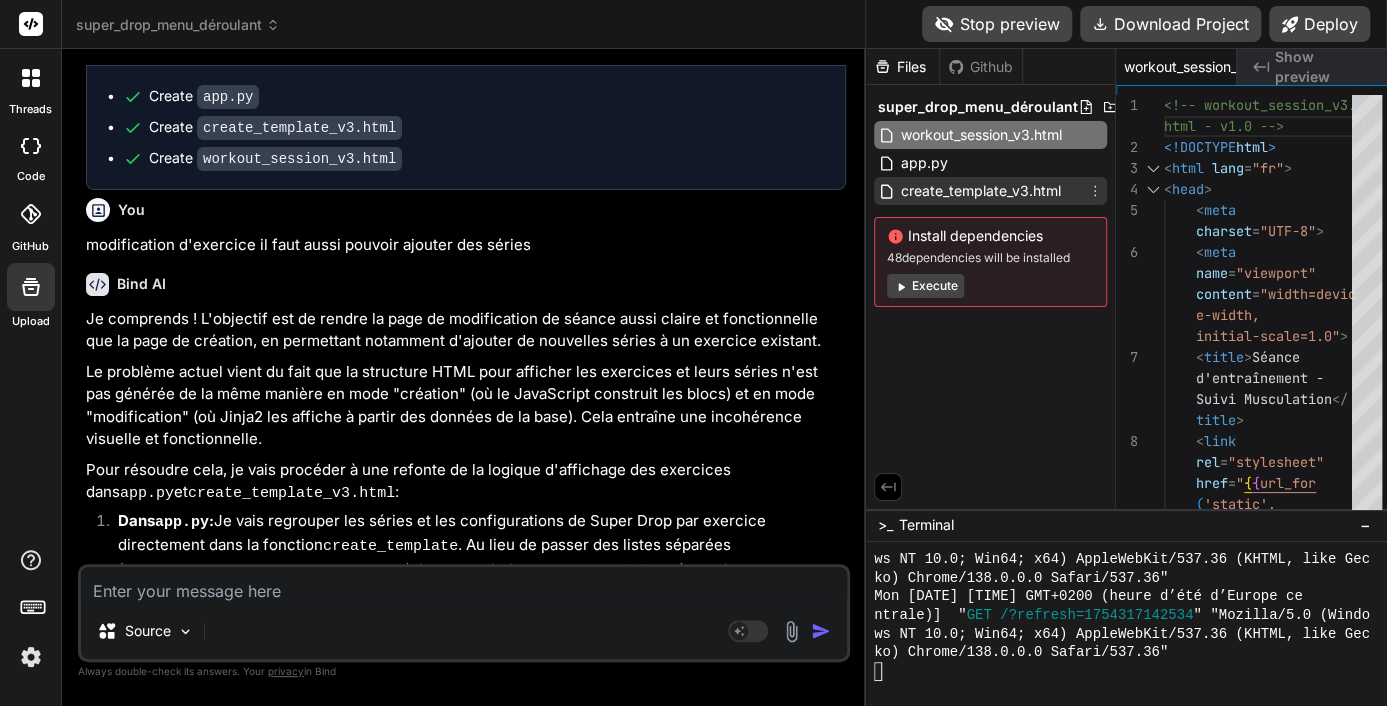 click on "create_template_v3.html" at bounding box center (981, 191) 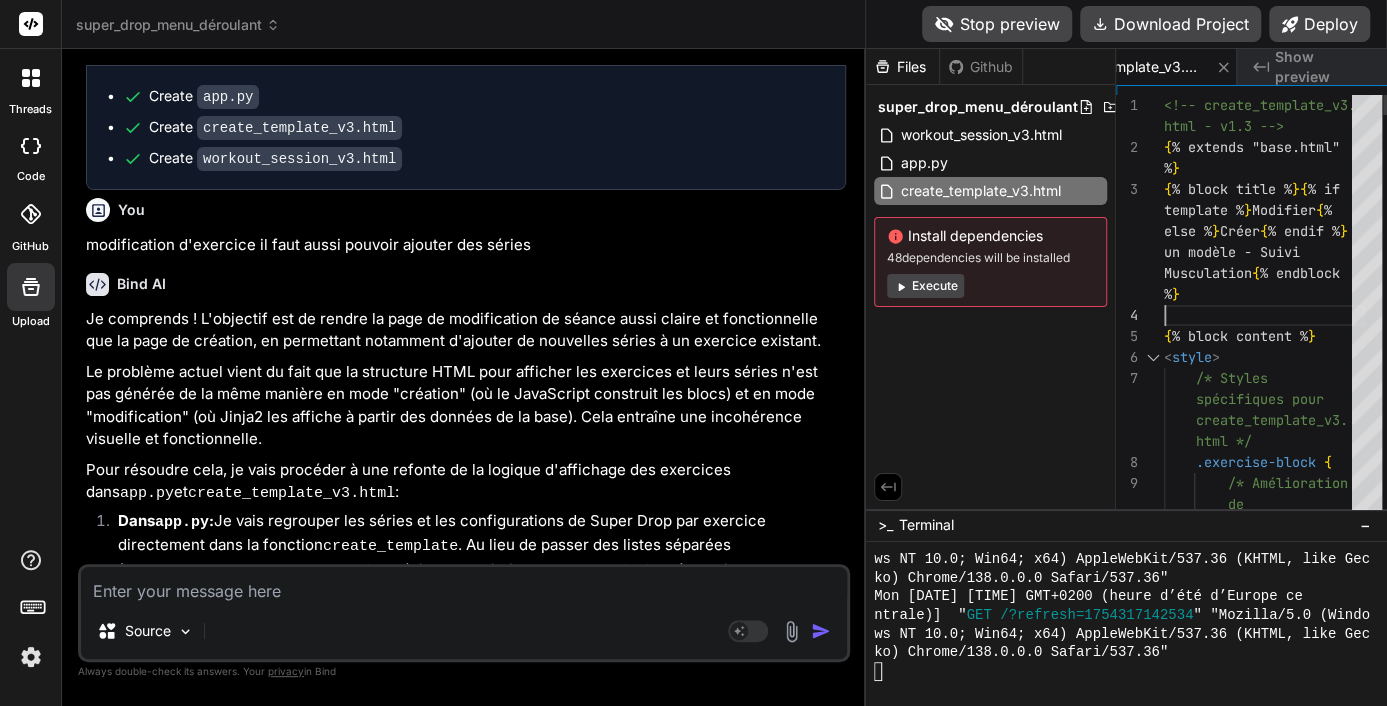 click on "<!-- create_template_v3. html - v1.3 --> { % extends "base.html"  { % block title % } { % if  { % block content % } < style > % } template % } Modifier { %  else % } Créer { % endif % }   un modèle - Suivi  Musculation { % endblock  % }      /* Styles       spécifiques pour       create_template_v3.      html */      .exercise-block   {          /* Amélioration           de la           séparation           visuelle des           blocs           d'exercices */          margin:   30px" at bounding box center (1264, 24108) 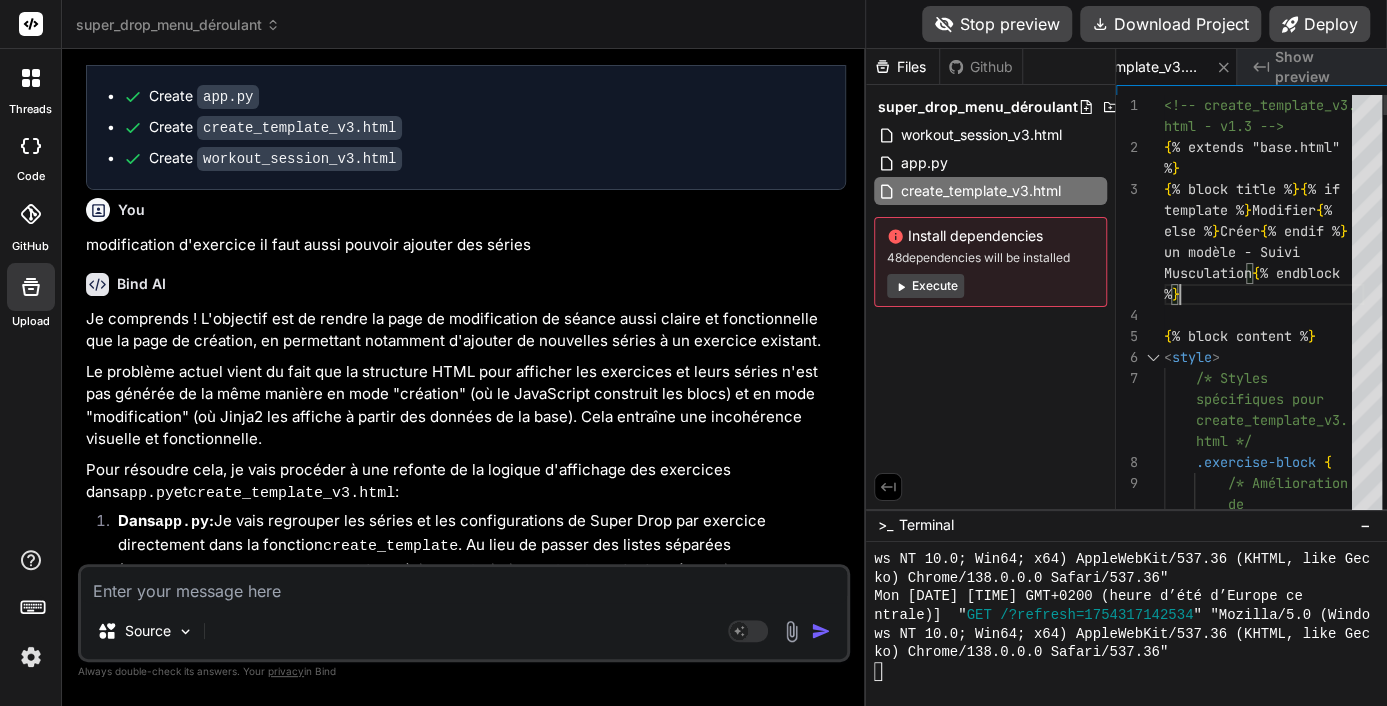 click on "<!-- create_template_v3. html - v1.3 --> { % extends "base.html"  { % block title % } { % if  { % block content % } < style > % } template % } Modifier { %  else % } Créer { % endif % }   un modèle - Suivi  Musculation { % endblock  % }      /* Styles       spécifiques pour       create_template_v3.      html */      .exercise-block   {          /* Amélioration           de la           séparation           visuelle des           blocs           d'exercices */          margin:   30px" at bounding box center (1264, 24108) 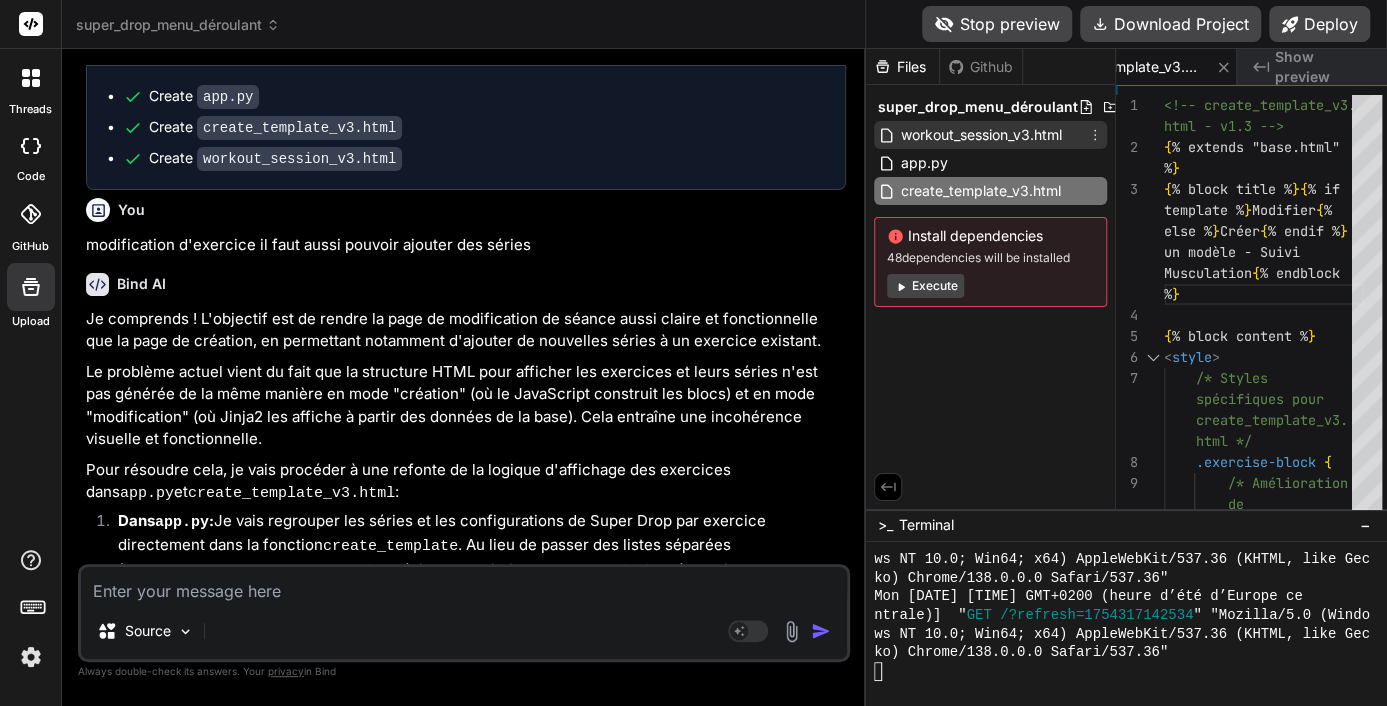 click on "workout_session_v3.html" at bounding box center [981, 135] 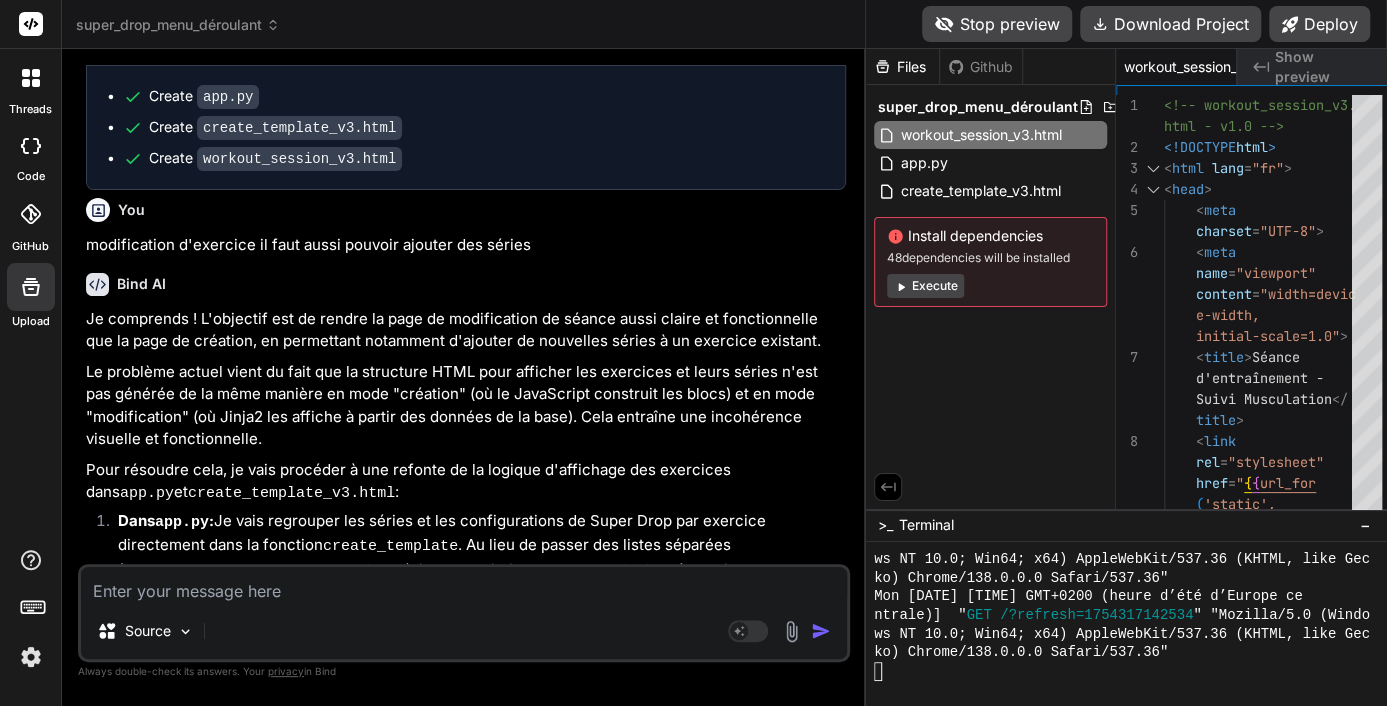 click at bounding box center (464, 585) 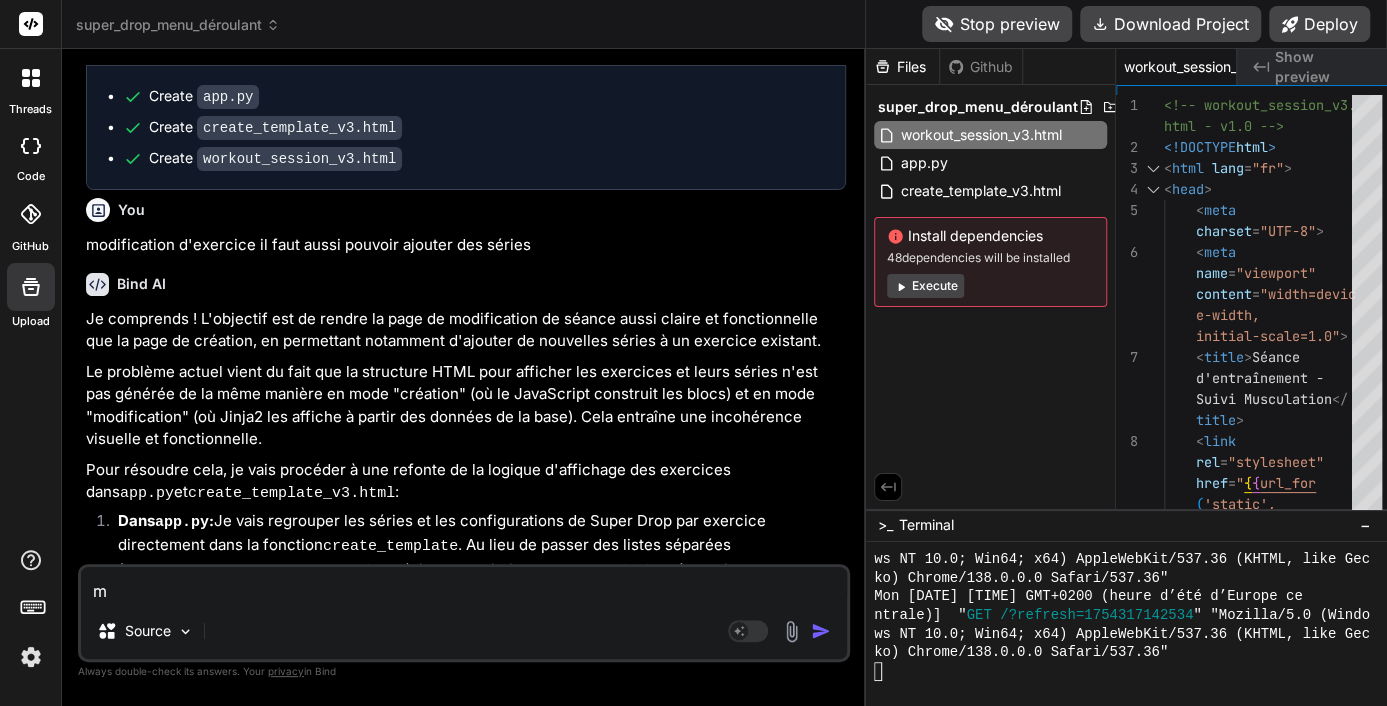 type on "ma" 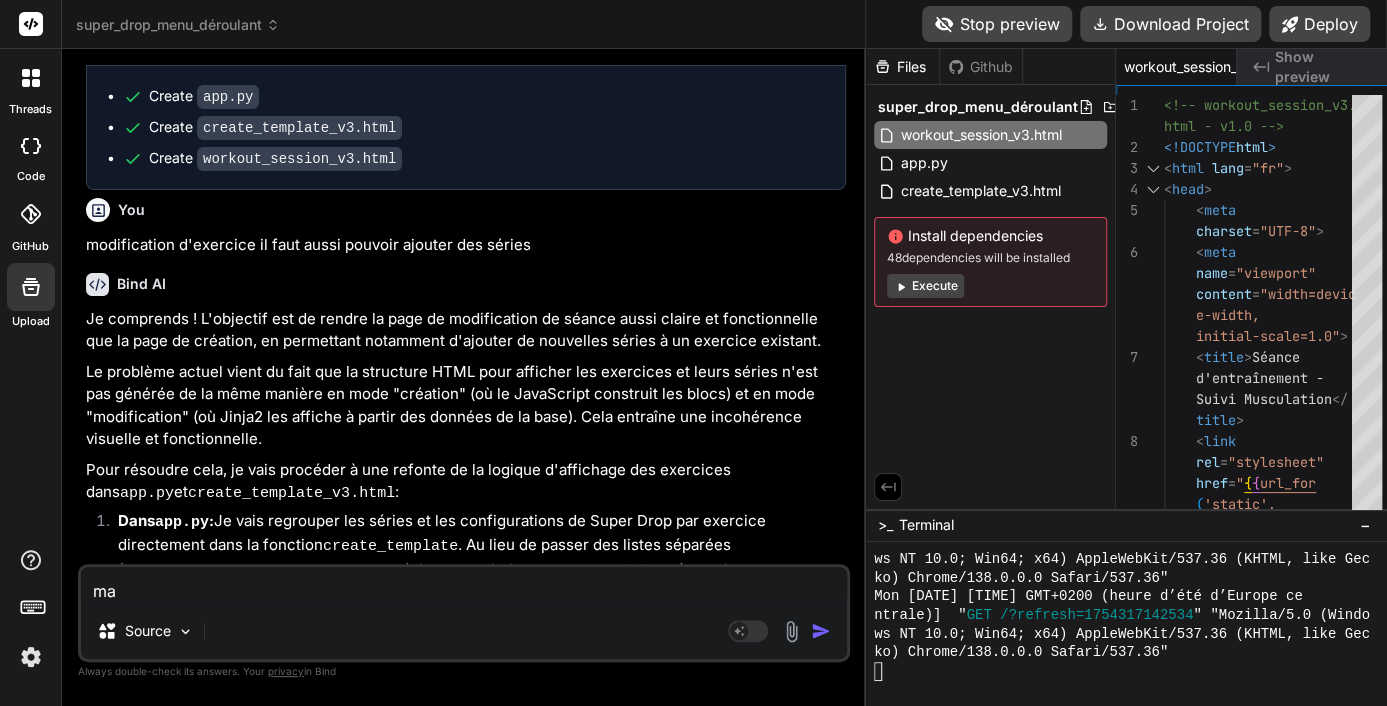 type on "mai" 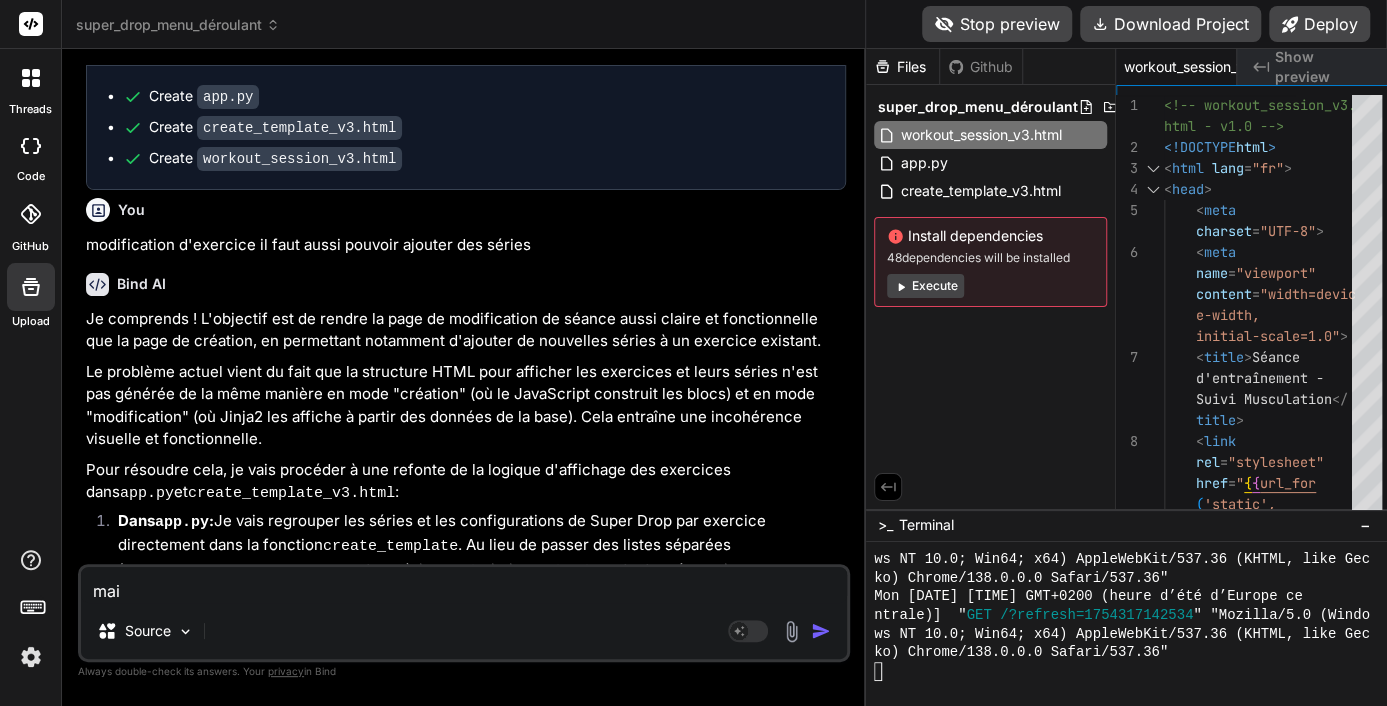 type on "mais" 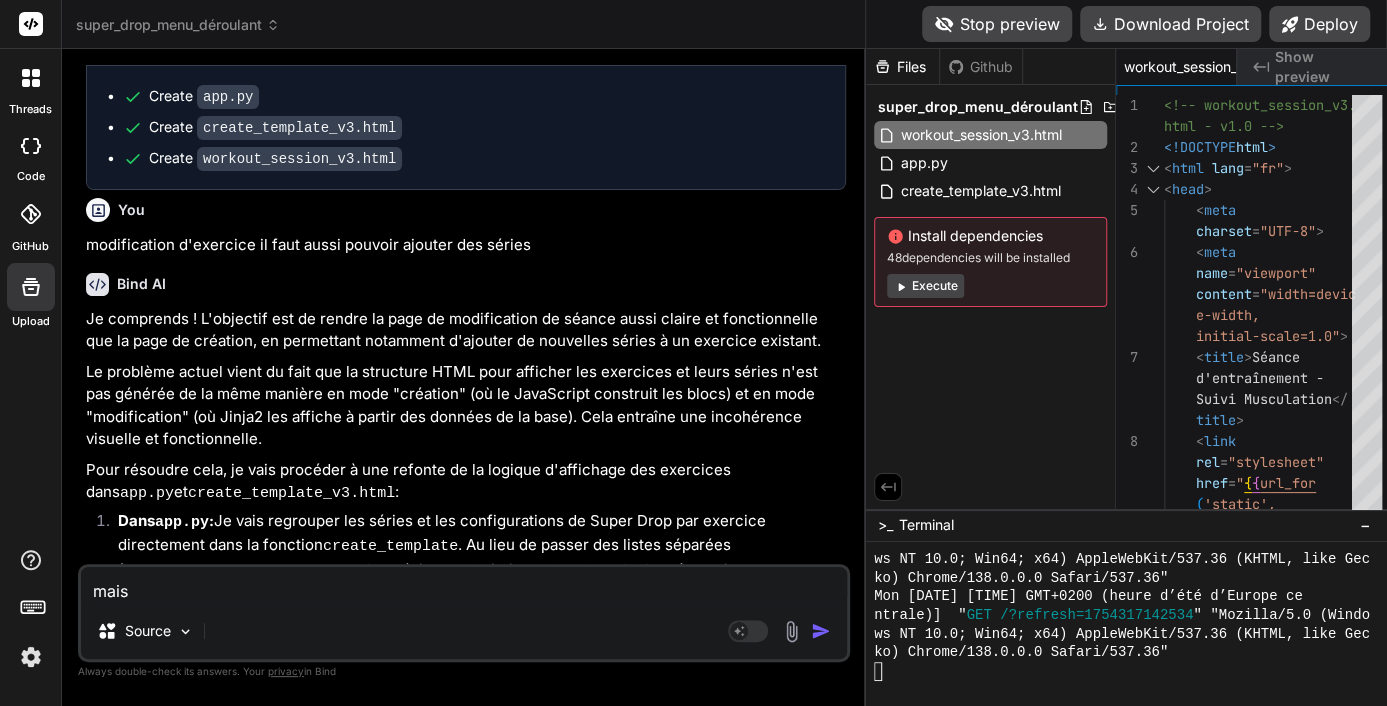 type on "mais" 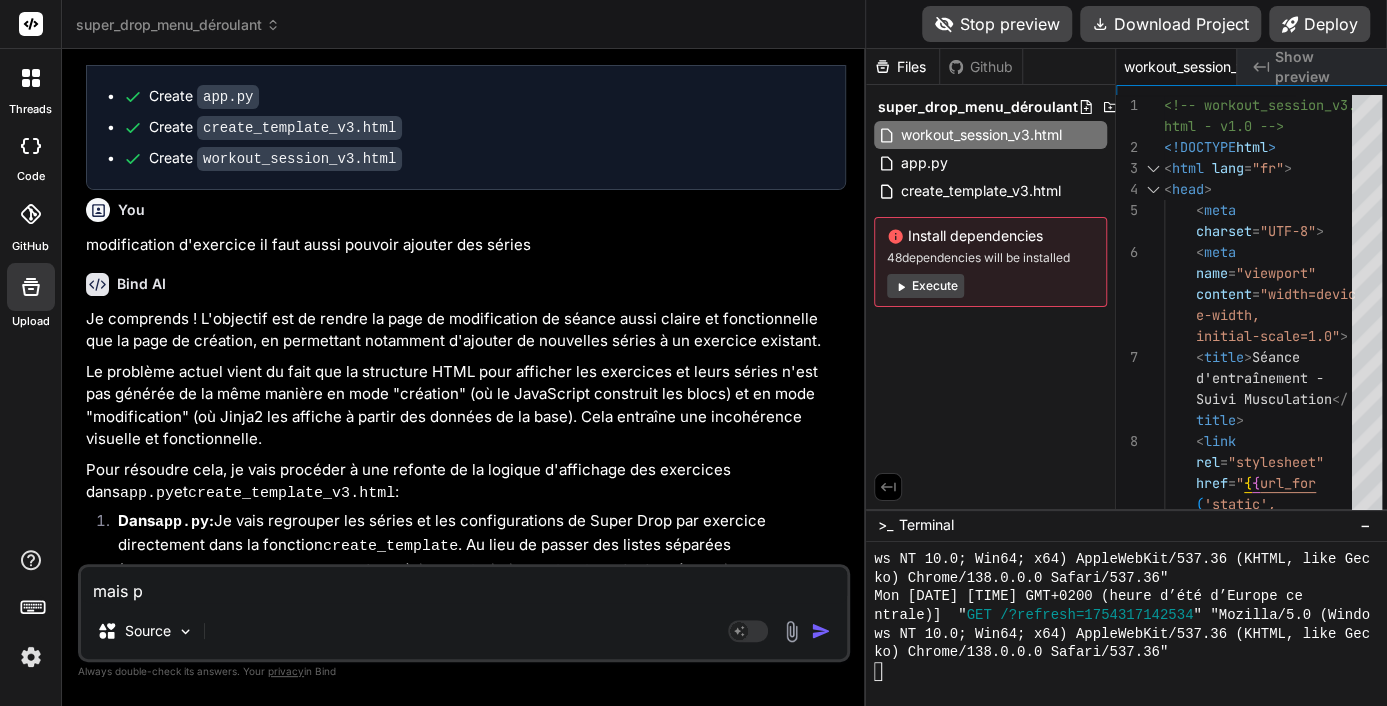 type on "mais pe" 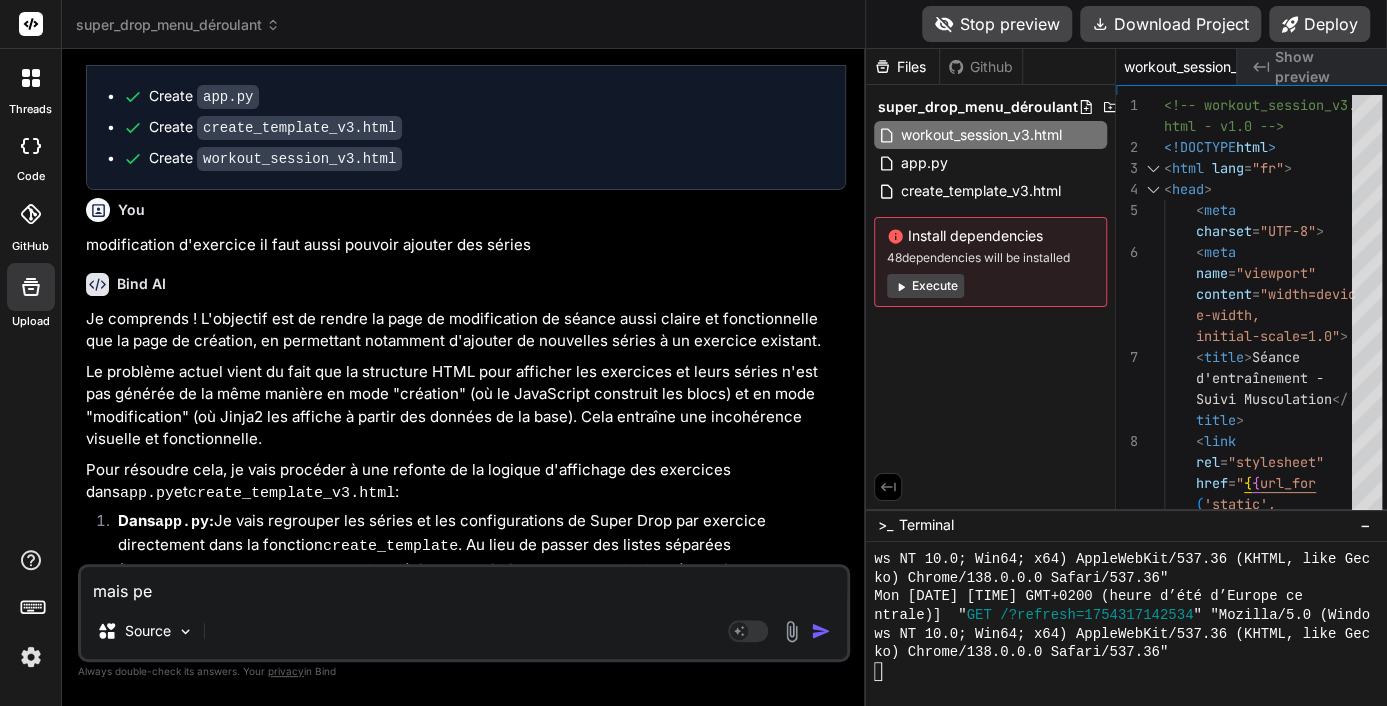 type on "mais pen" 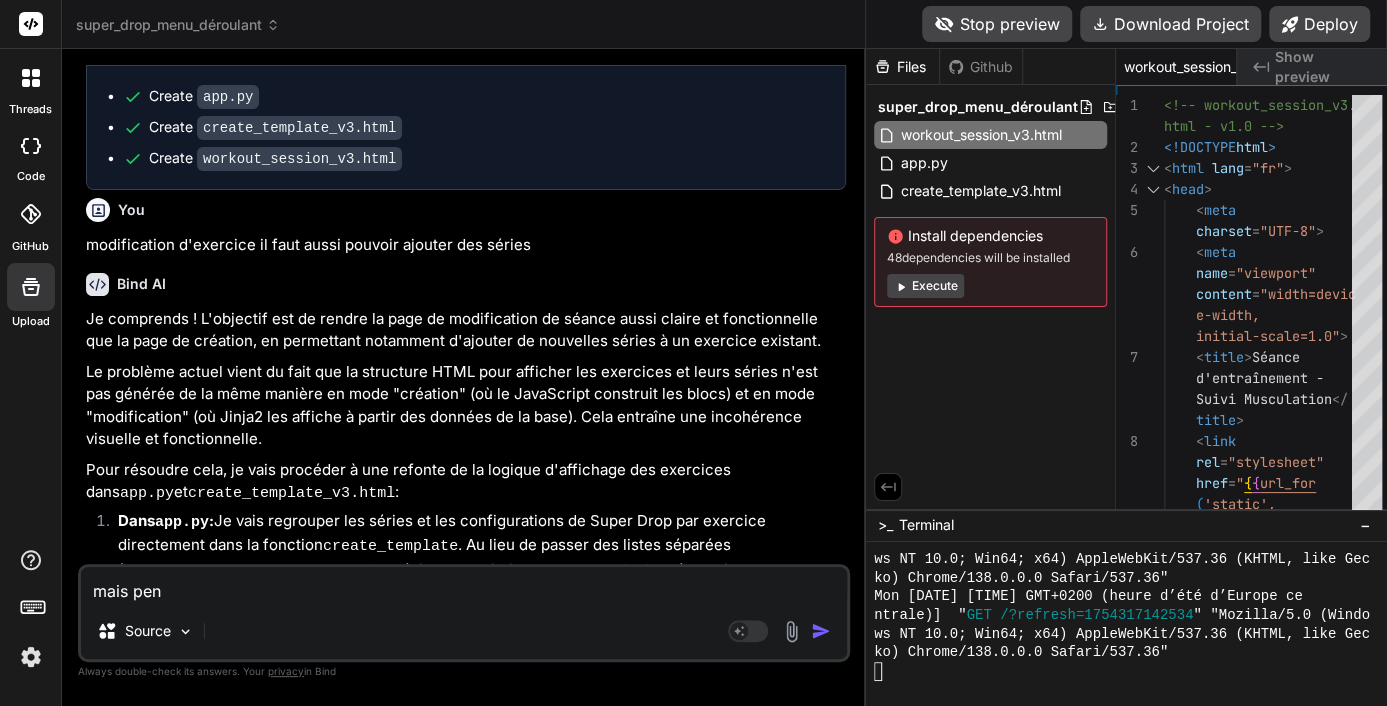 type on "mais pens" 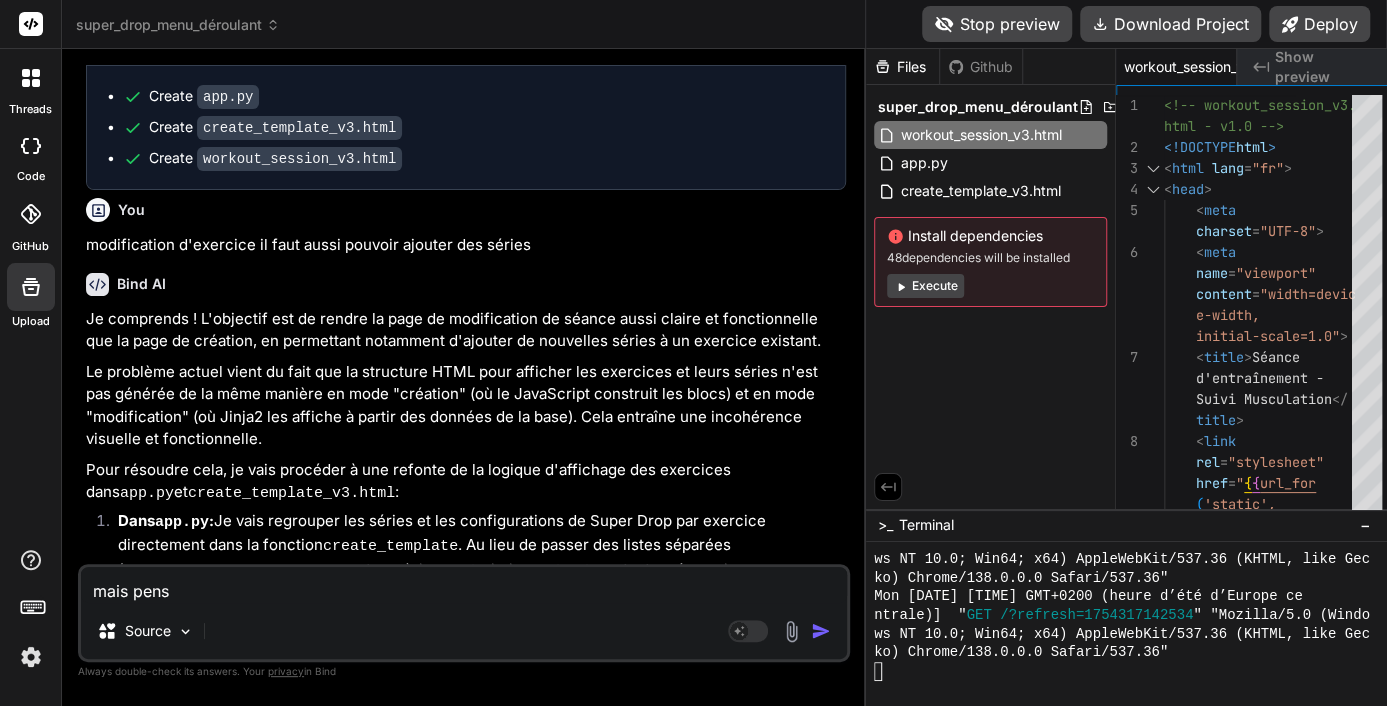 type on "mais pense" 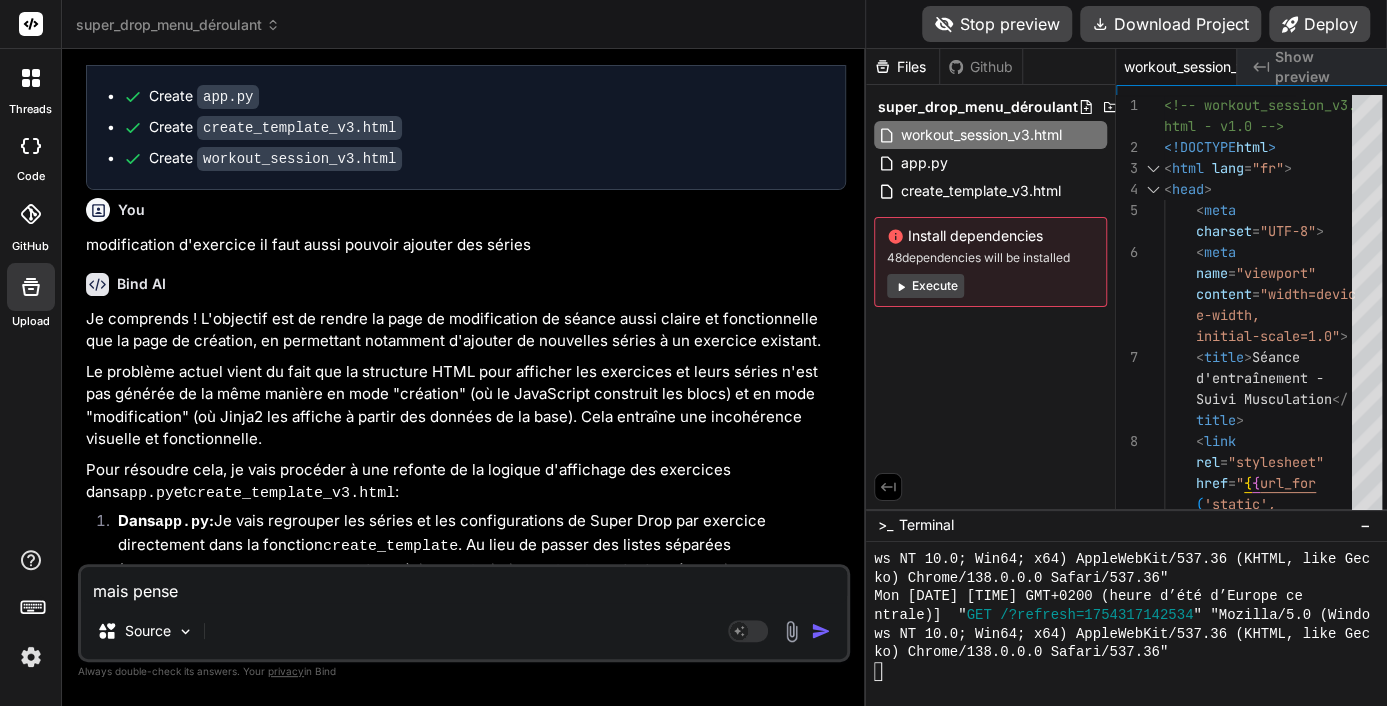 type on "mais pense" 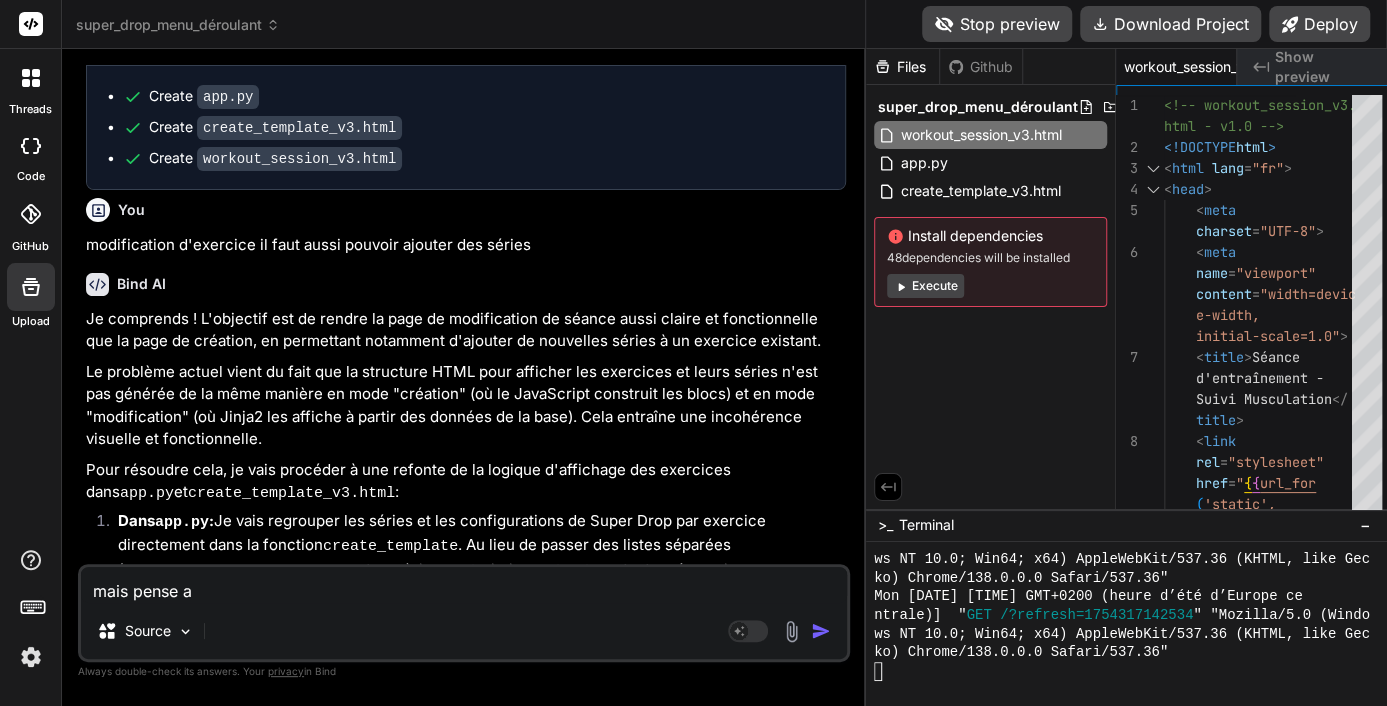type on "mais pense au" 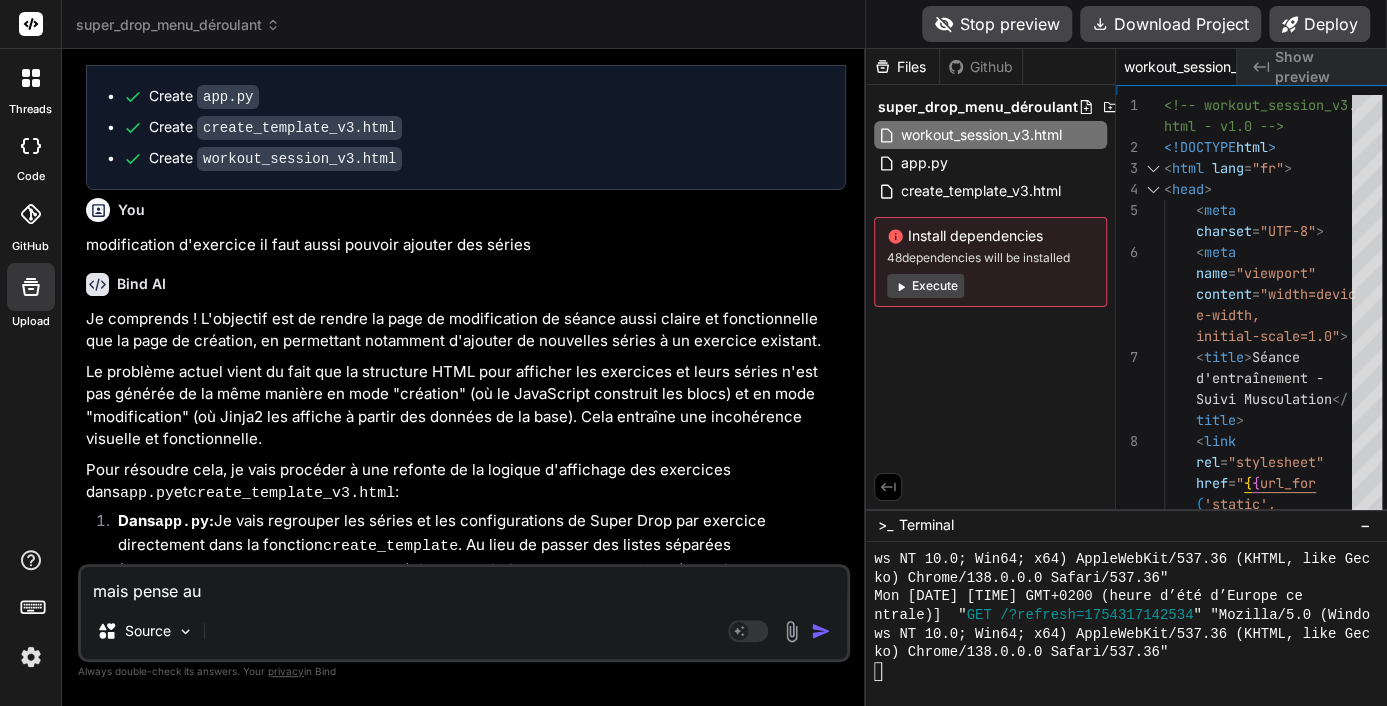 type on "mais pense au" 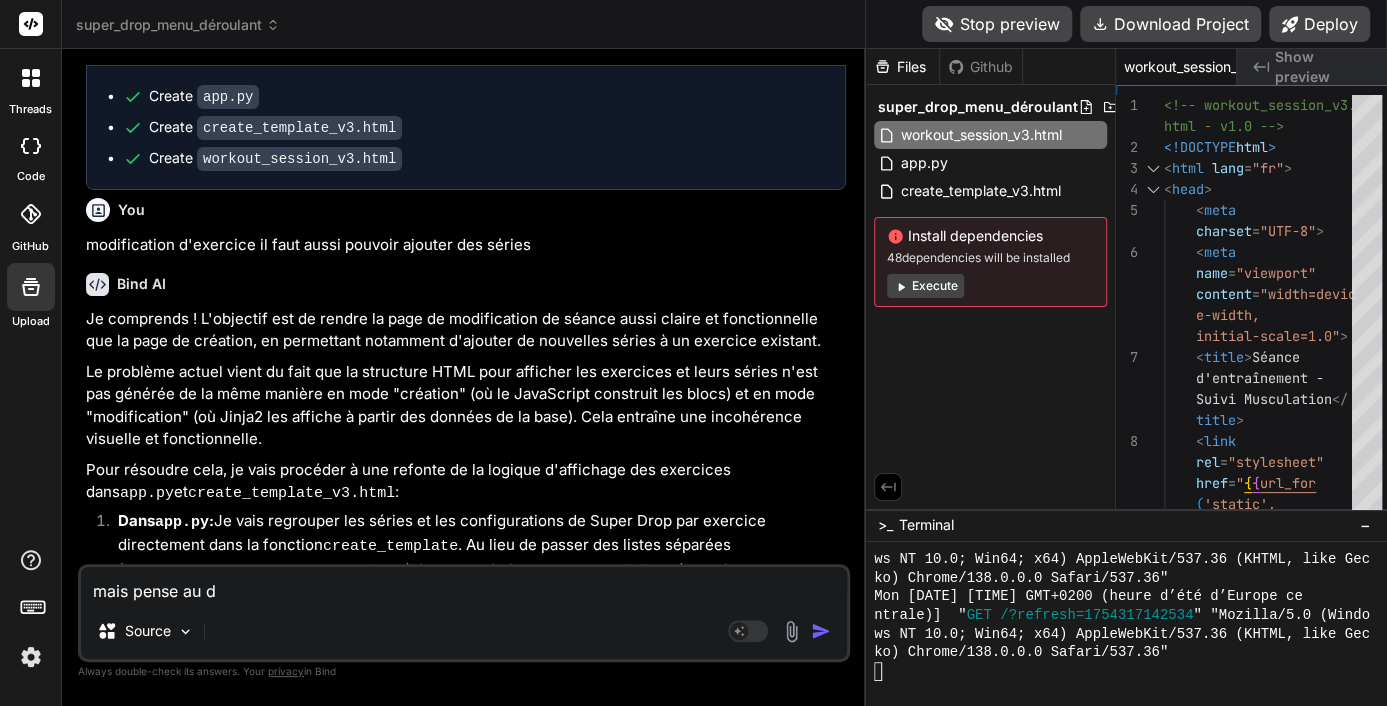 type on "mais pense au dt" 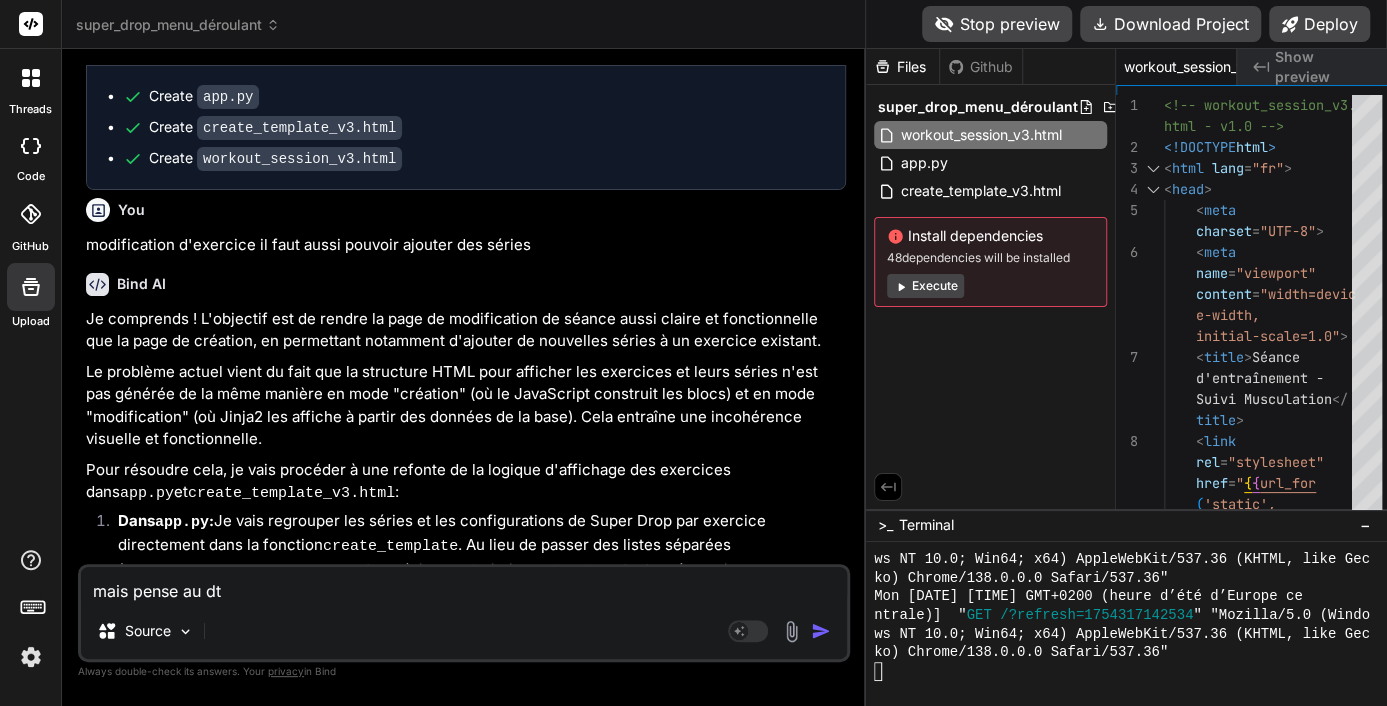 type on "mais pense au dte" 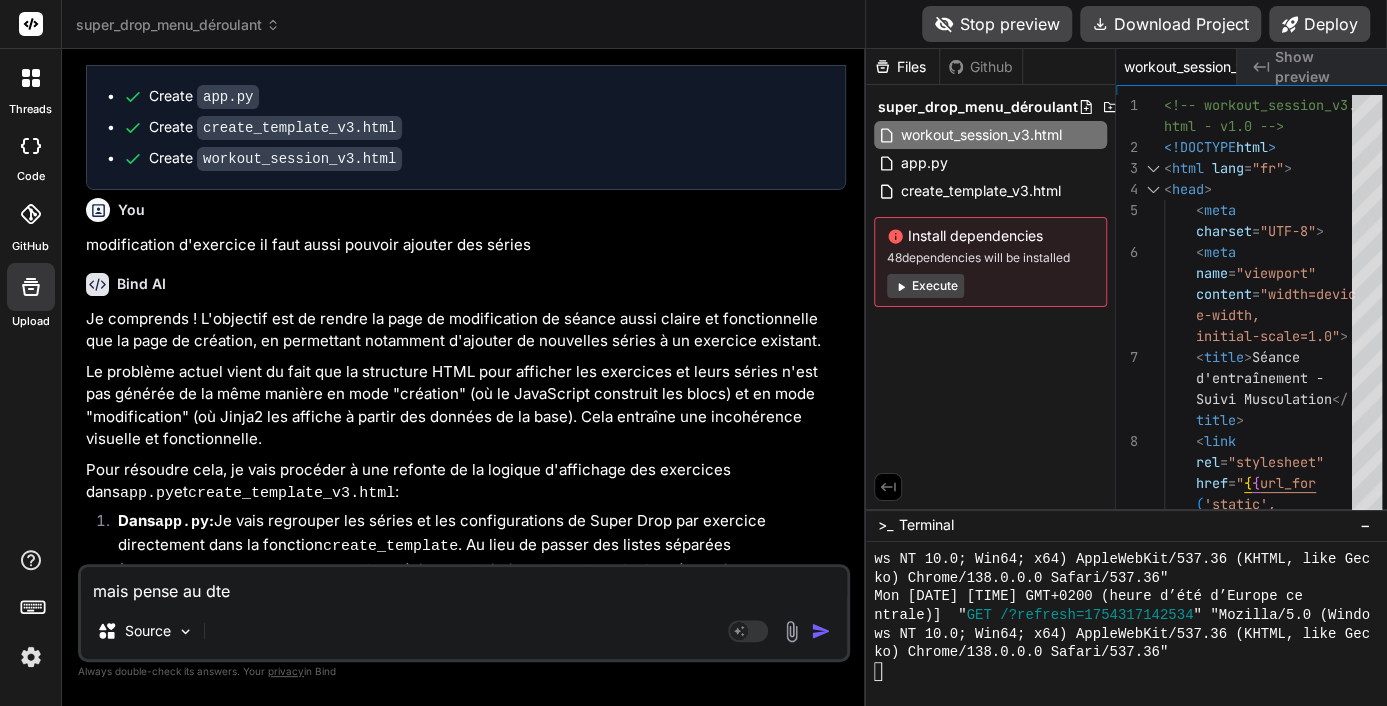 type on "mais pense au dt" 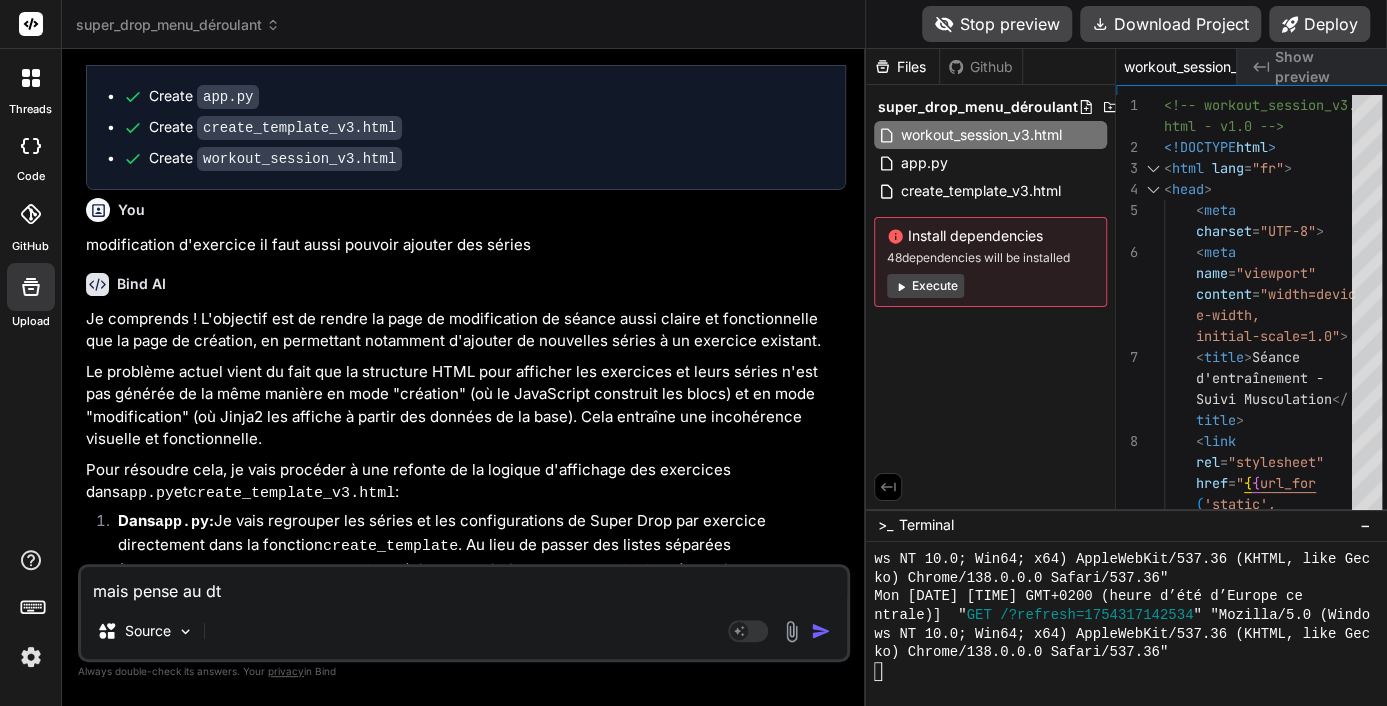 type on "mais pense au d" 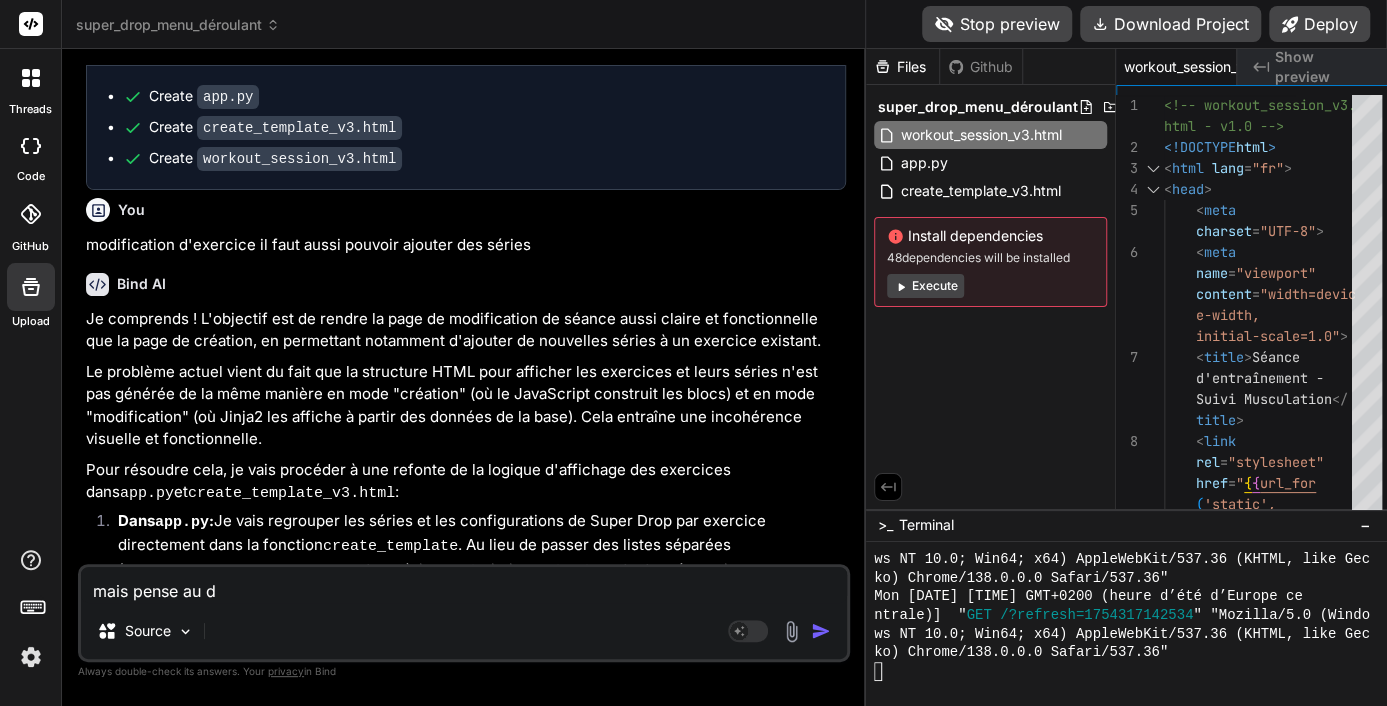 type on "mais pense au da" 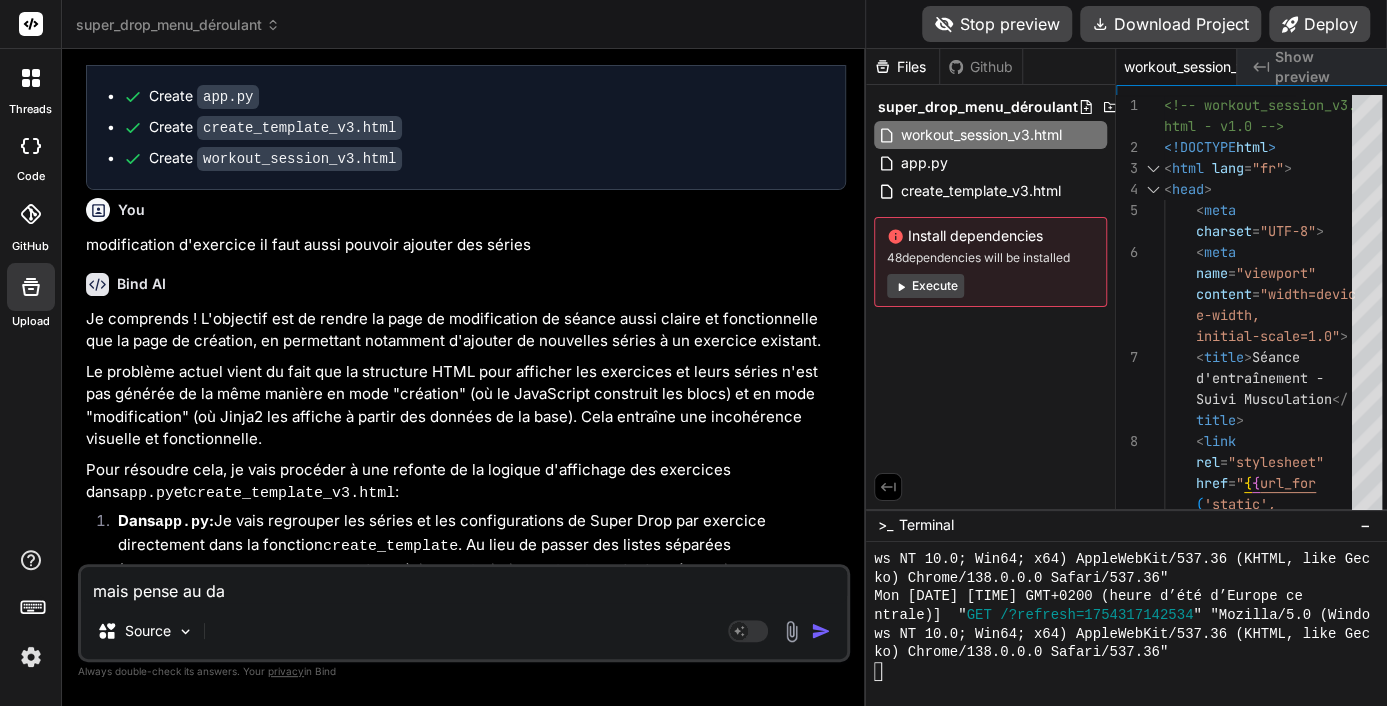 type on "mais pense au dat" 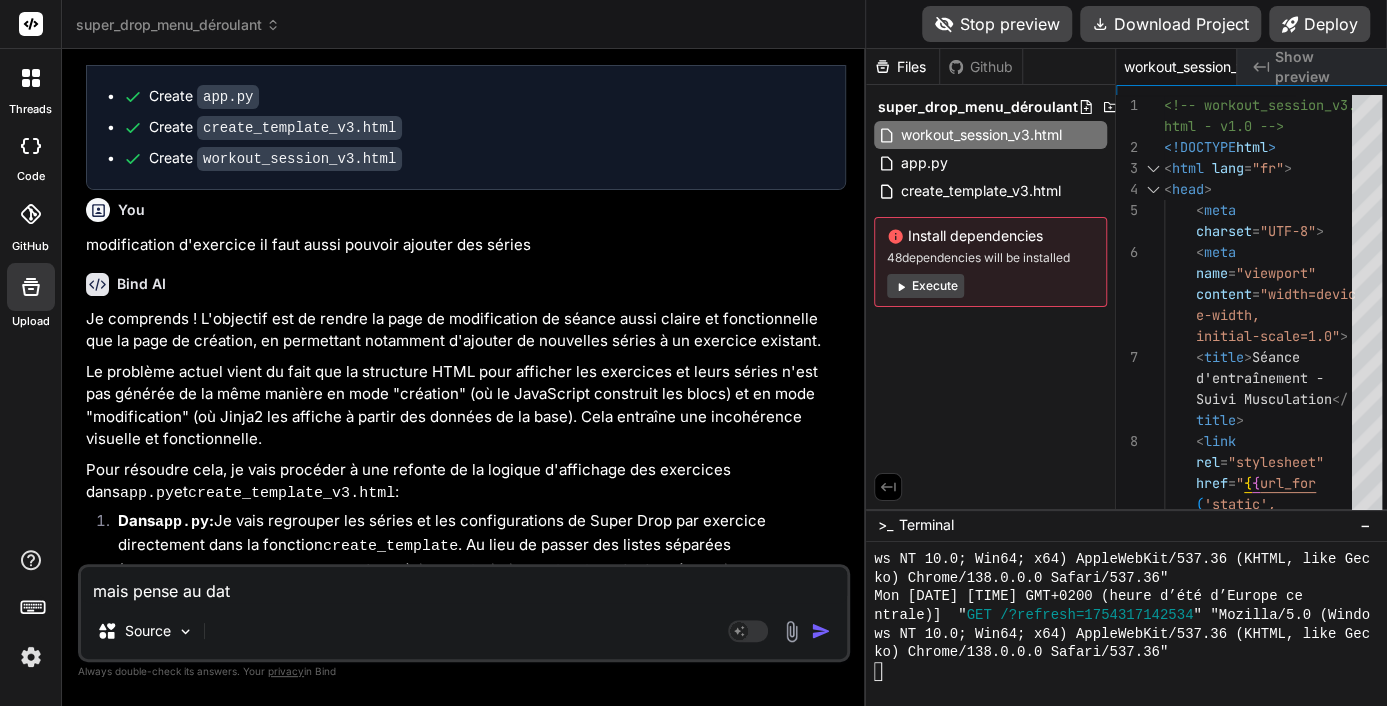 type on "mais pense au date" 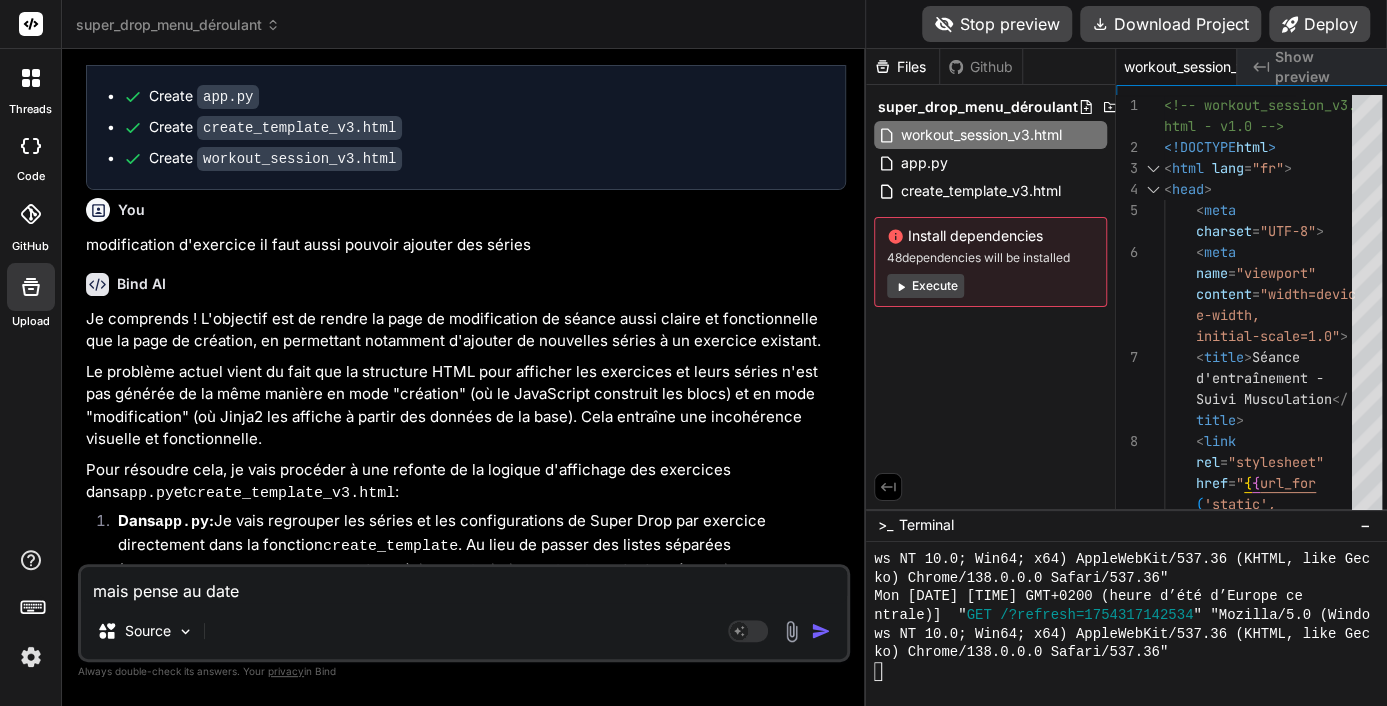 type on "mais pense au date" 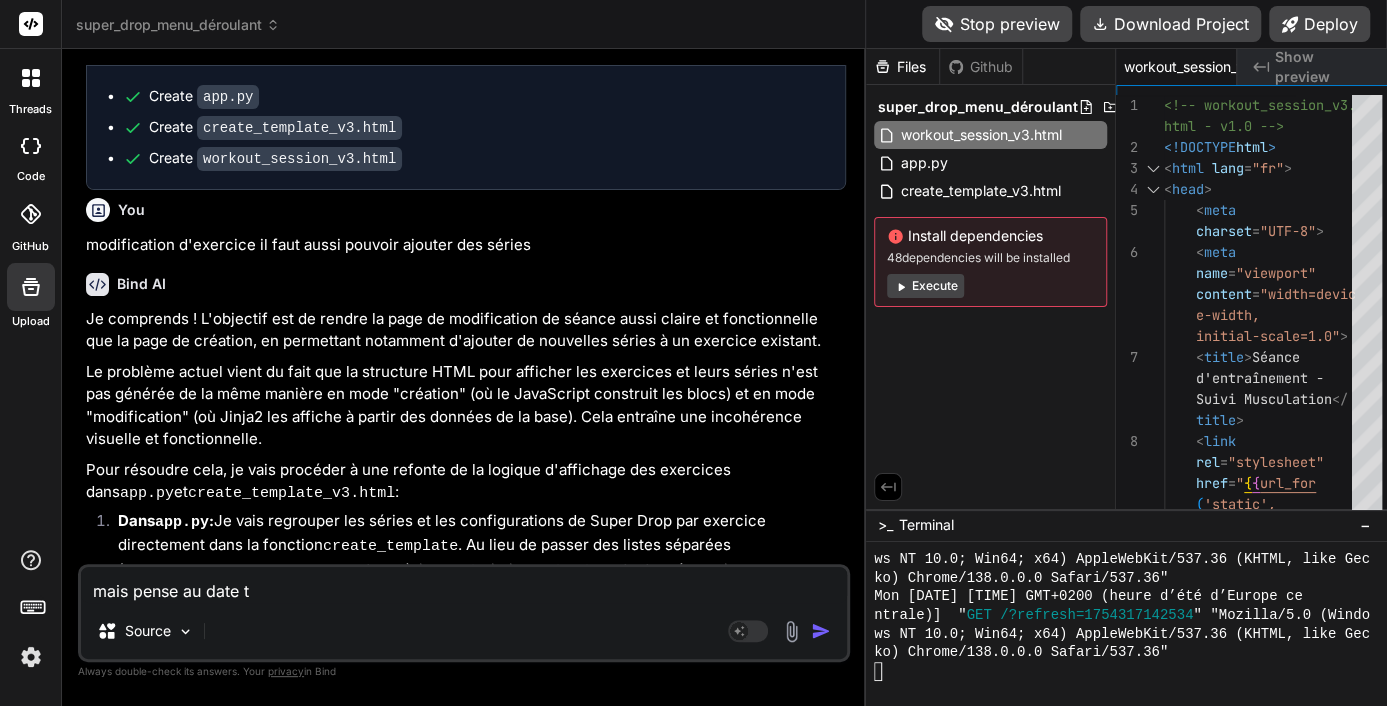 type on "mais pense au date to" 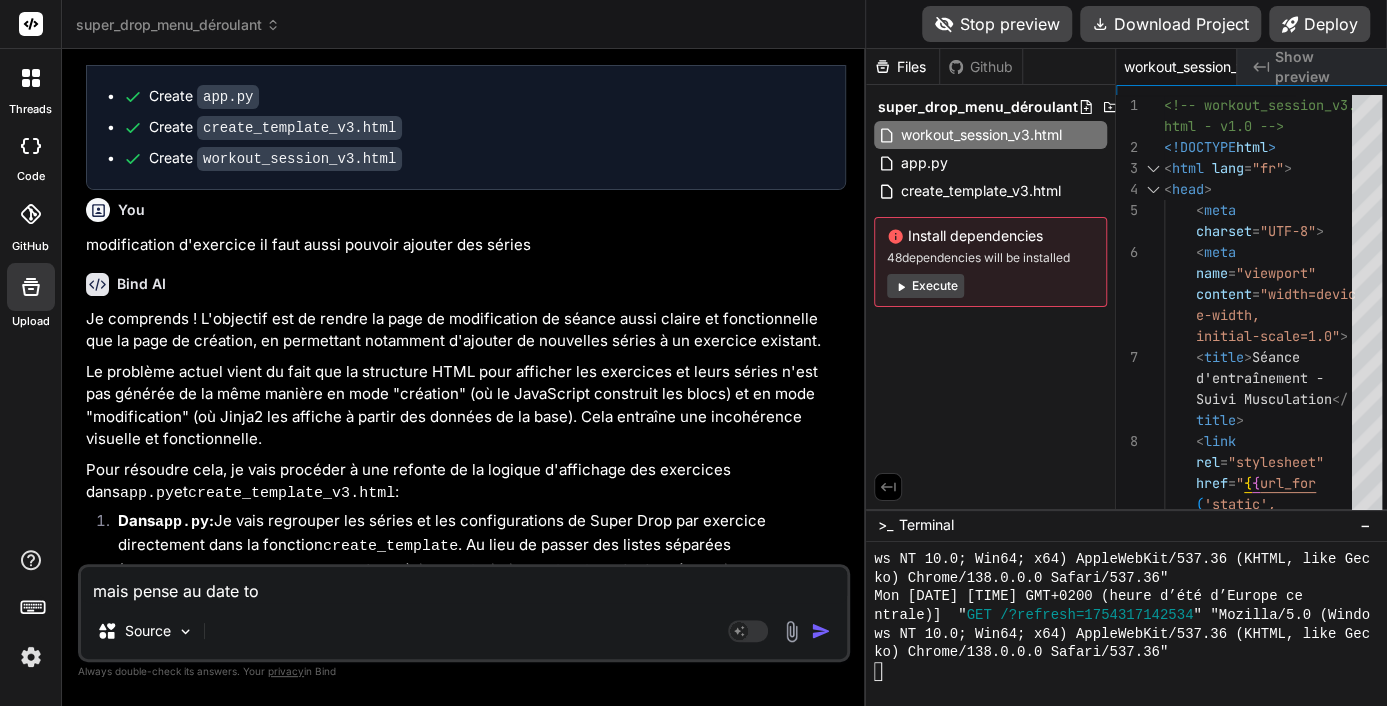 type on "x" 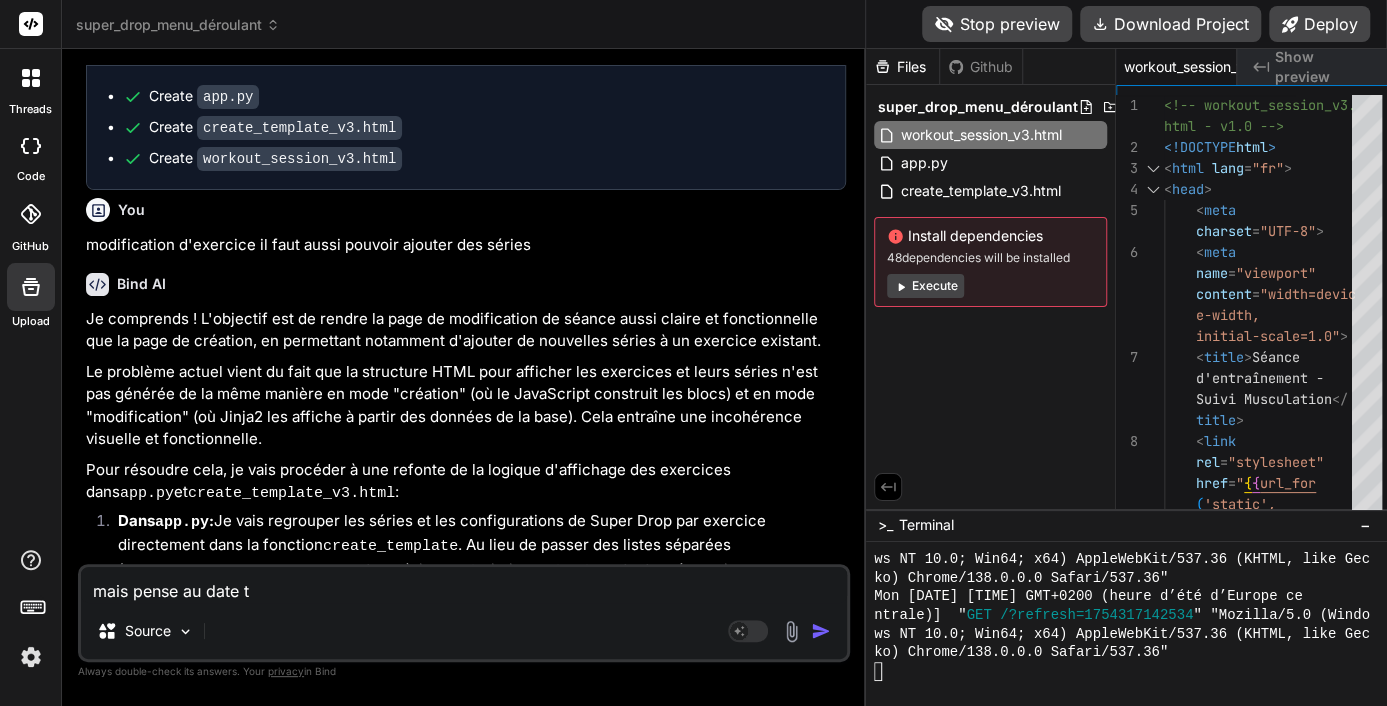 type on "mais pense au date ti" 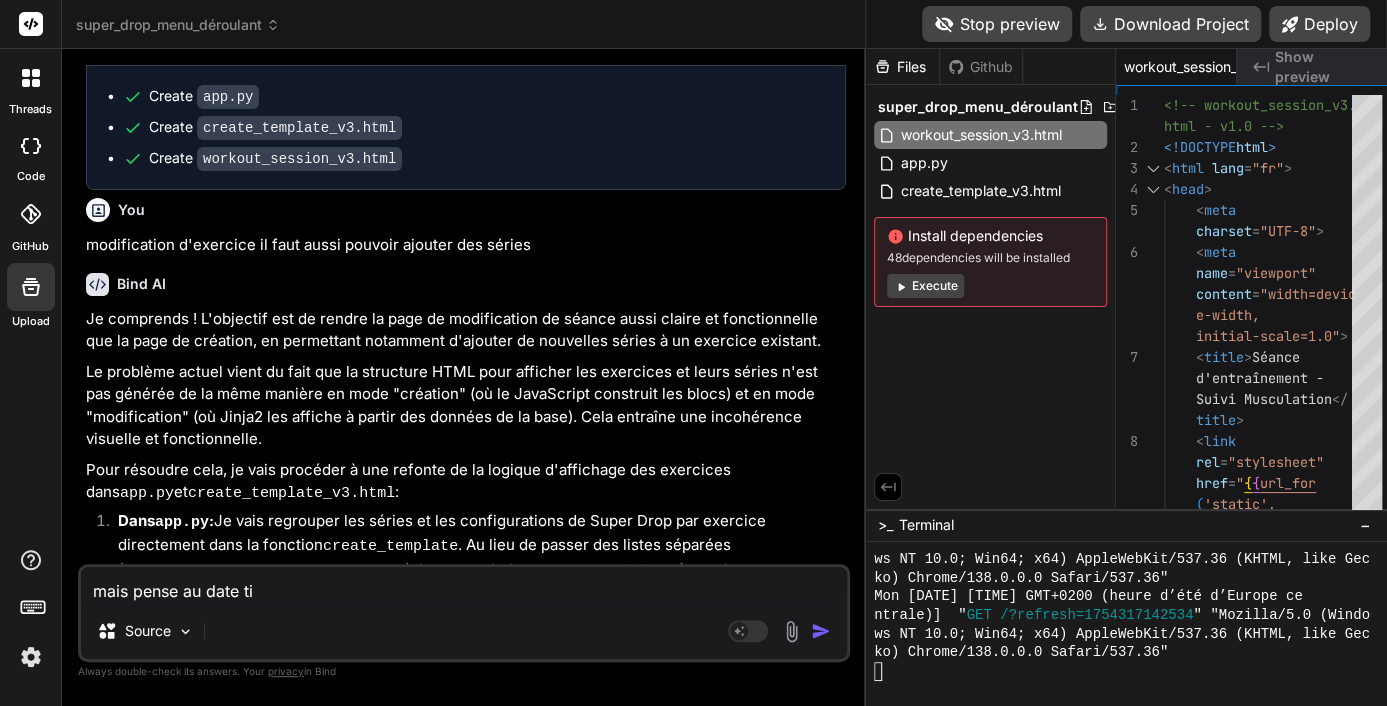 type on "mais pense au date tim" 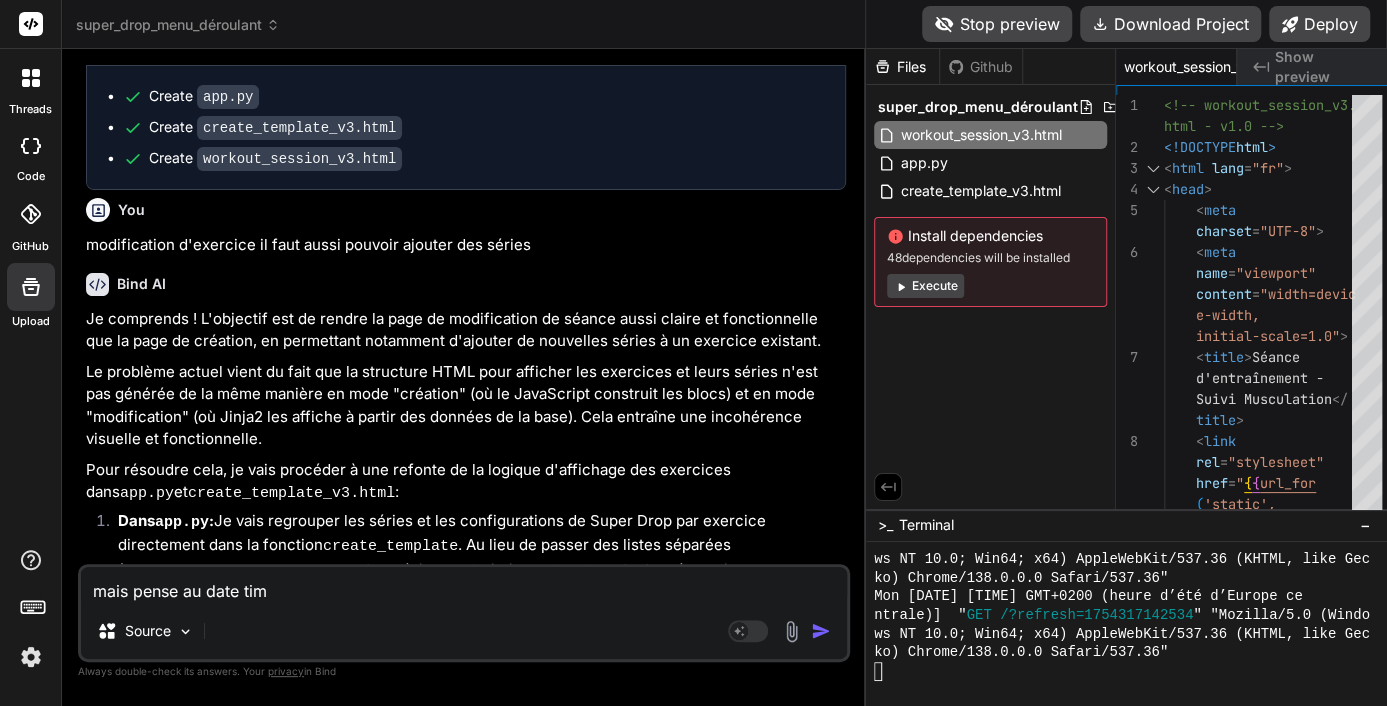 type on "mais pense au [DATE] [TIME]" 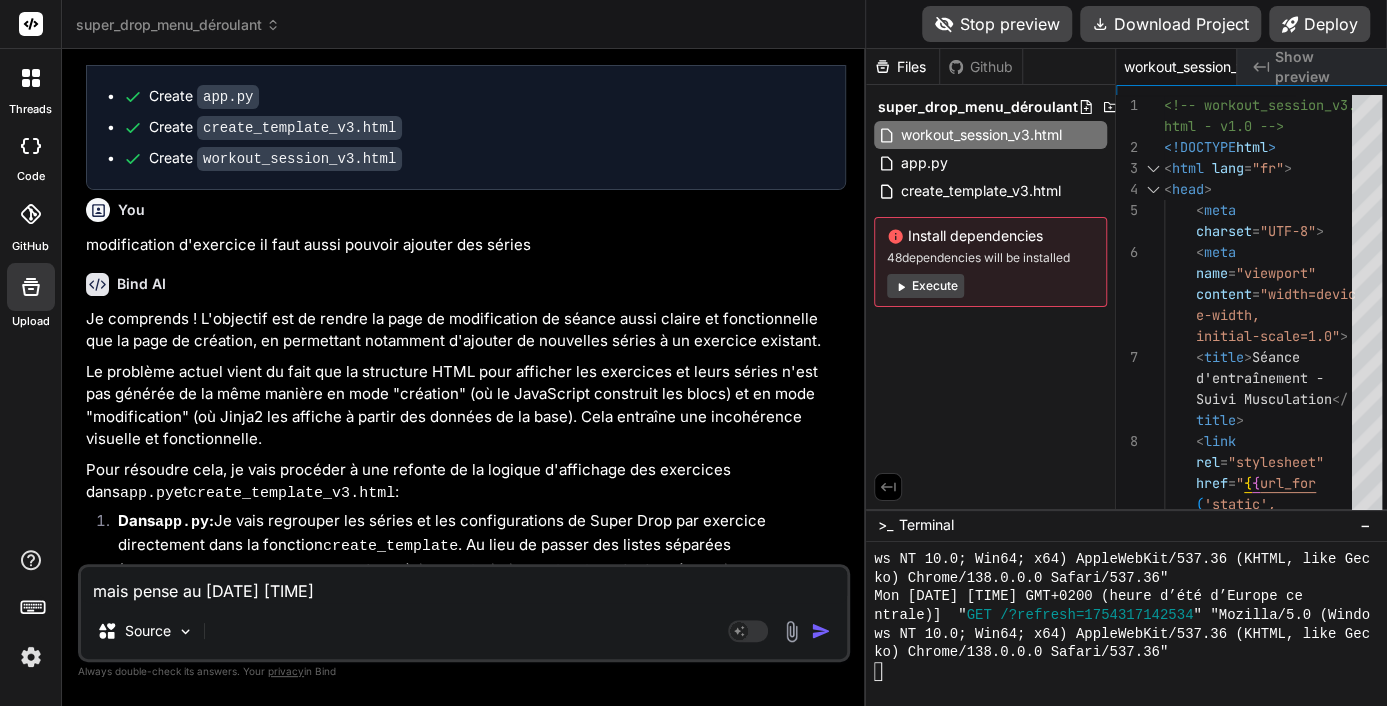 type on "mais pense au [DATE] [TIME]" 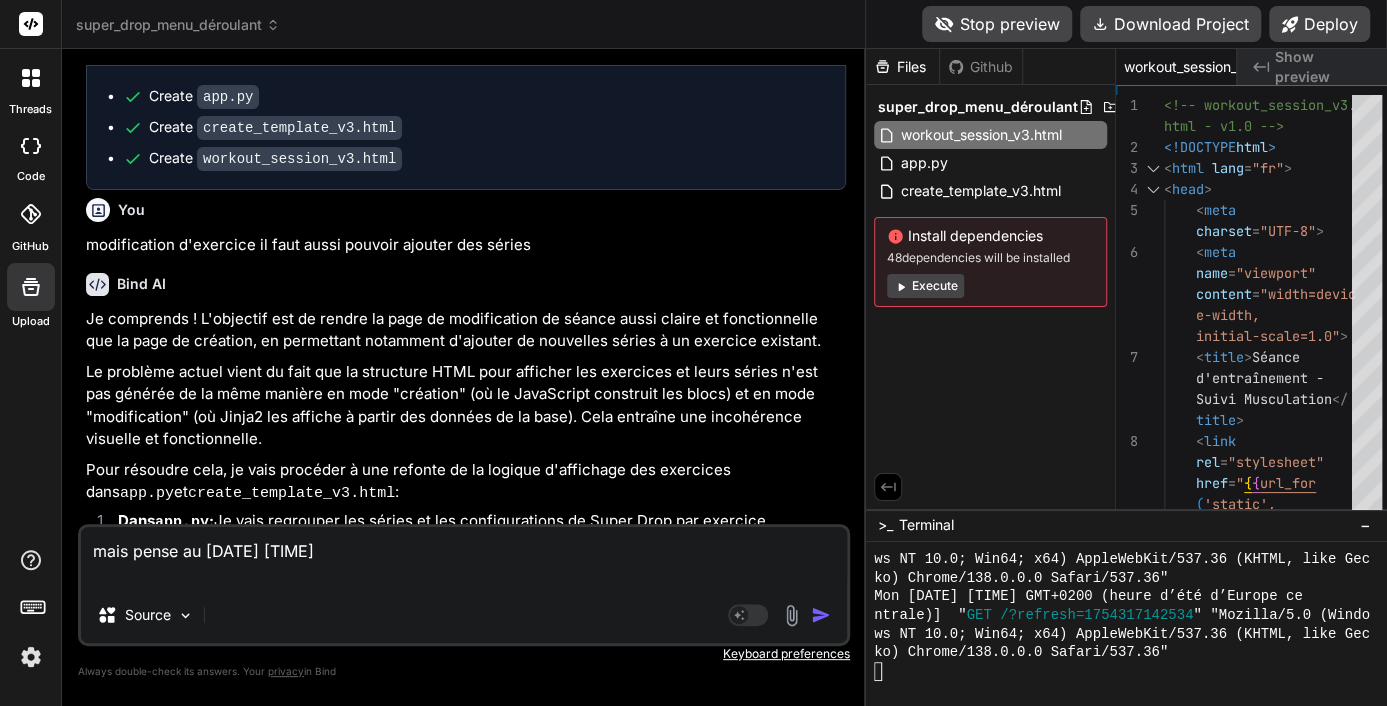 type on "mais pense au date time
n" 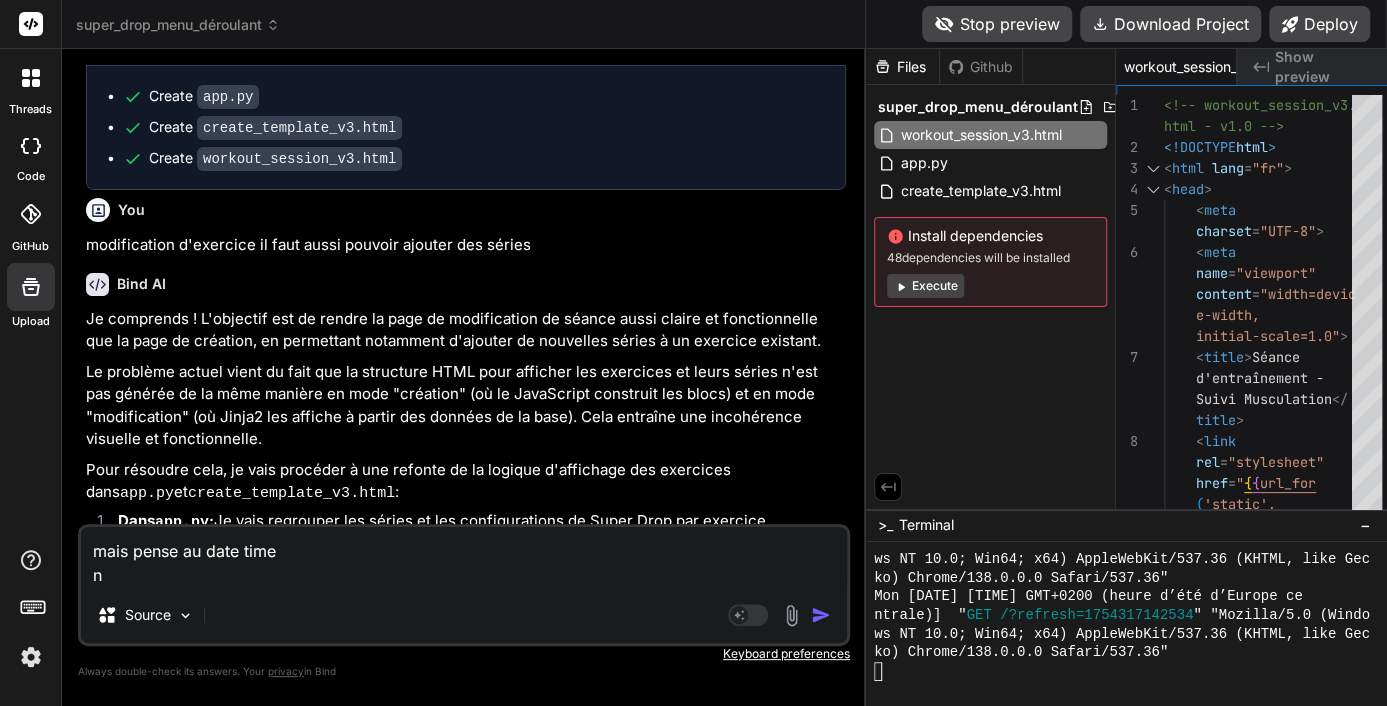 type on "mais pense au date time
ne" 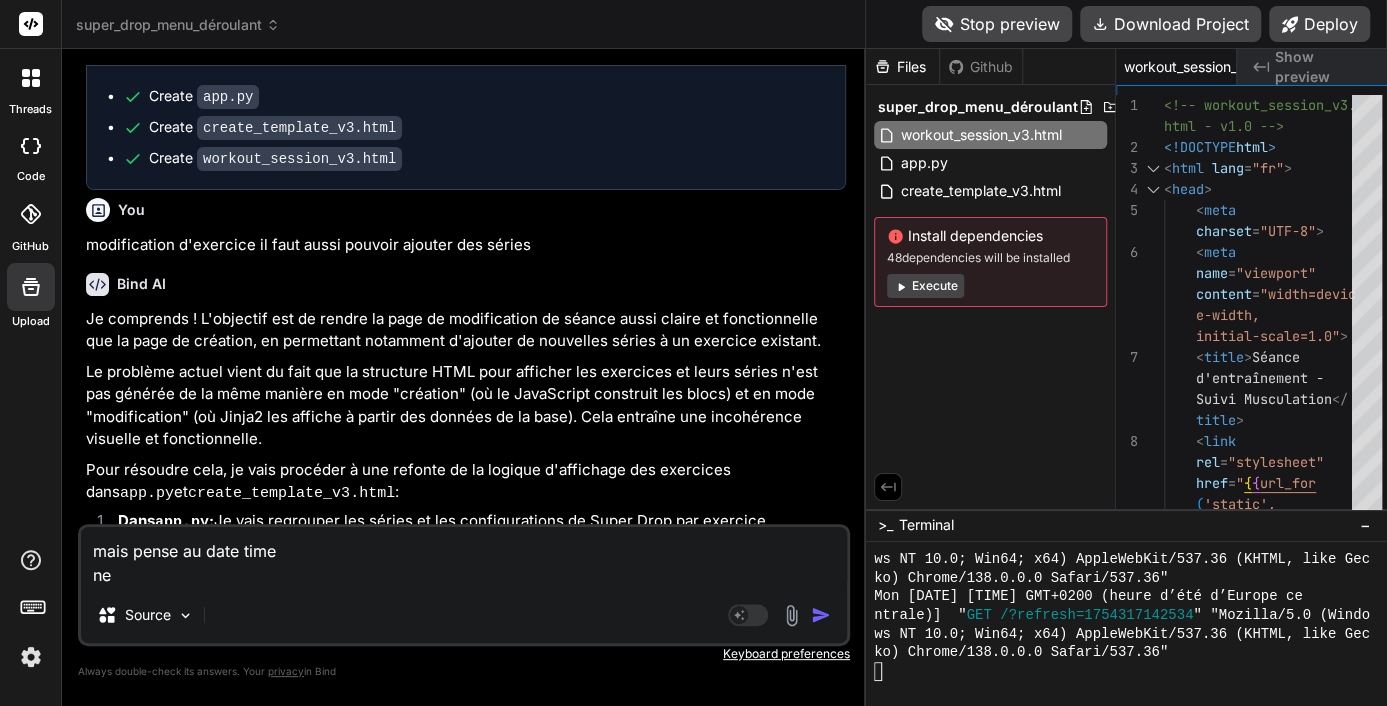 type on "mais pense au date time
ne" 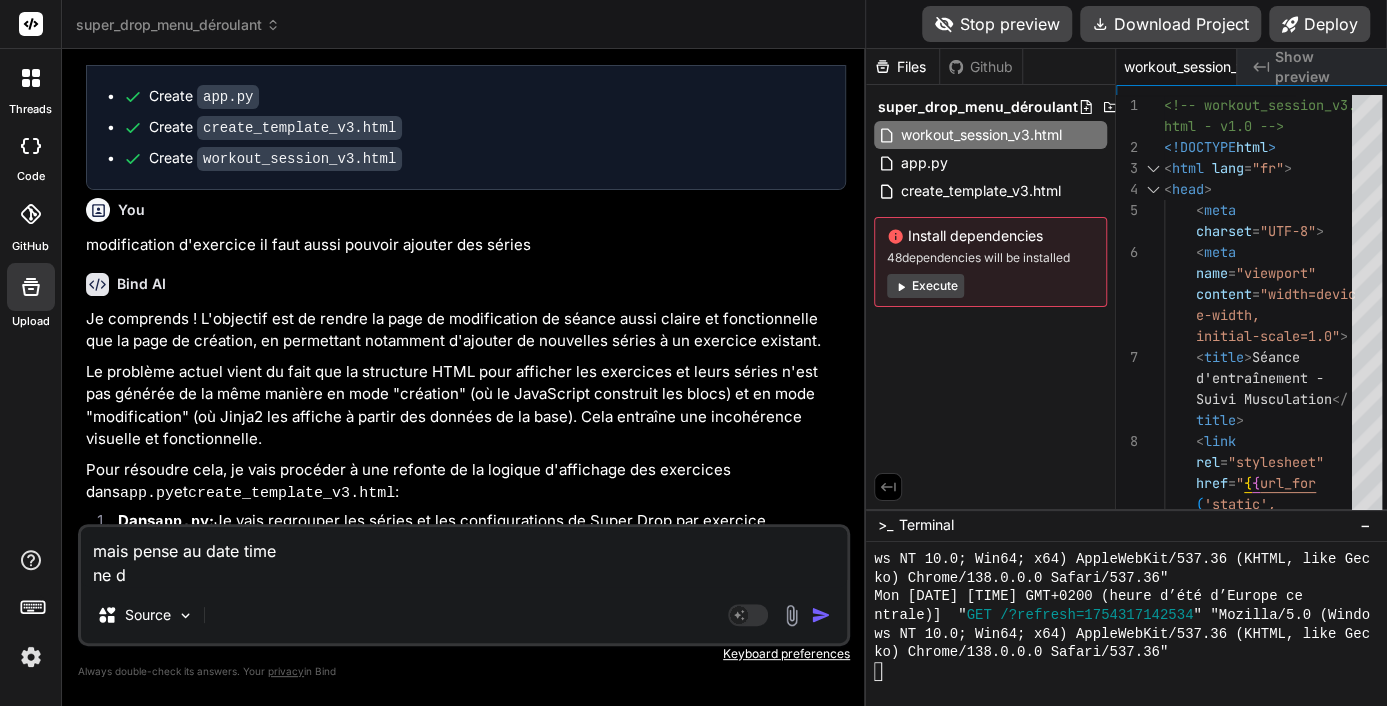 type on "mais pense au date time
ne do" 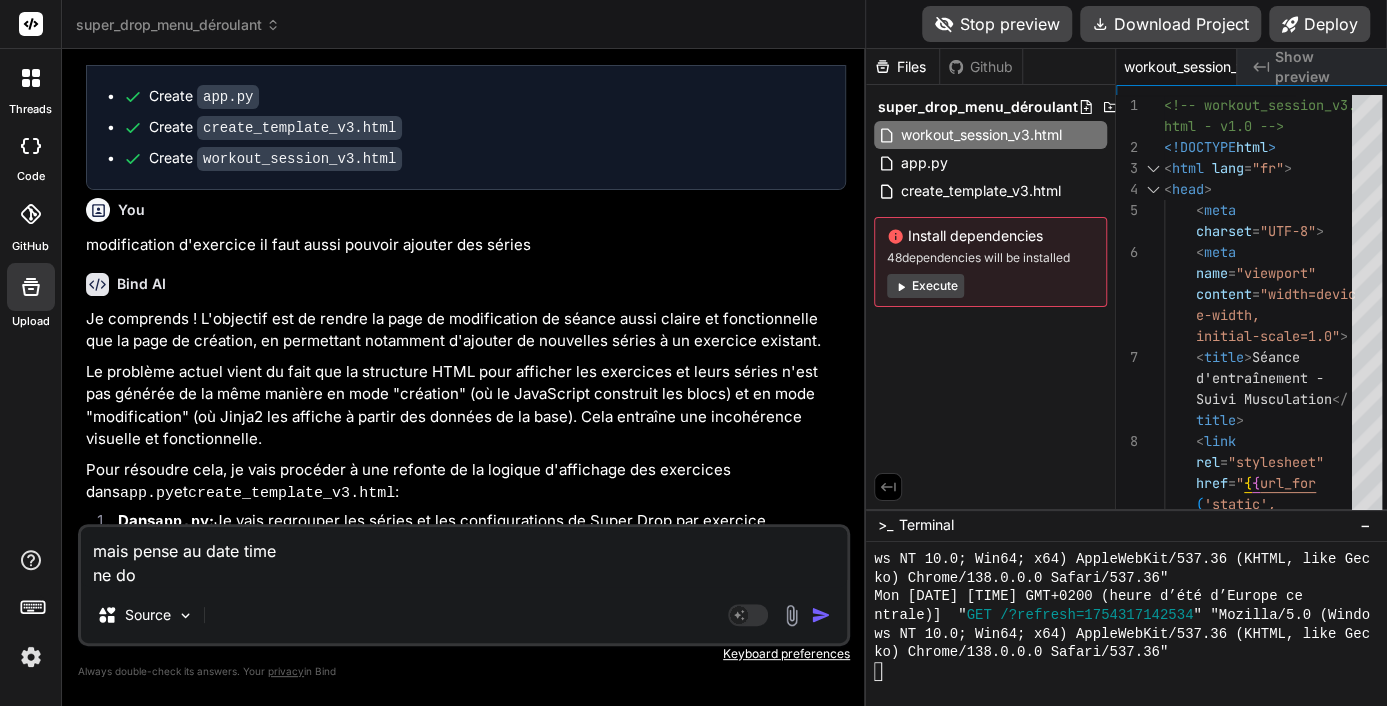 type on "mais pense au date time
ne doe" 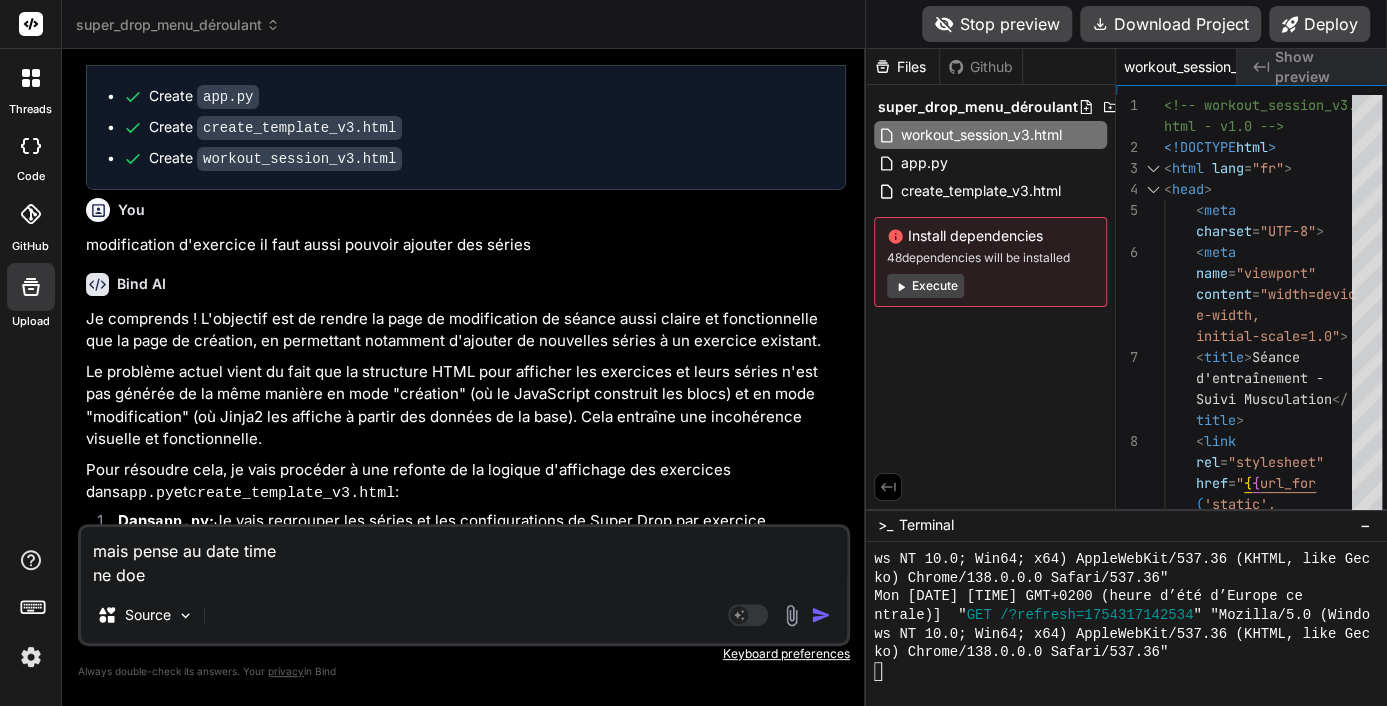 type on "mais pense au date time
ne doen" 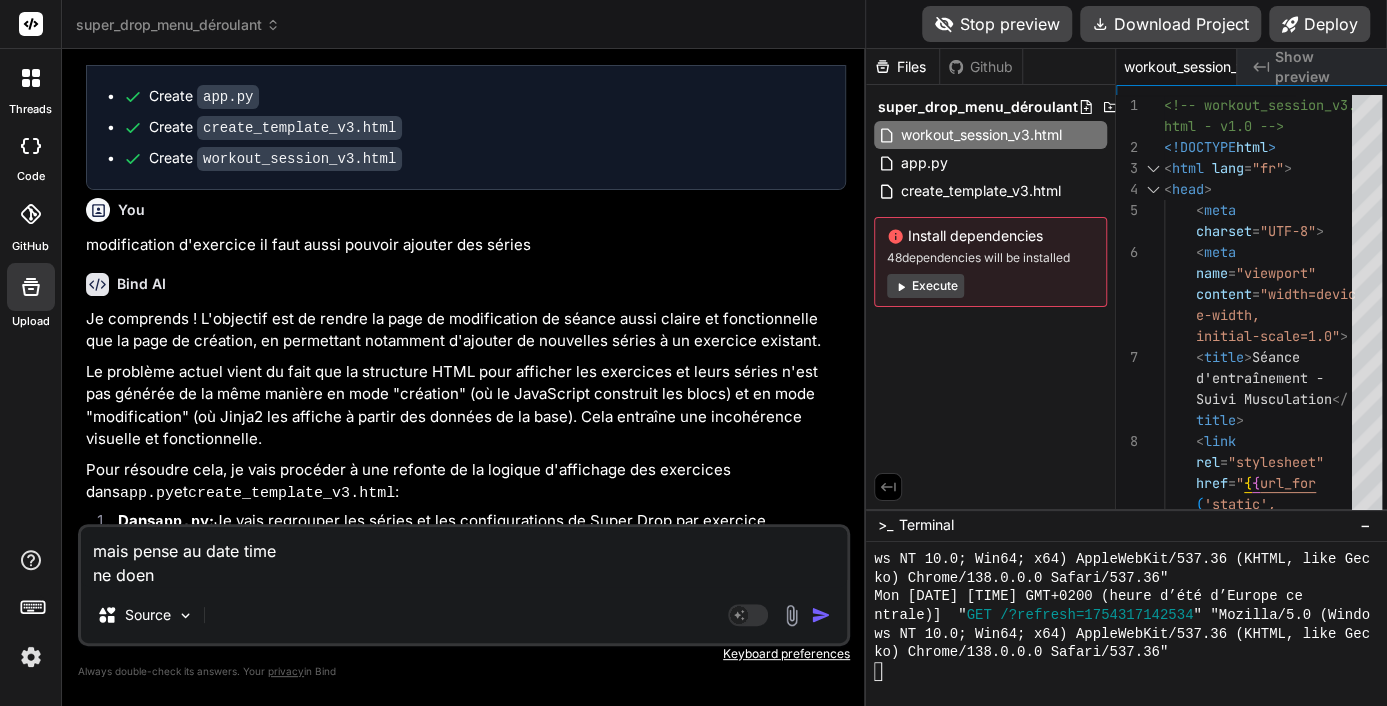 type on "mais pense au date time
ne doenn" 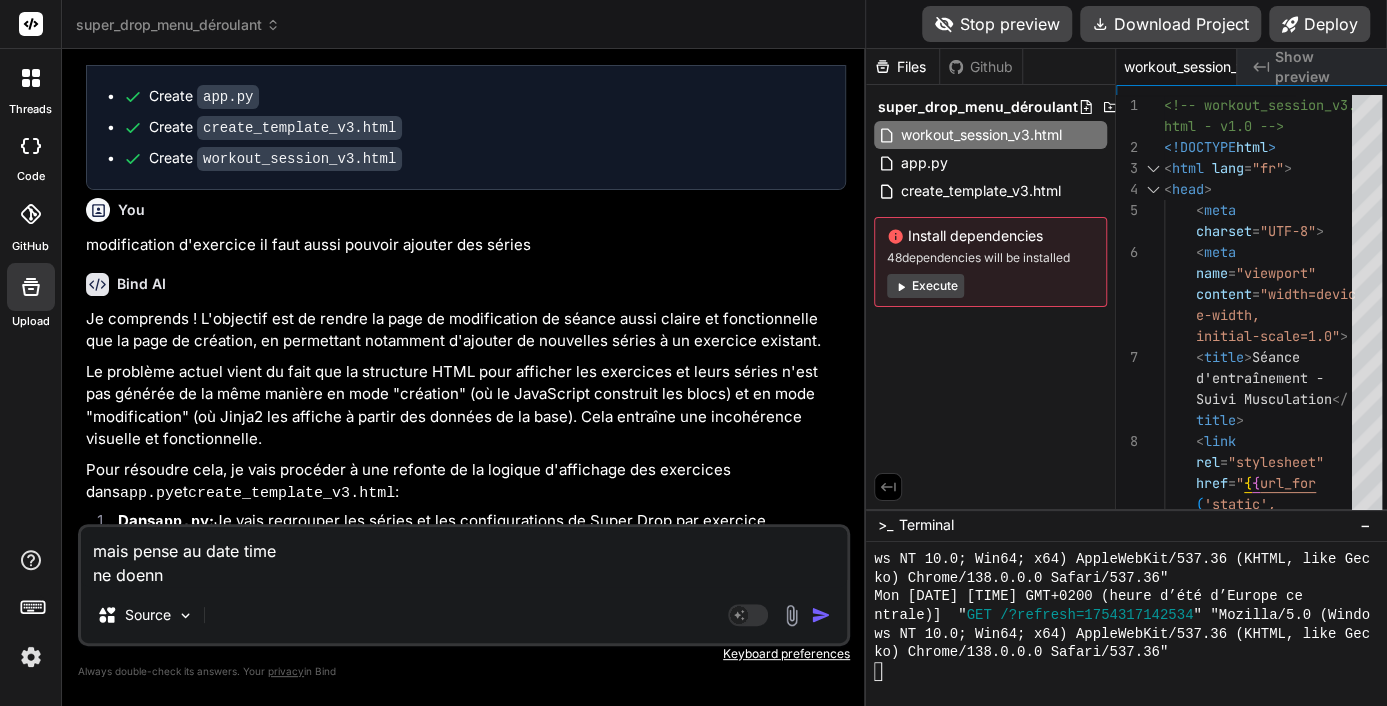 type on "mais pense au date time
ne doenne" 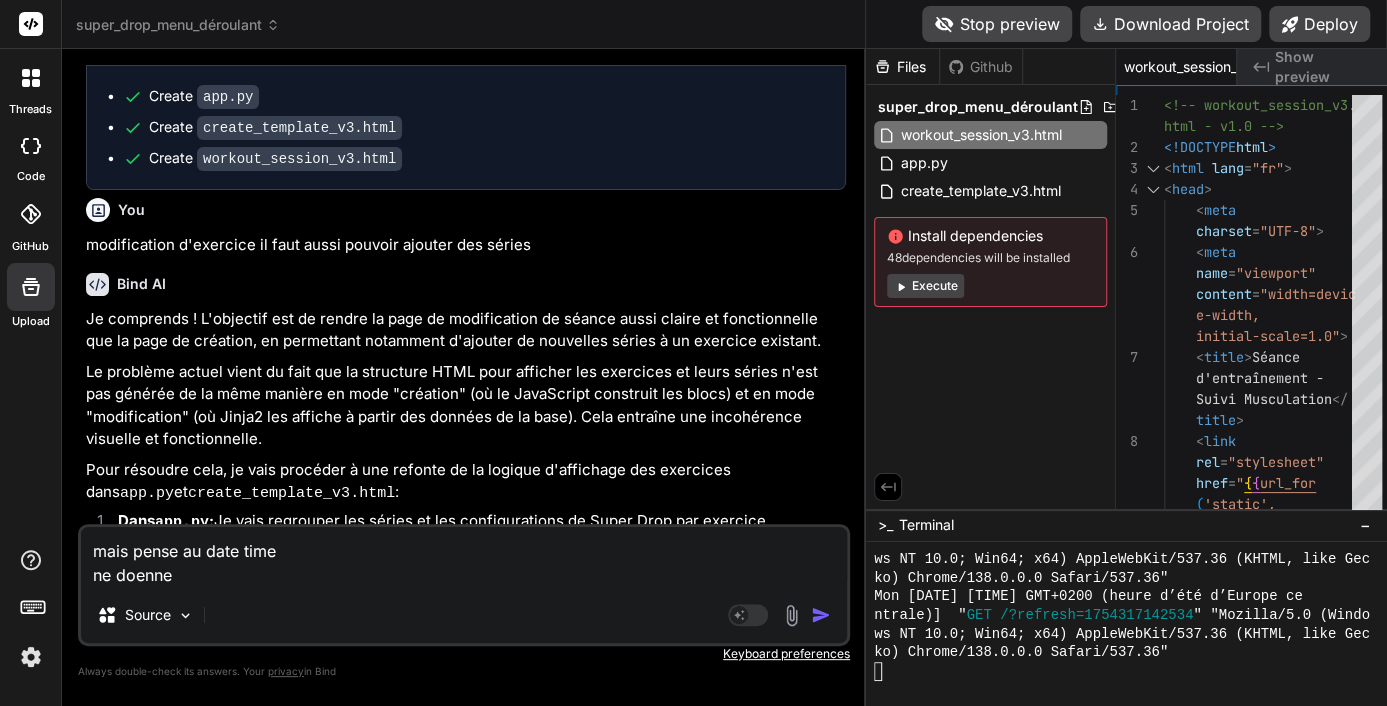 type on "mais pense au date time
ne doenn" 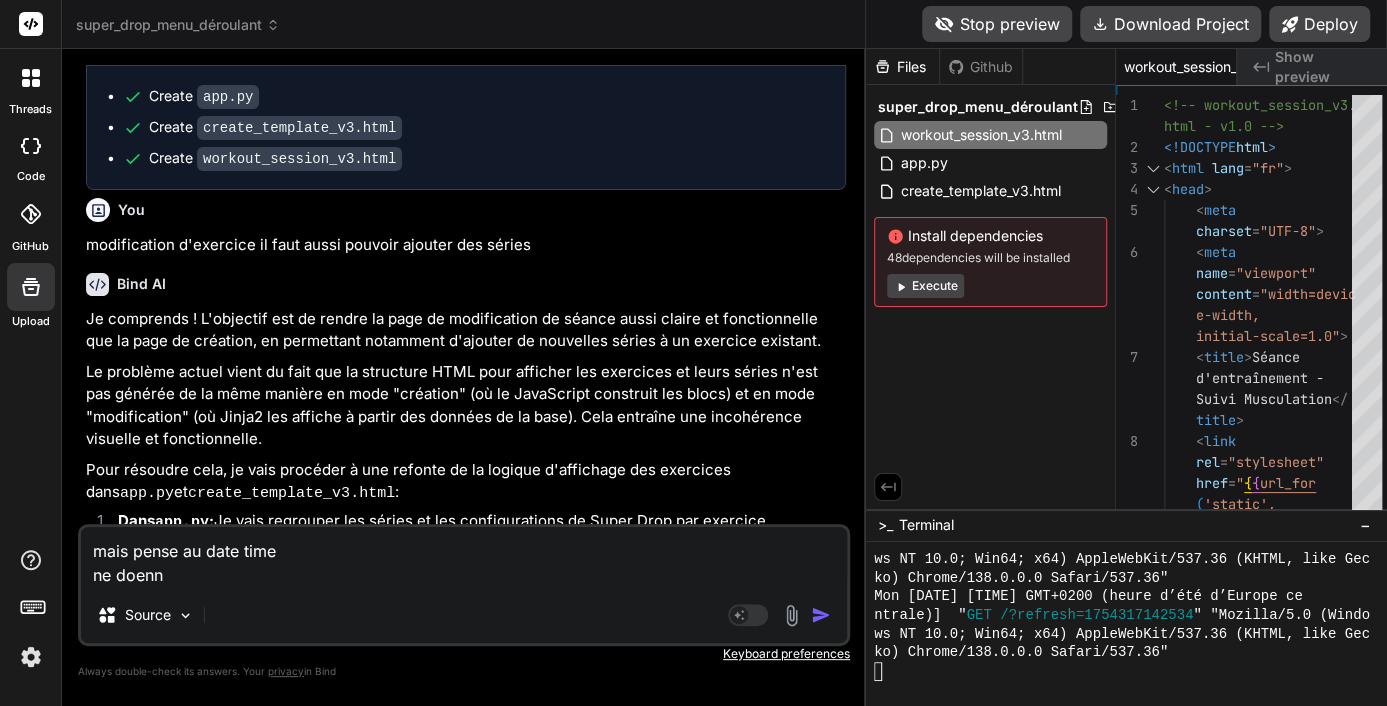 type on "mais pense au date time
ne doen" 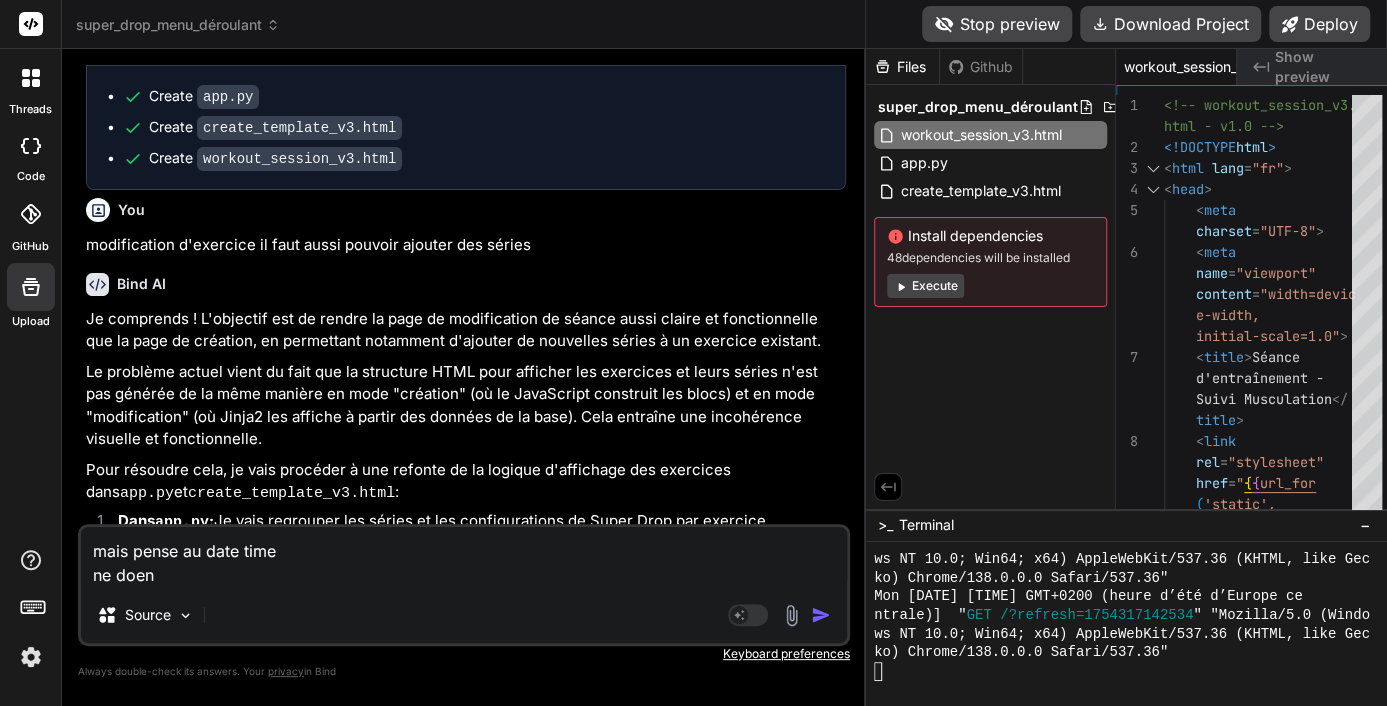 type on "mais pense au date time
ne doe" 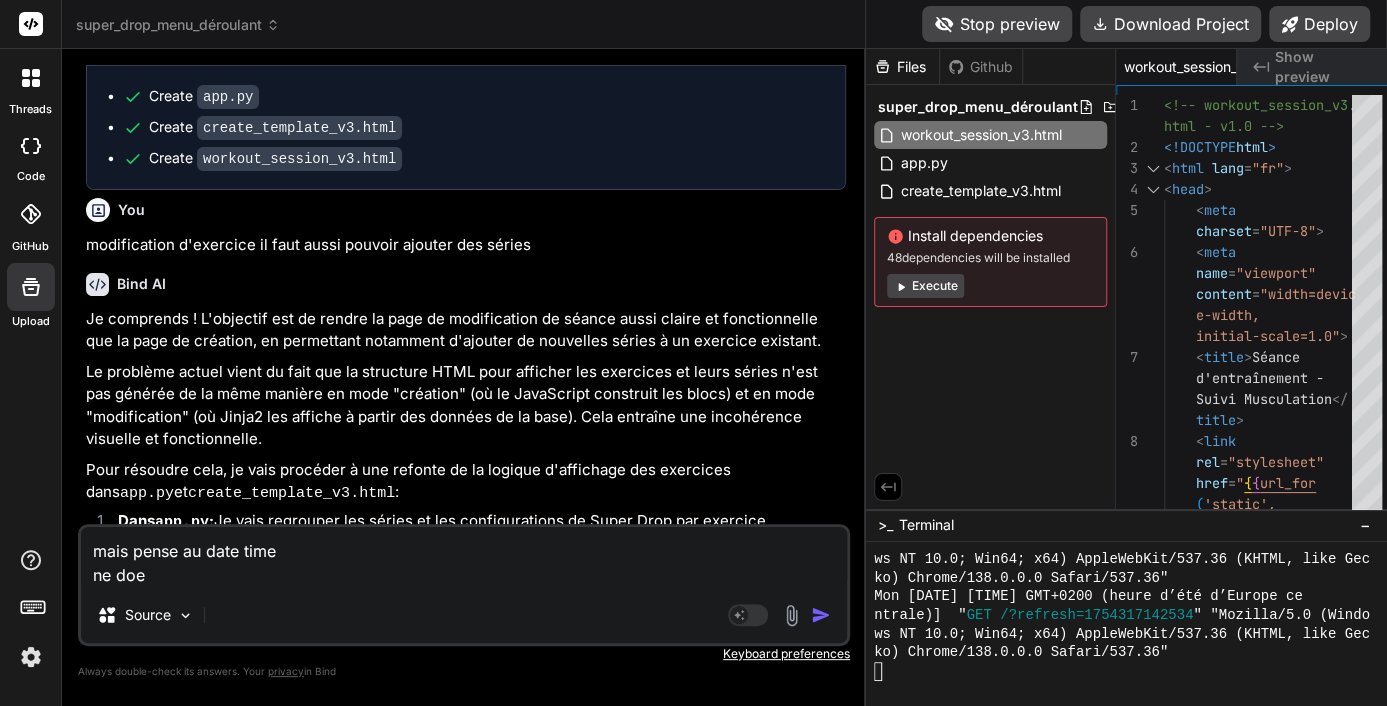type on "mais pense au date time
ne do" 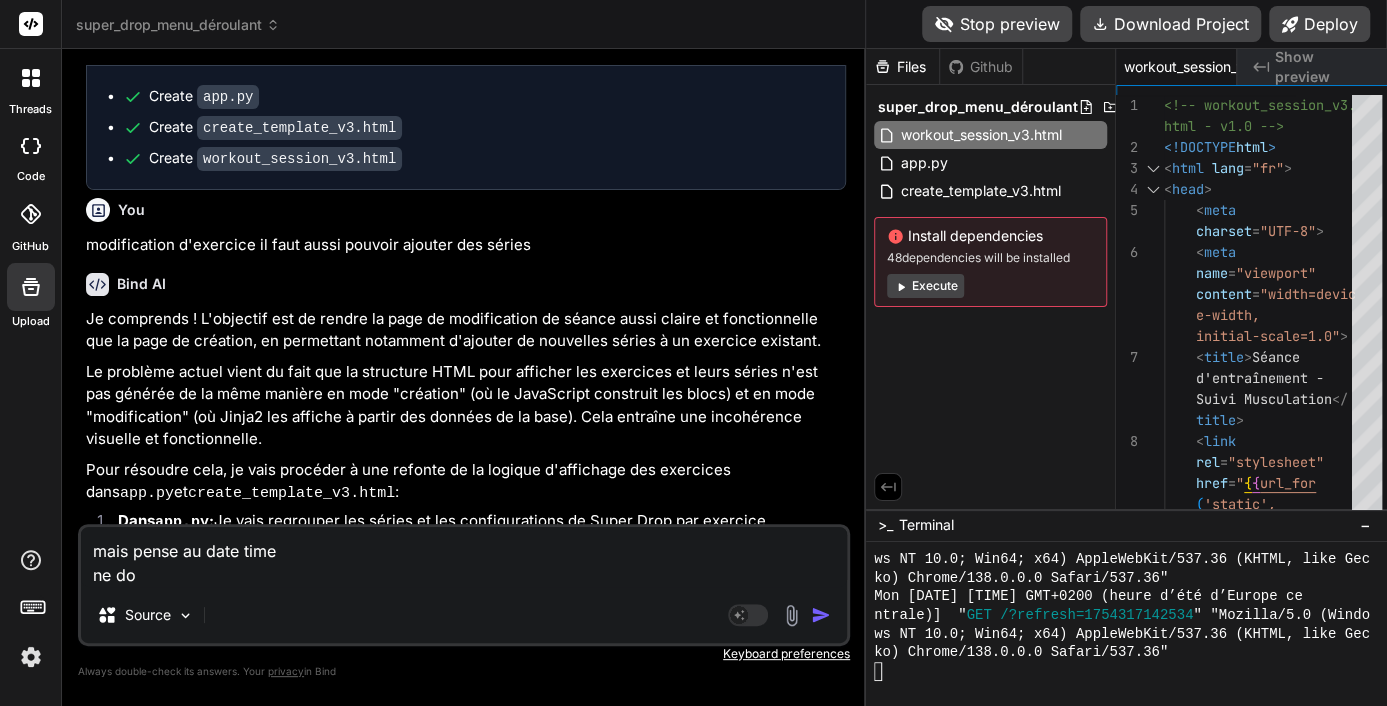 type on "x" 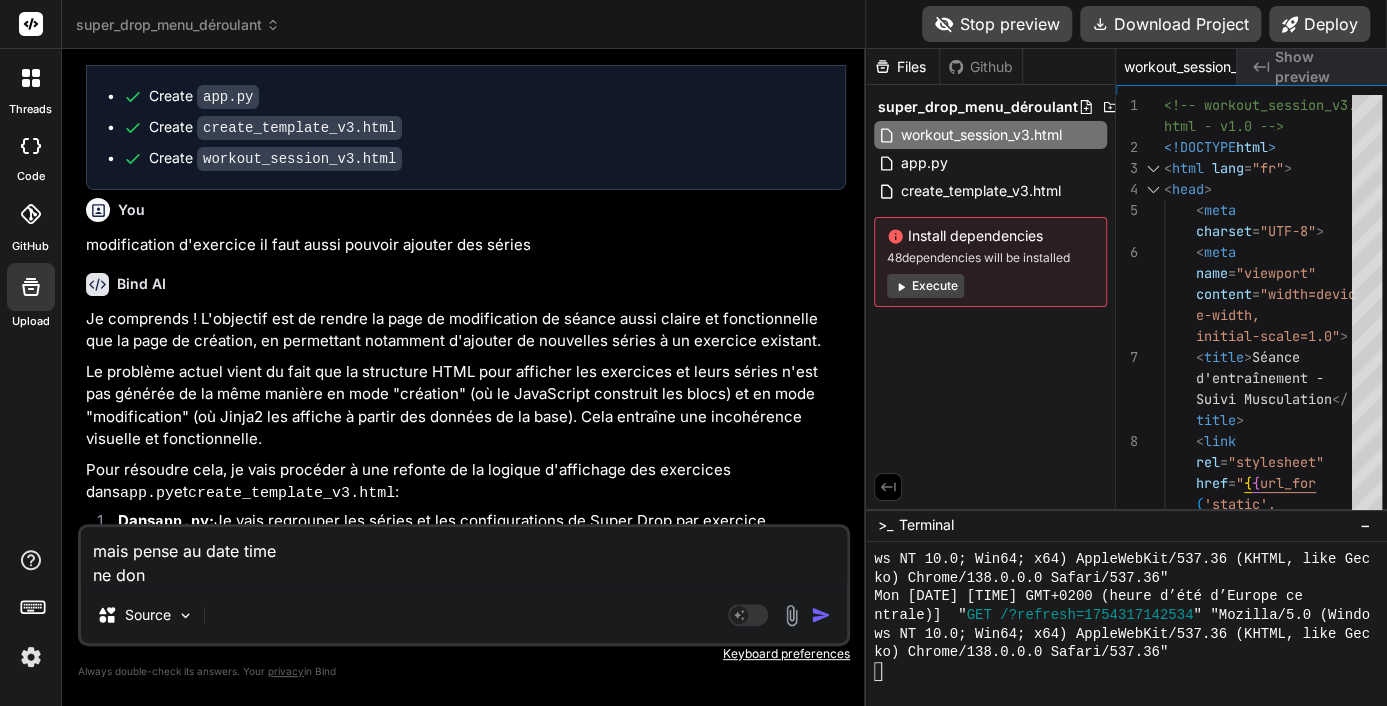 type on "mais pense au date time
ne donn" 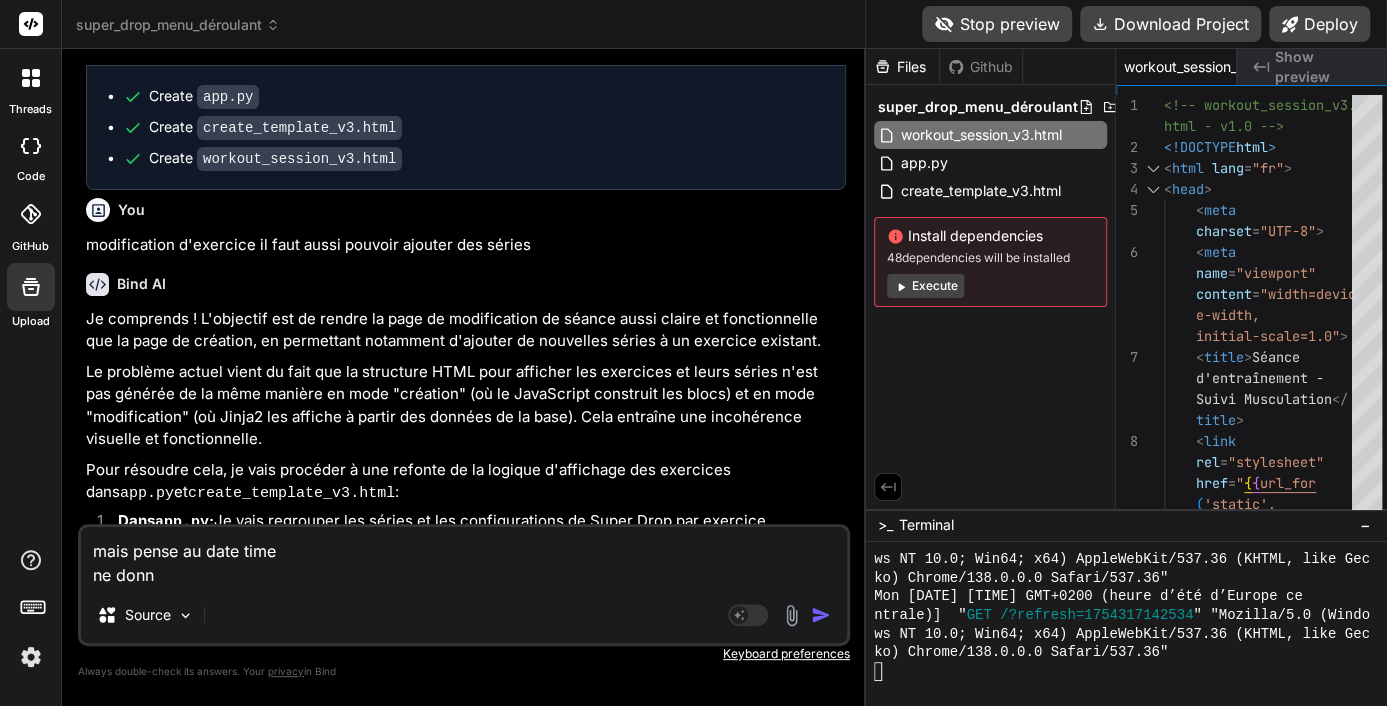 type on "x" 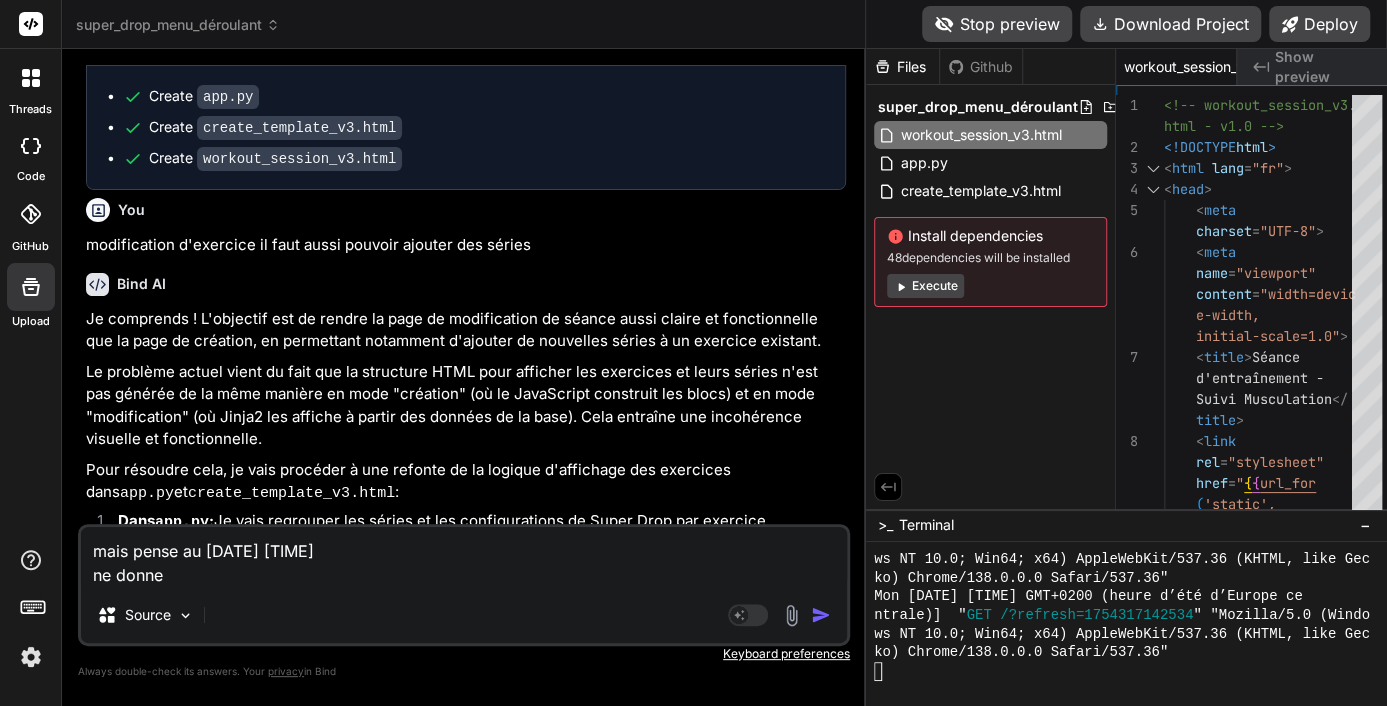 type on "mais pense au [DATE] [TIME]
ne donne" 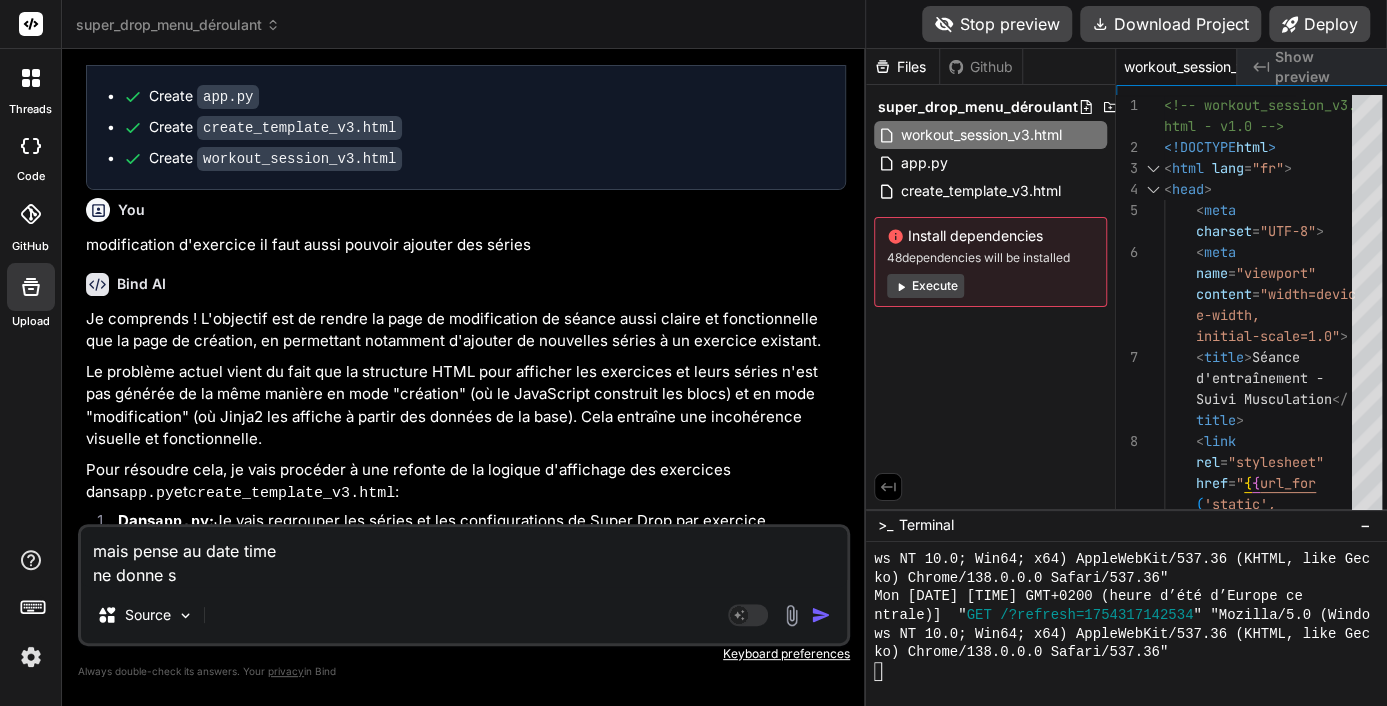 type on "mais pense au date time
ne donne sq" 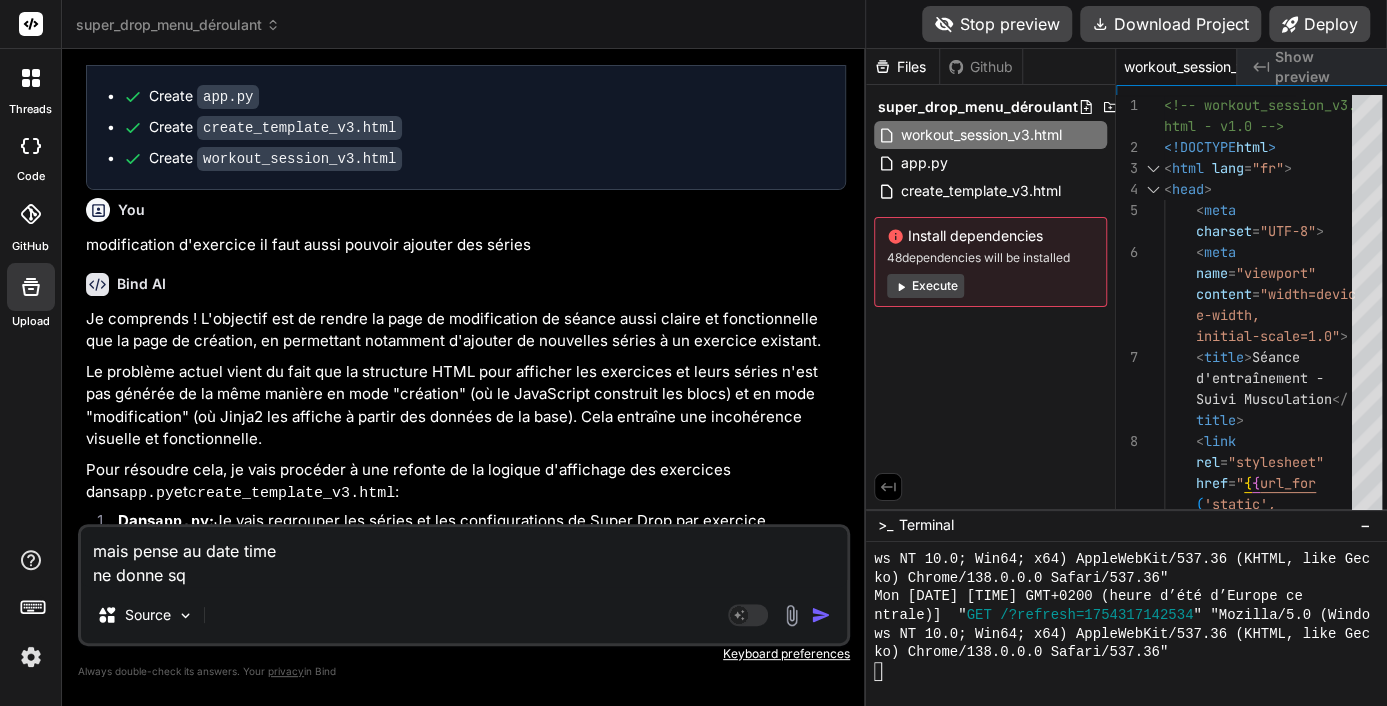 type on "mais pense au date time
ne donne squ" 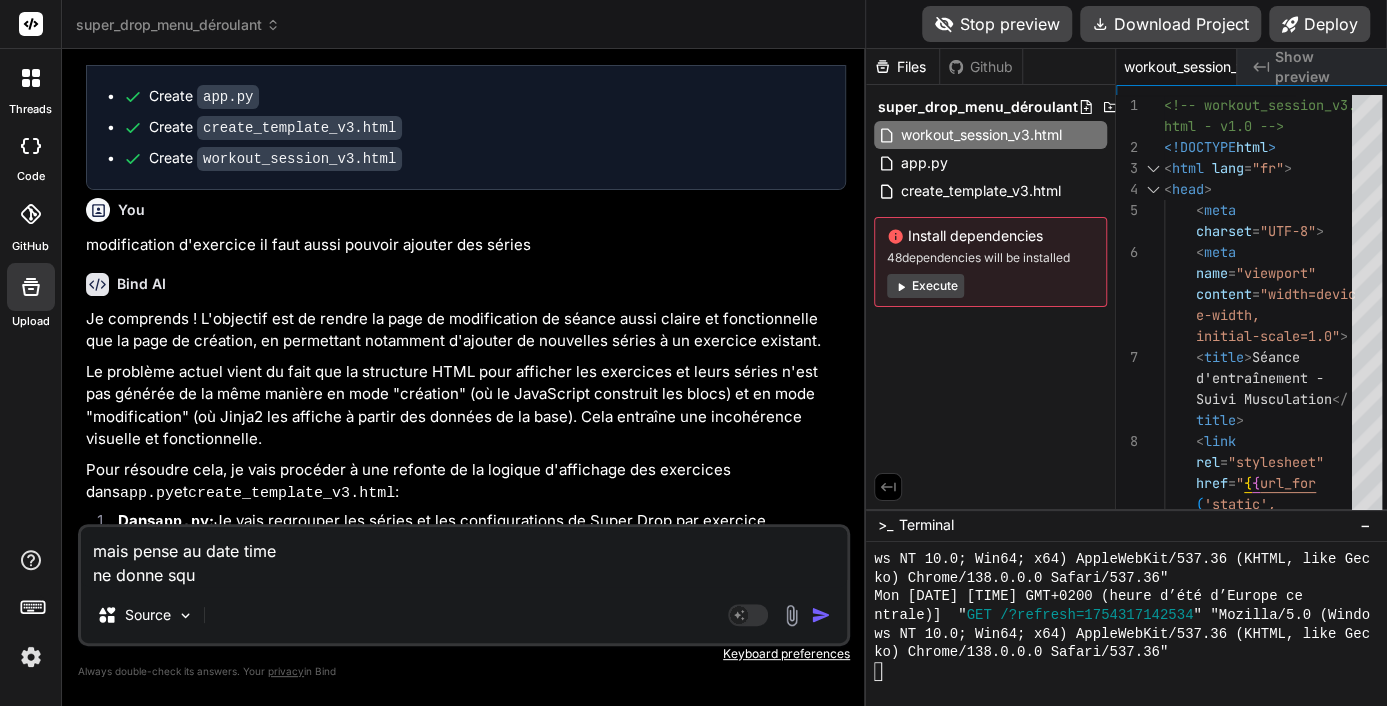 type on "mais pense au date time
ne donne squa" 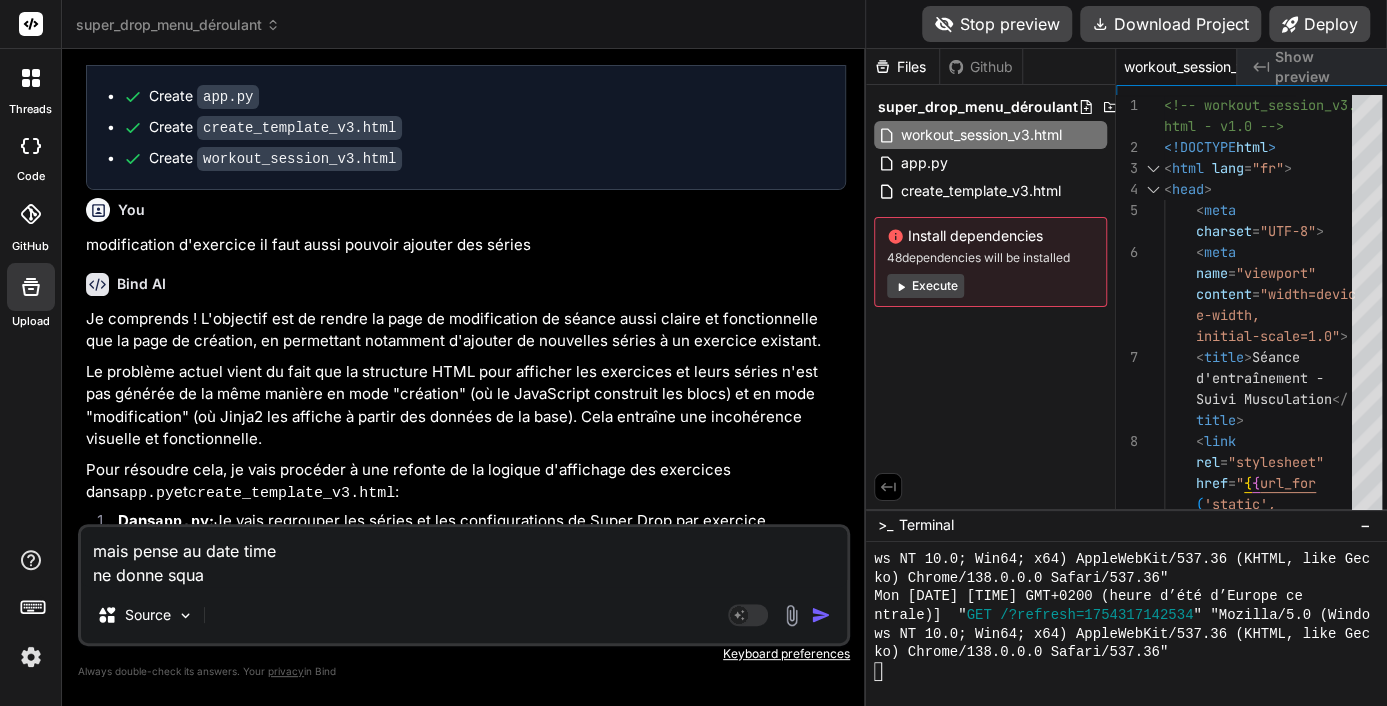 type on "mais pense au date time
ne donne squa" 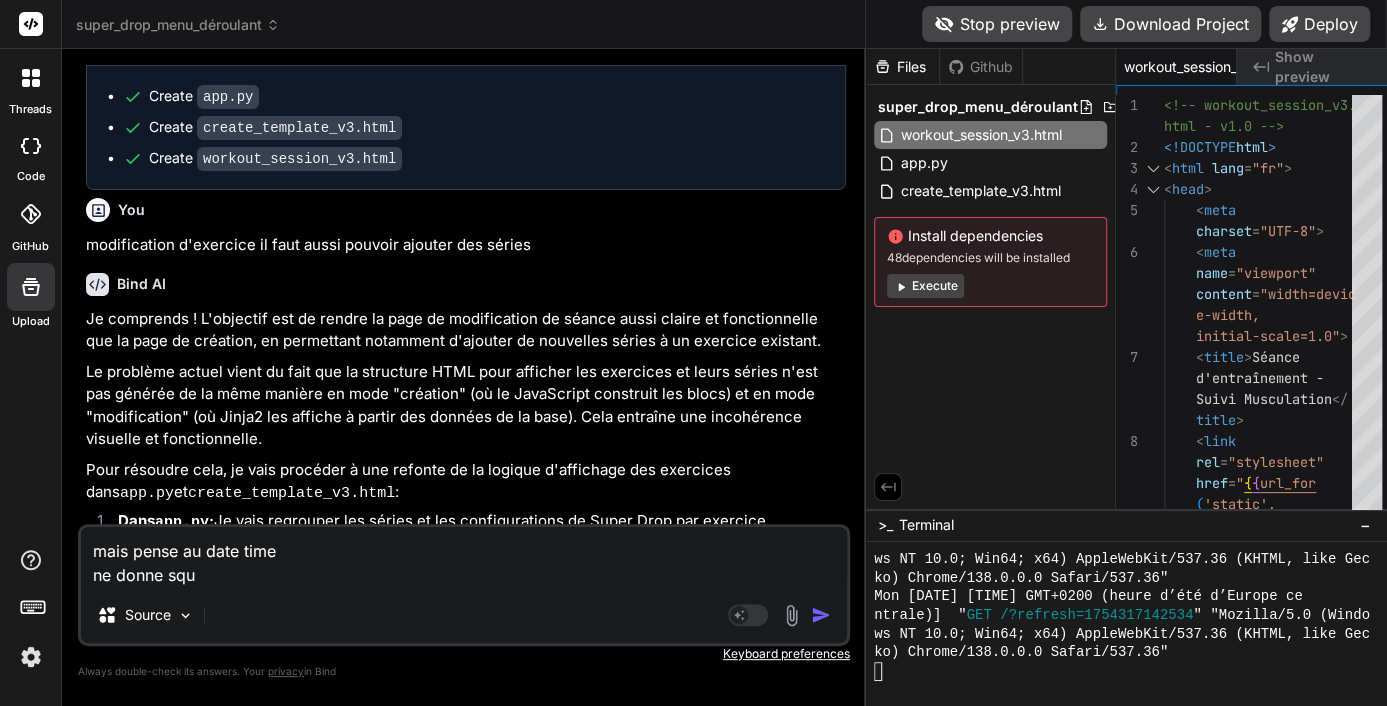 type on "mais pense au date time
ne donne sq" 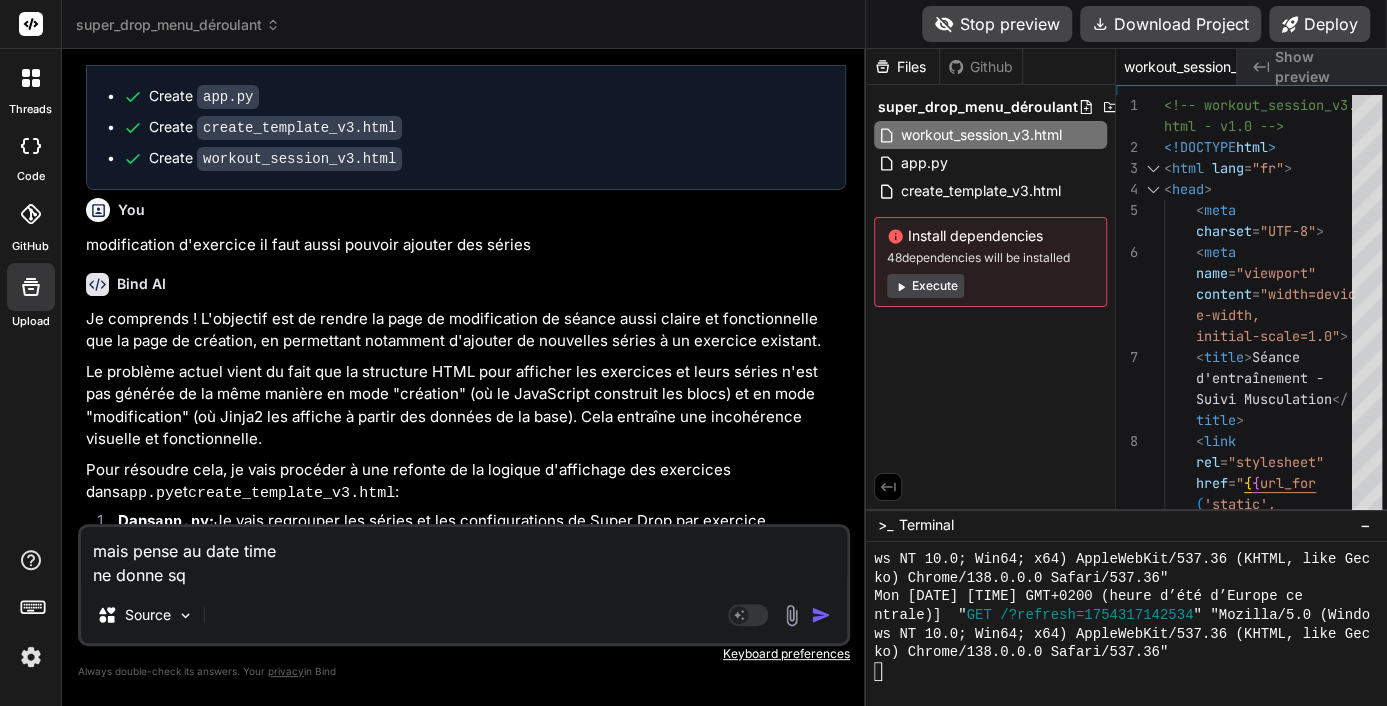 type on "mais pense au date time
ne donne s" 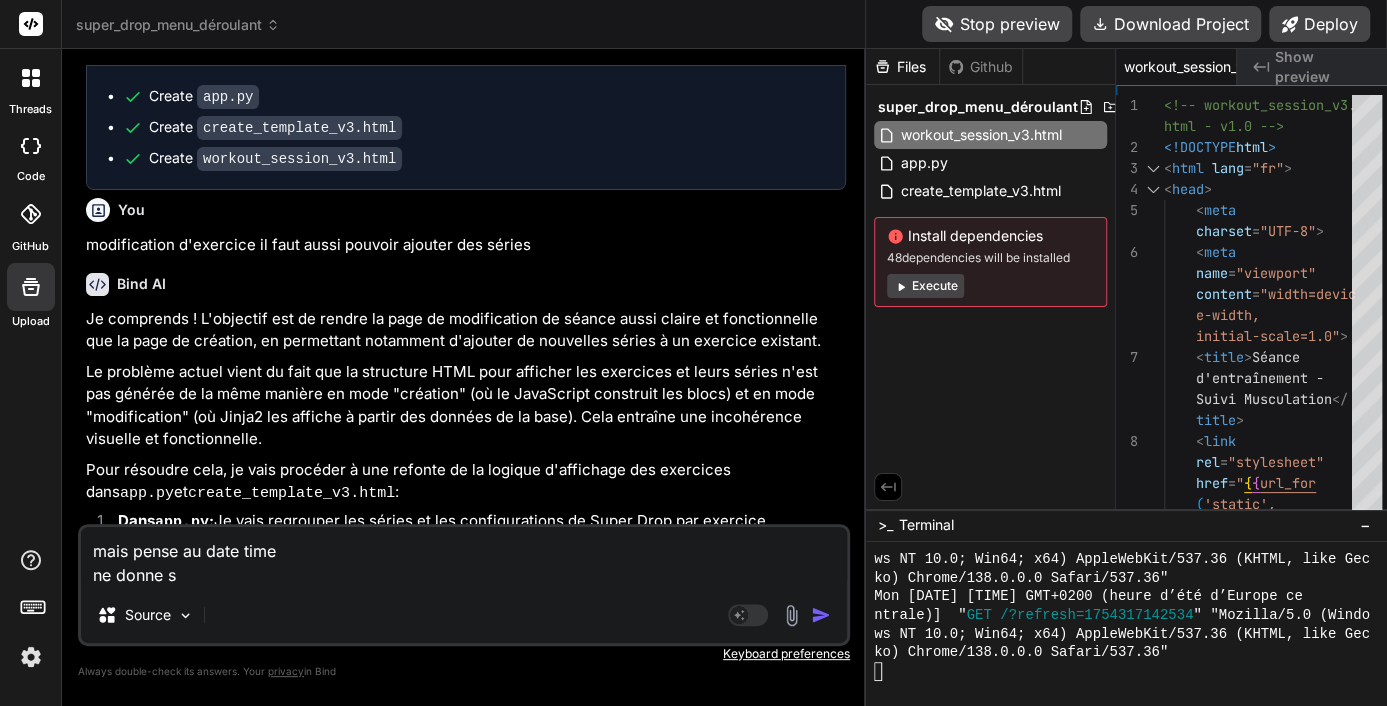 type on "mais pense au [DATE] [TIME]
ne donne" 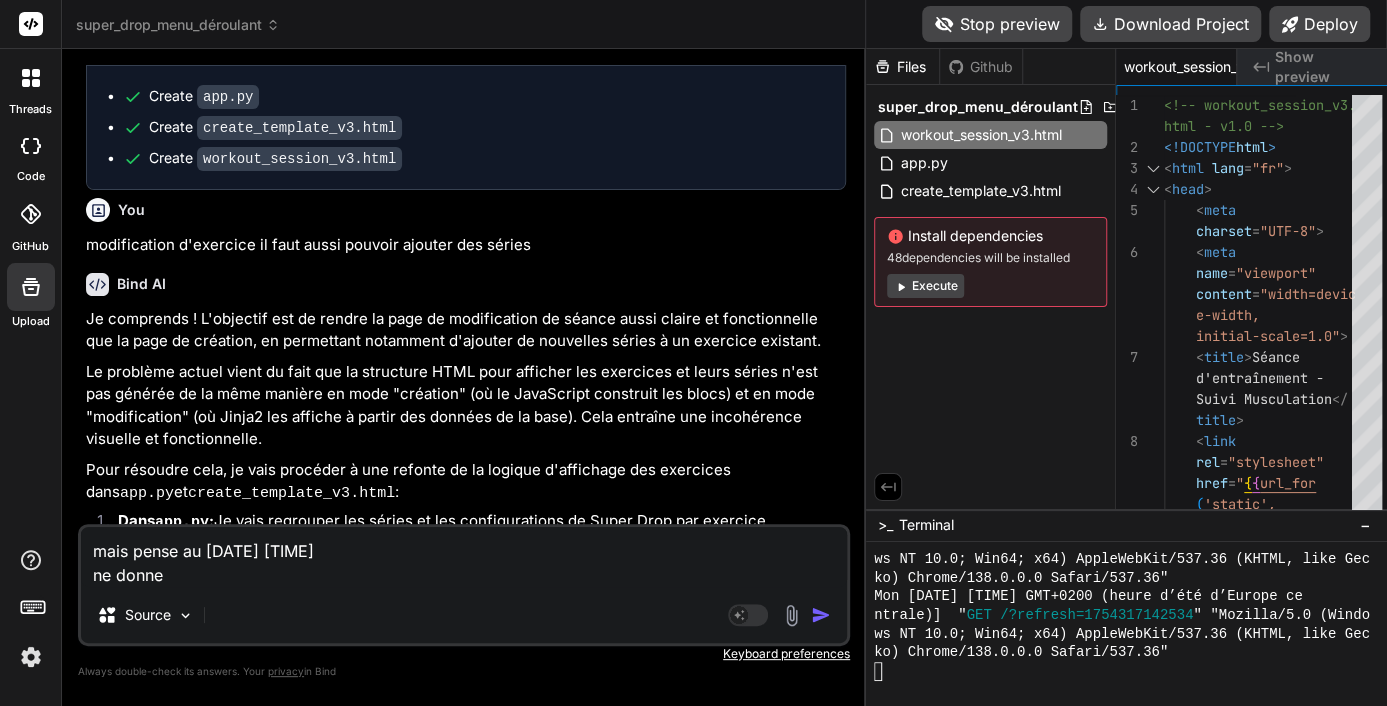 type on "mais pense au date time
ne donne d" 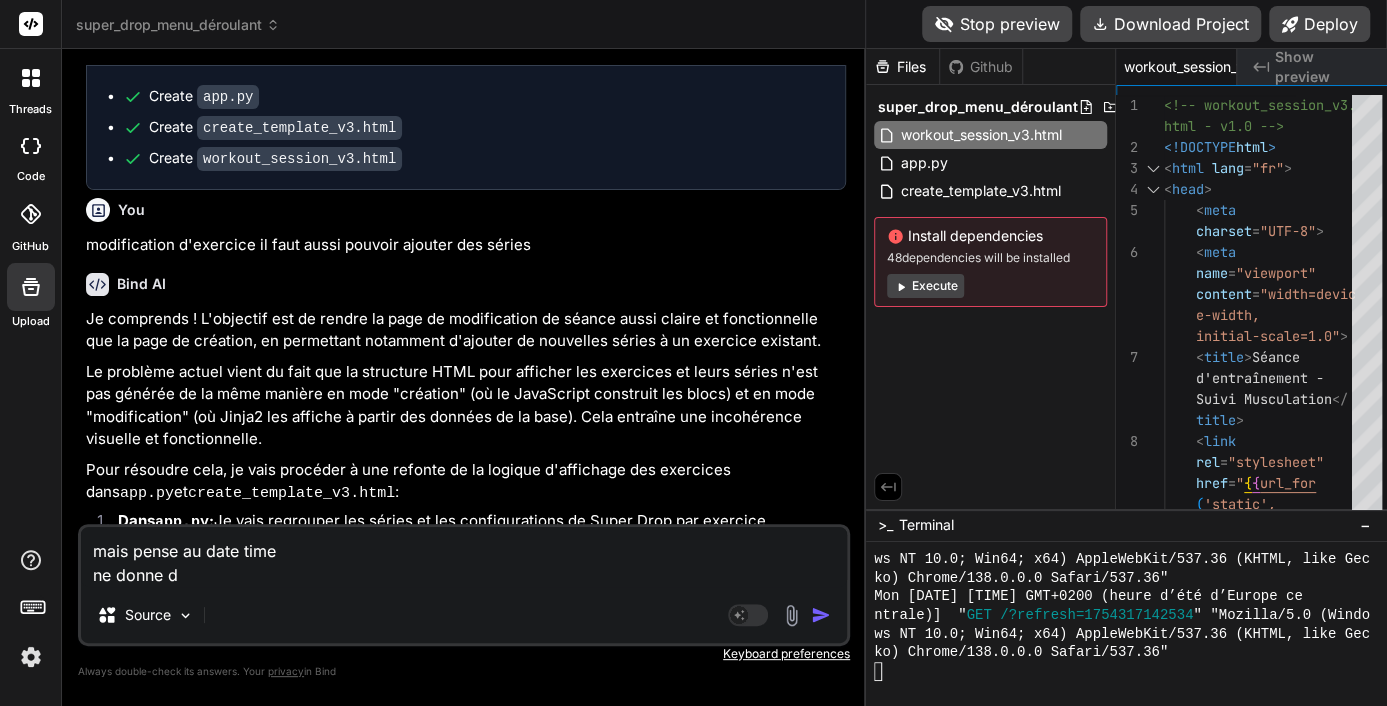 type on "mais pense au date time
ne donne du" 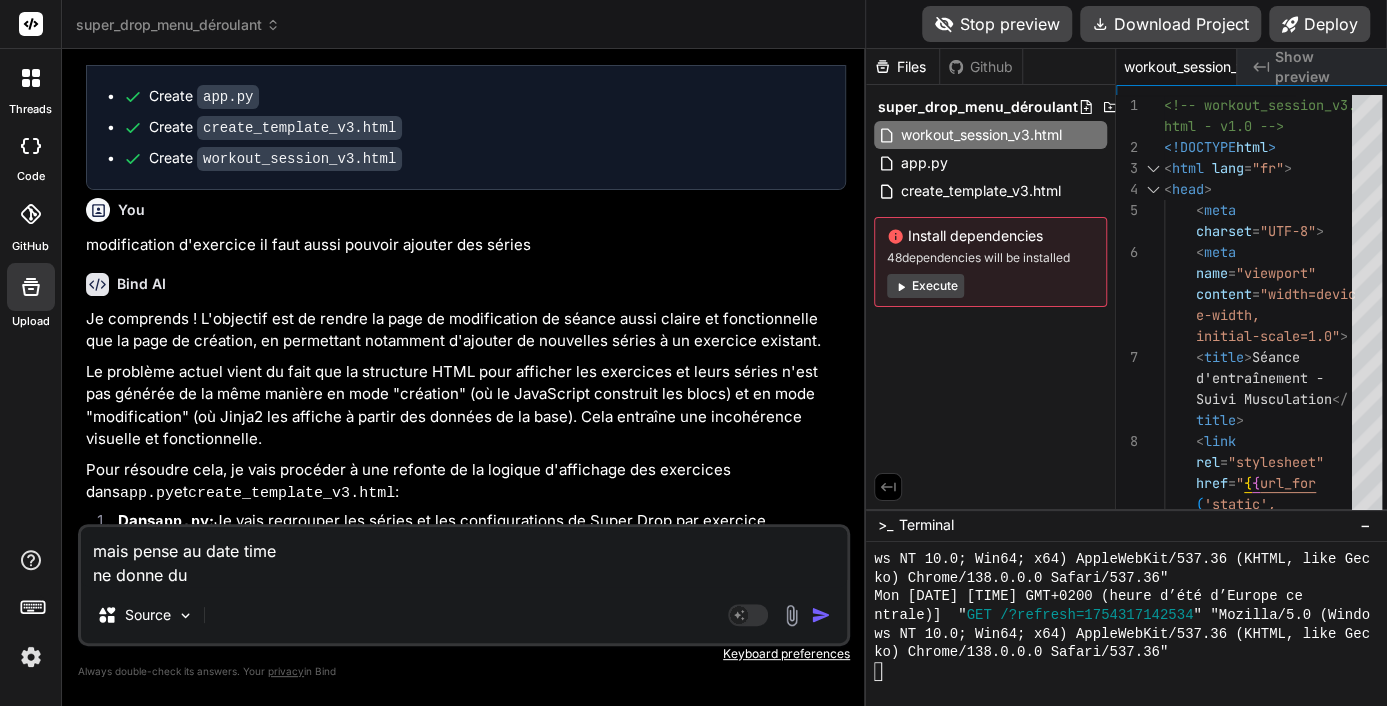 type on "mais pense au date time
ne donne dua" 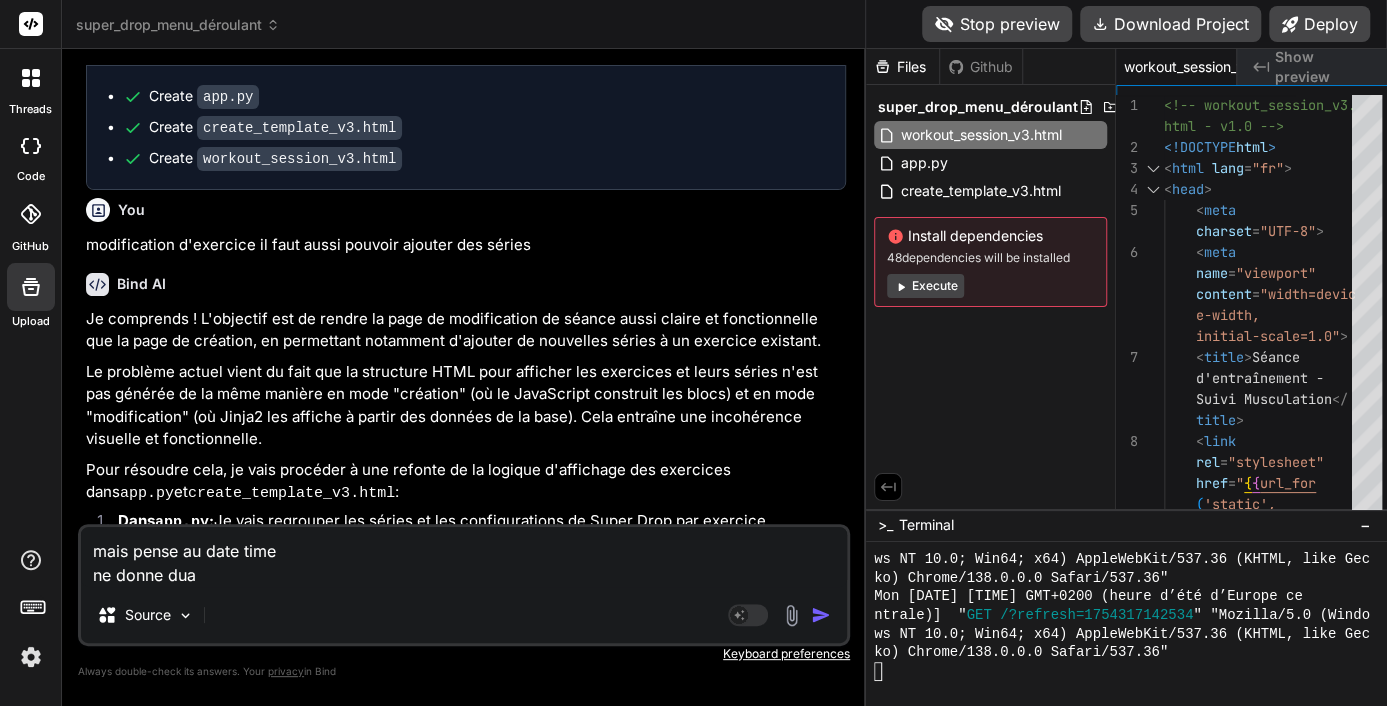 type on "mais pense au date time
ne donne dua" 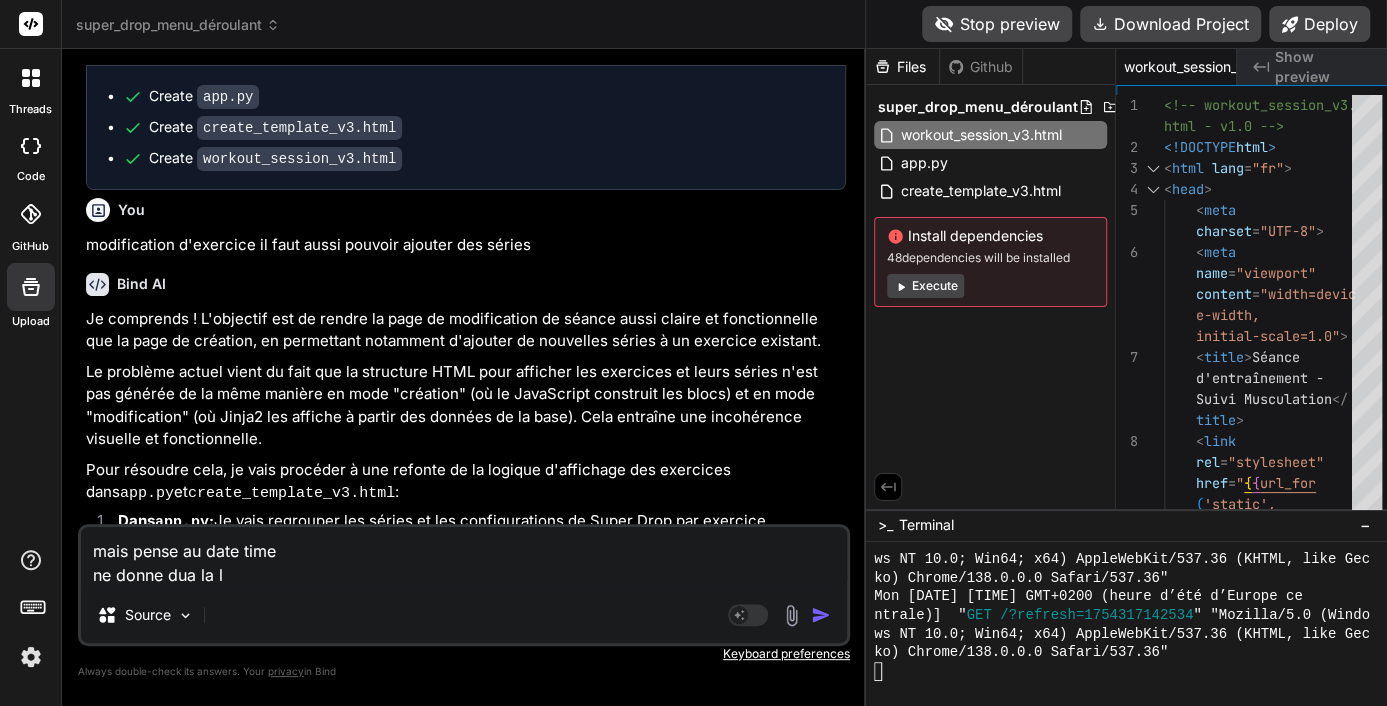 type on "mais pense au date time
ne donne dua la" 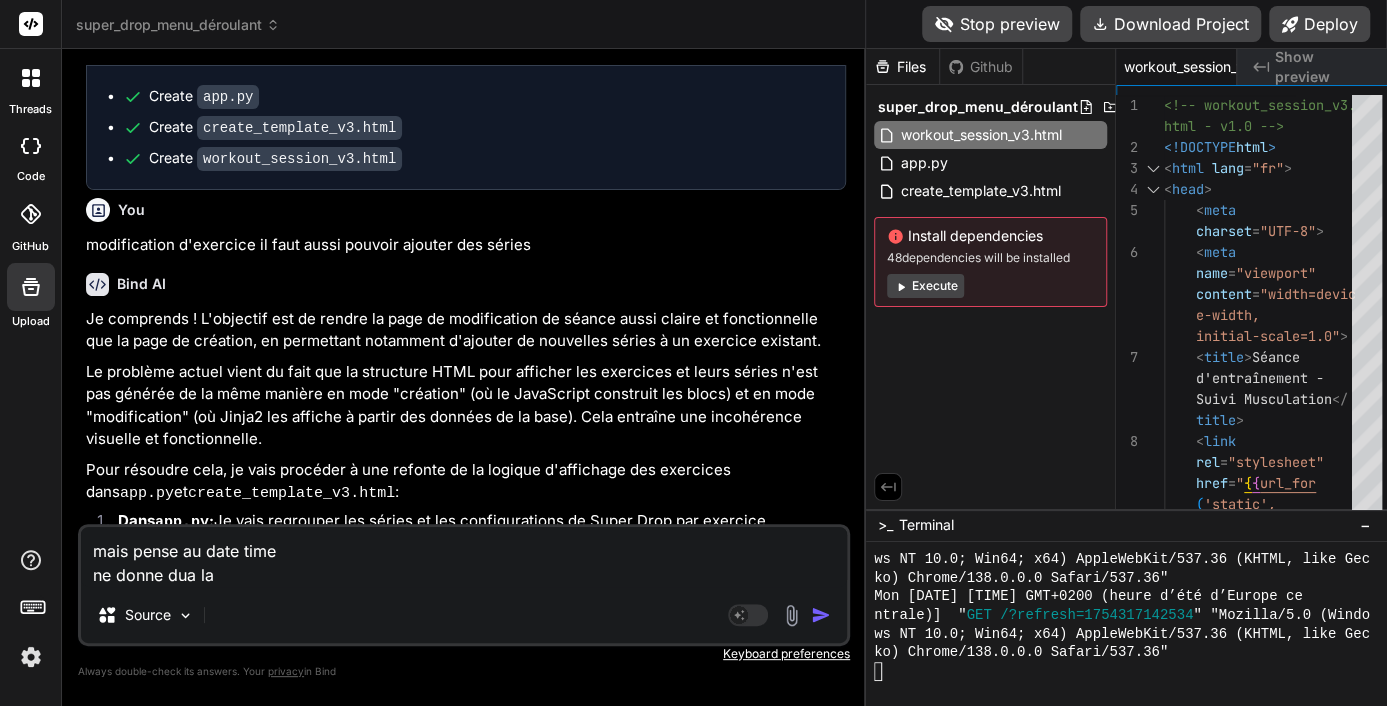 type on "mais pense au date time
ne donne dua la" 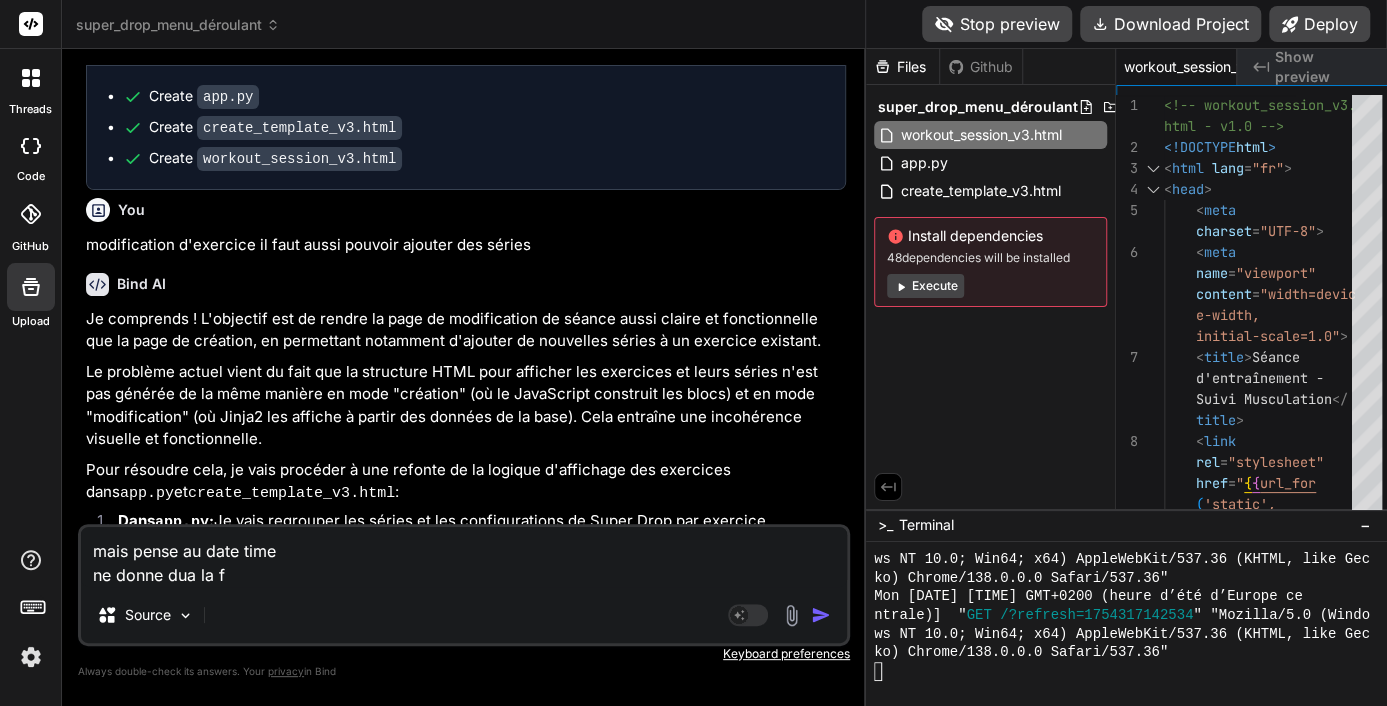 type on "mais pense au date time
ne donne dua la fo" 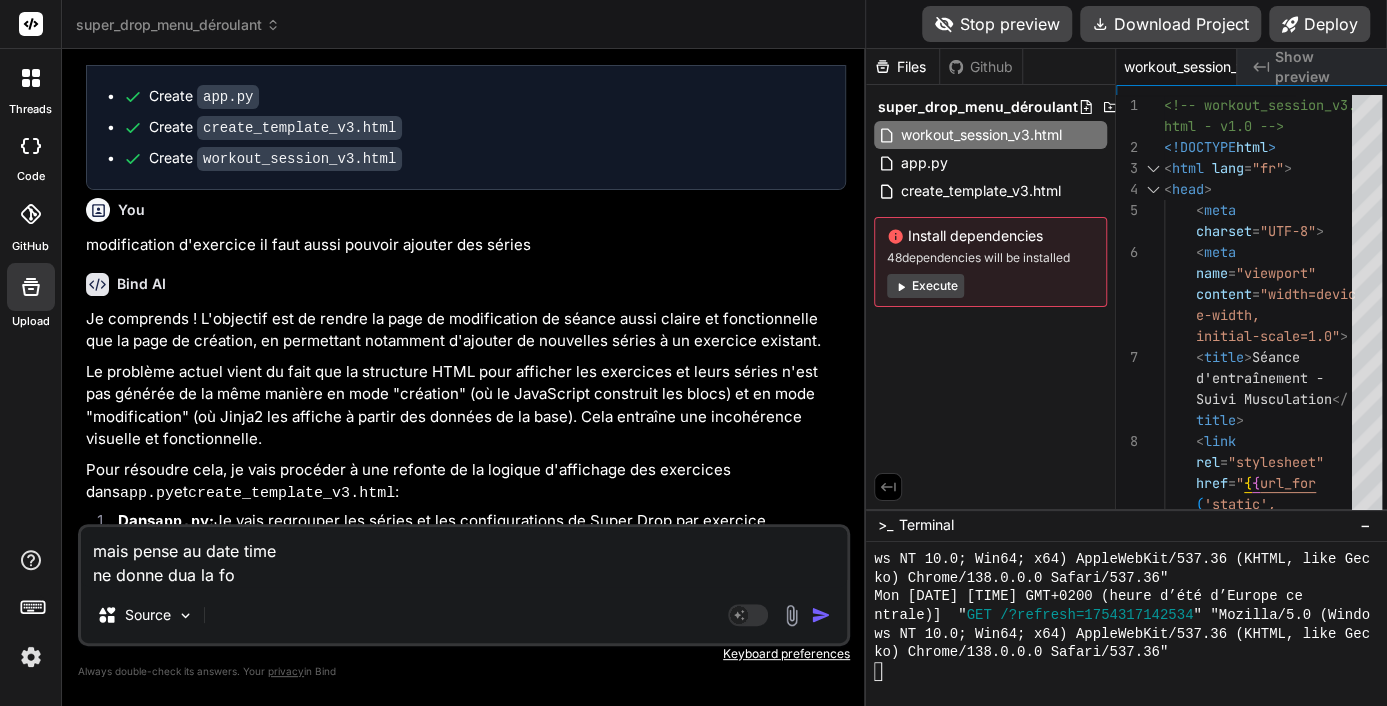 type on "mais pense au date time
ne donne dua la foc" 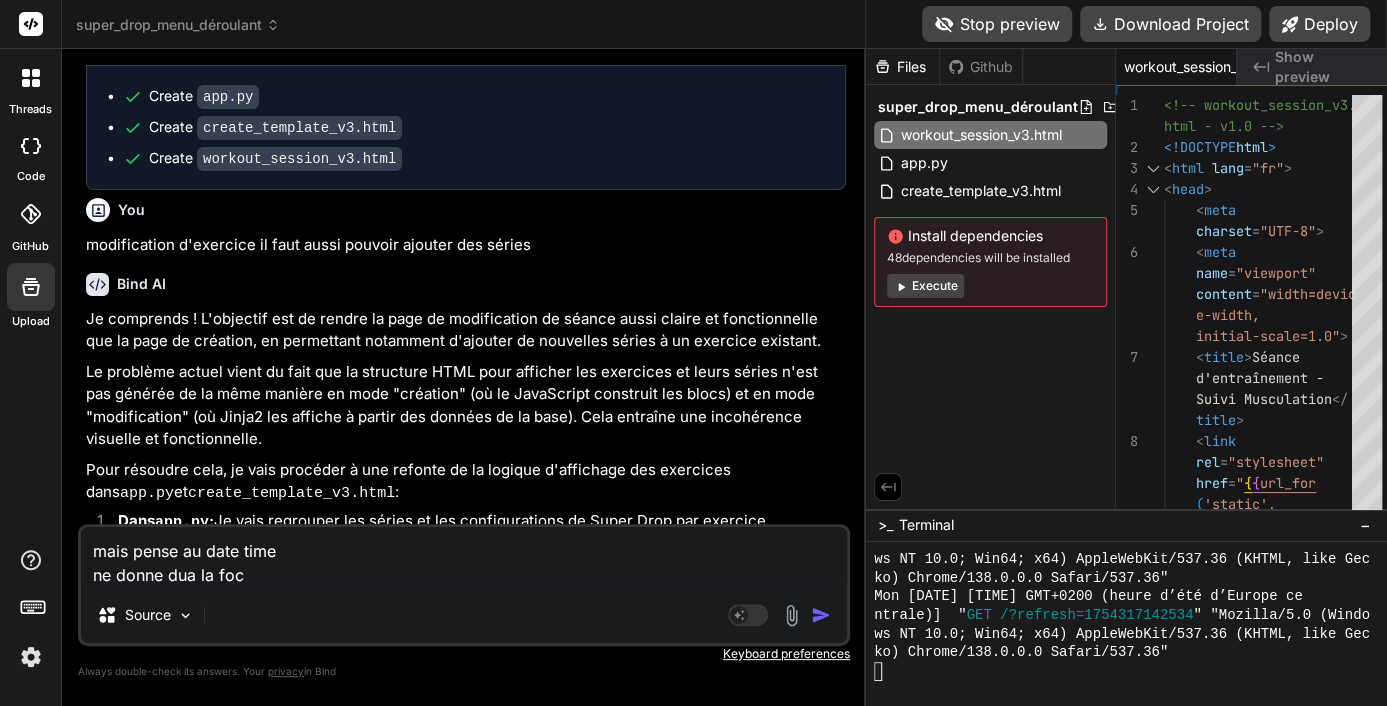 type on "mais pense au date time
ne donne dua la foct" 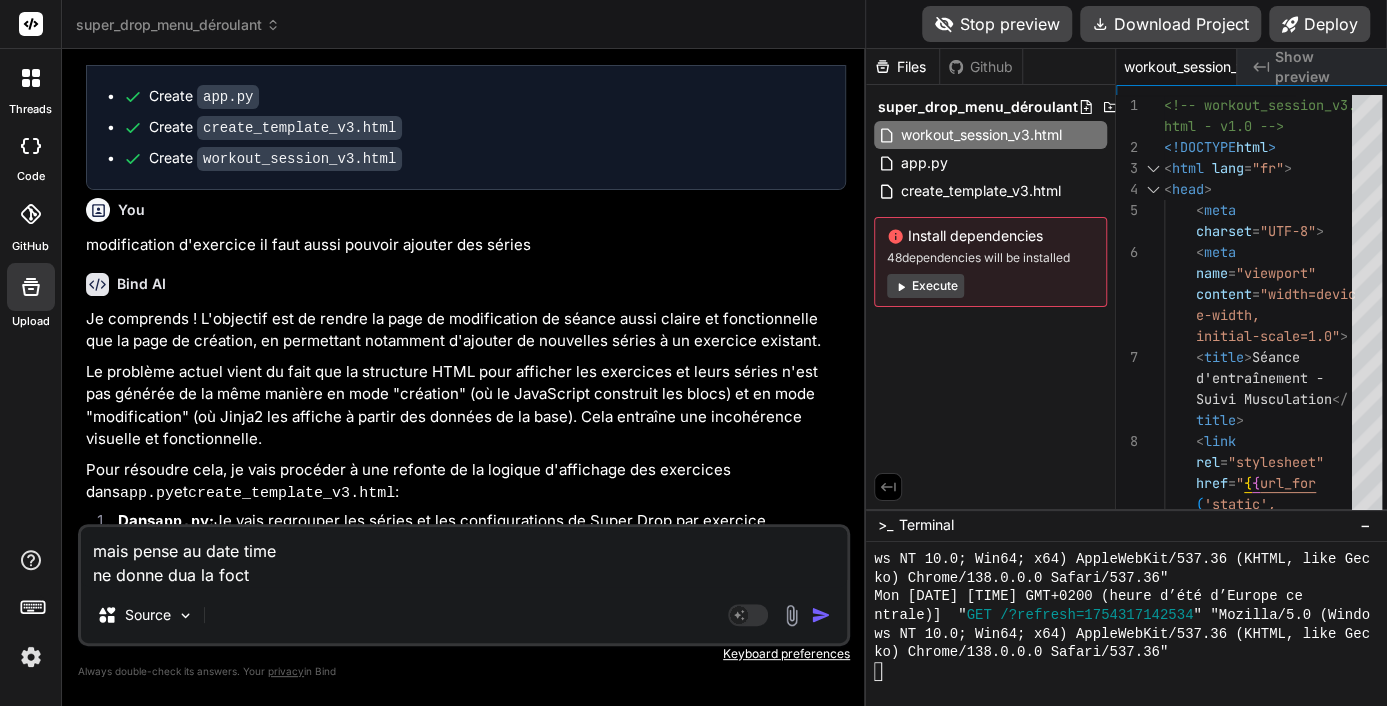 type on "mais pense au date time
ne donne dua la focti" 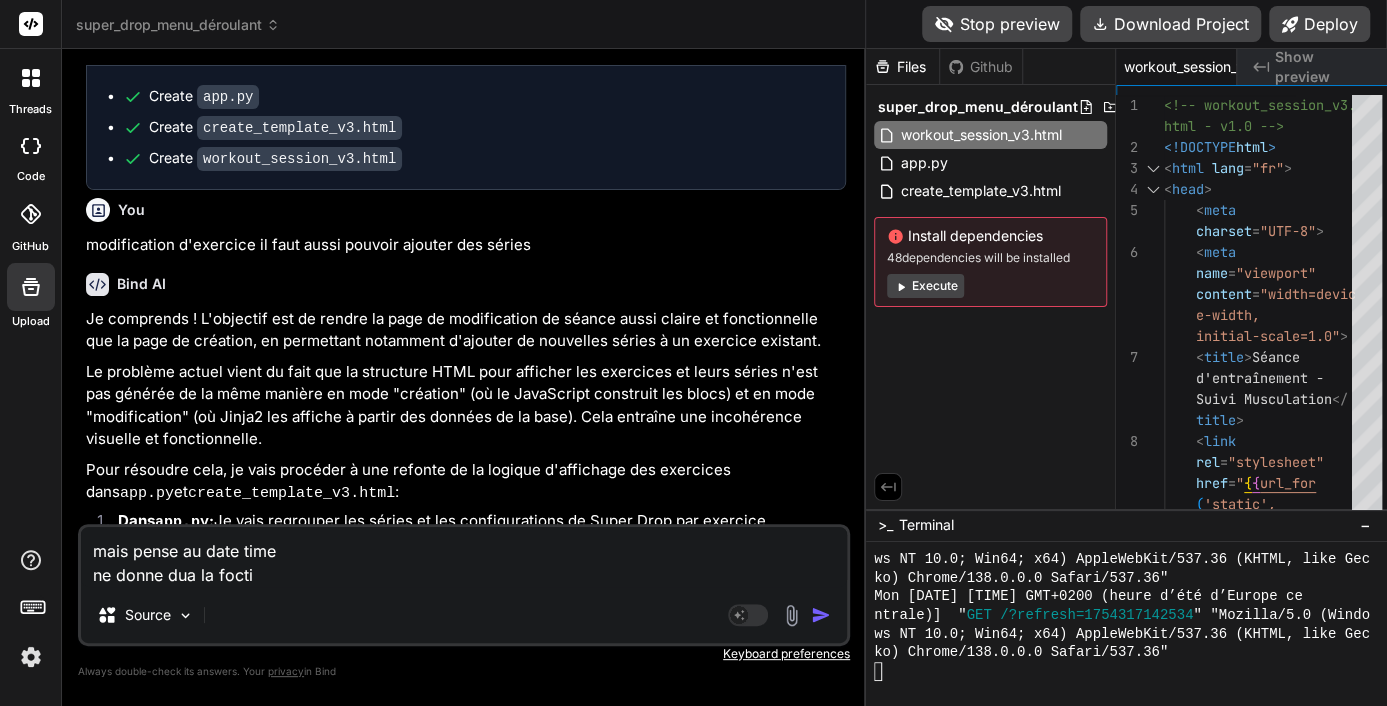 type on "mais pense au date time
ne donne dua la foctio" 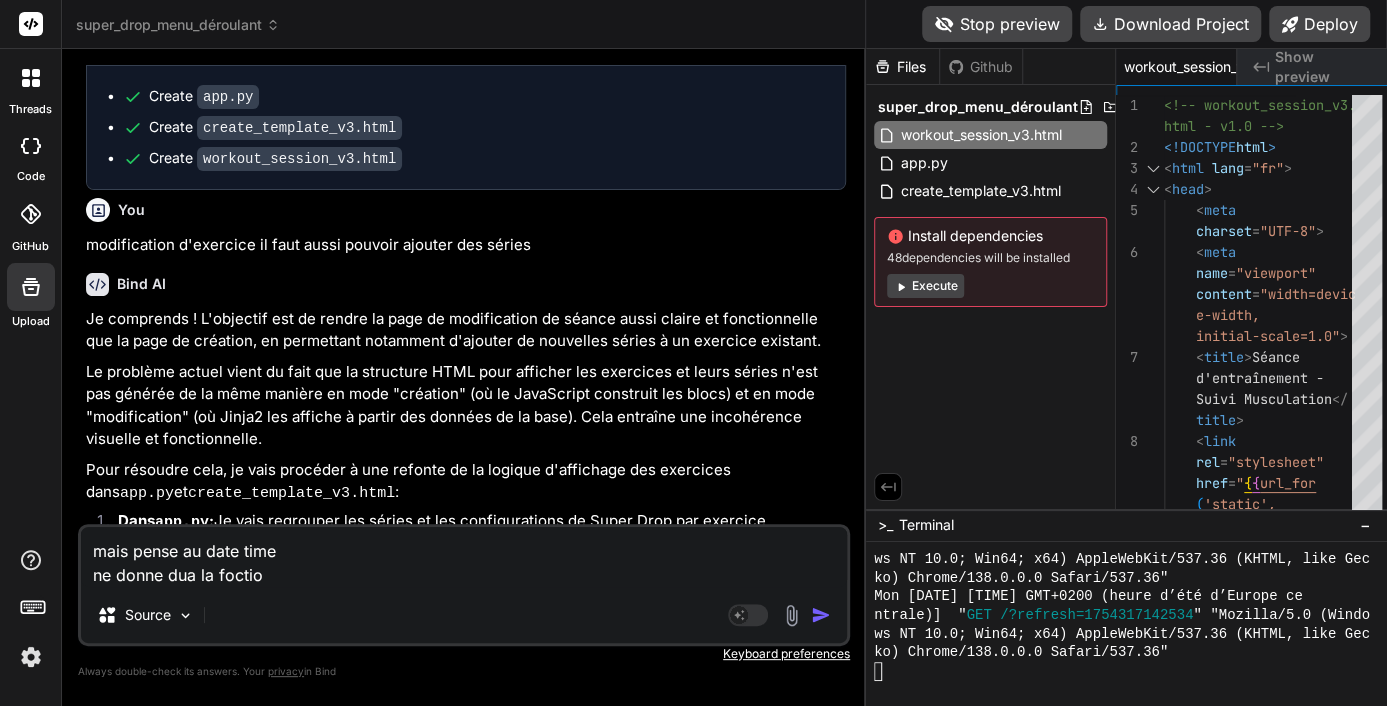type on "mais pense au date time
ne donne dua la foction" 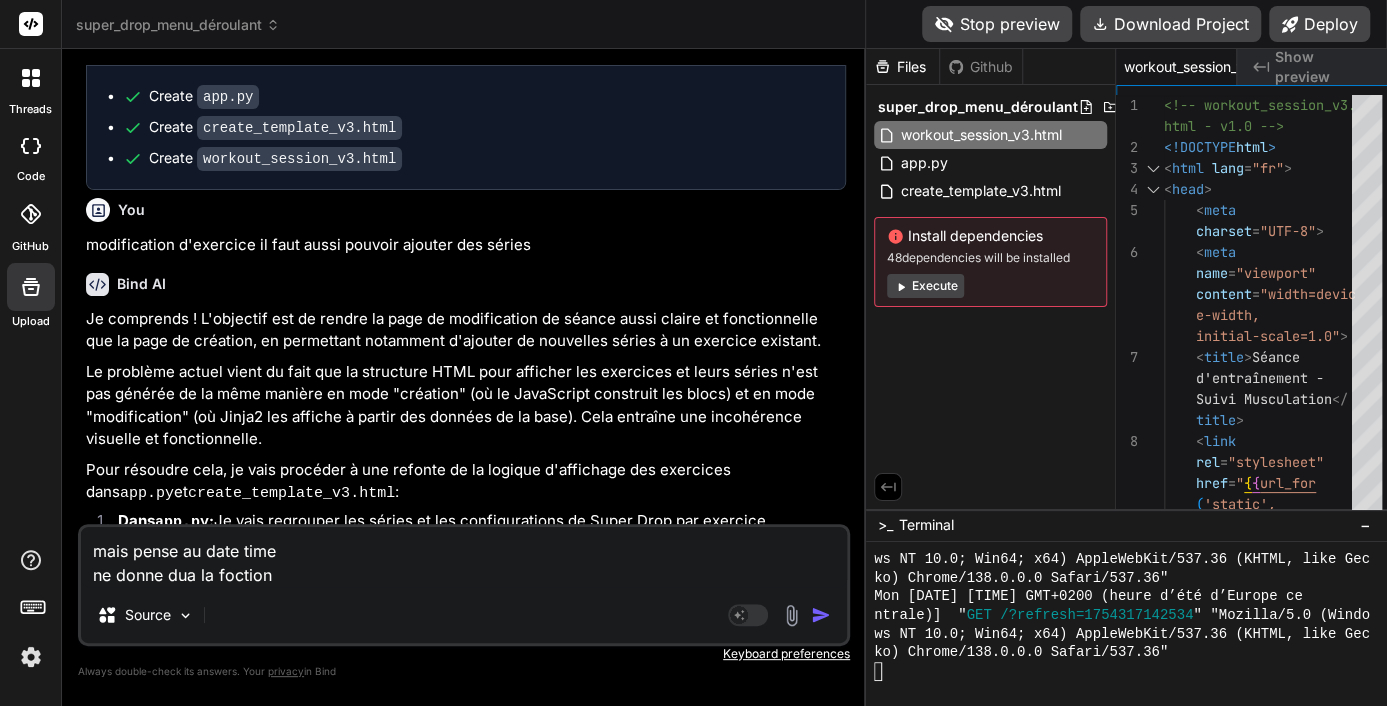 type on "mais pense au date time
ne donne dua la foction" 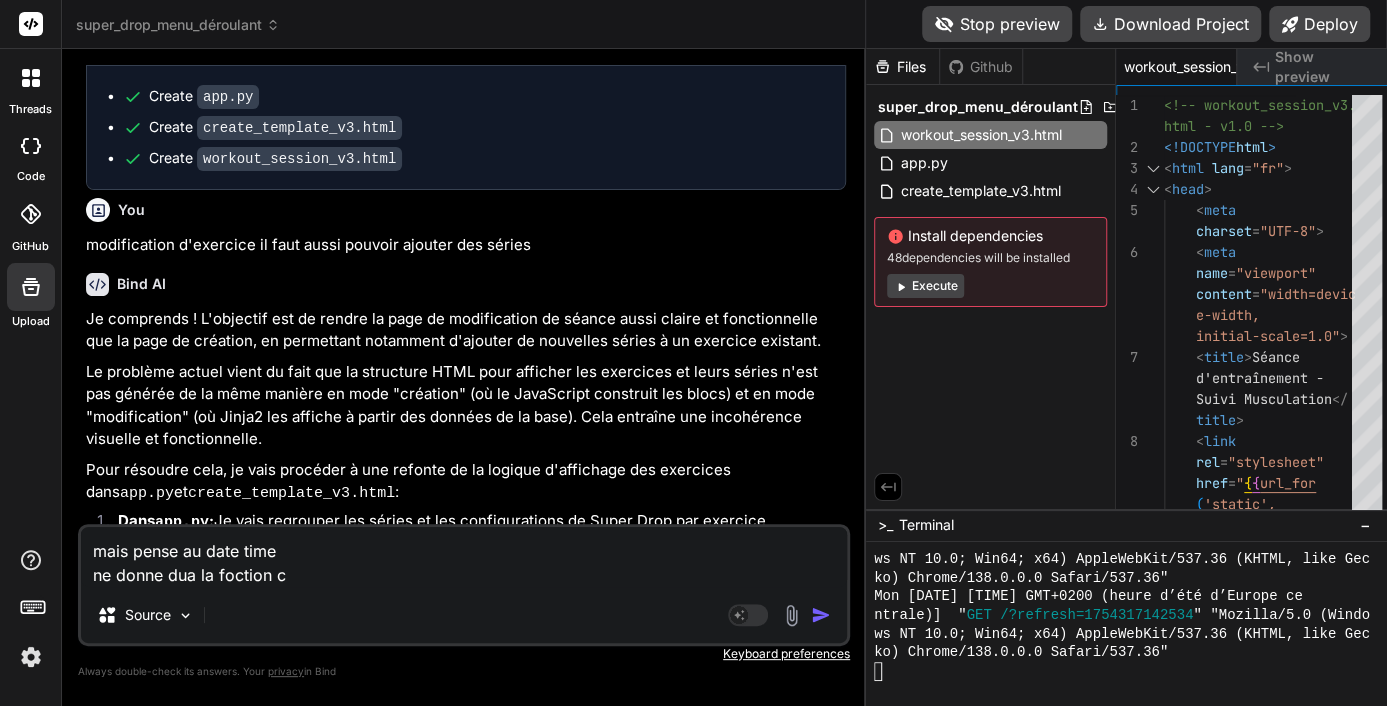 type on "mais pense au date time
ne donne dua la foction co" 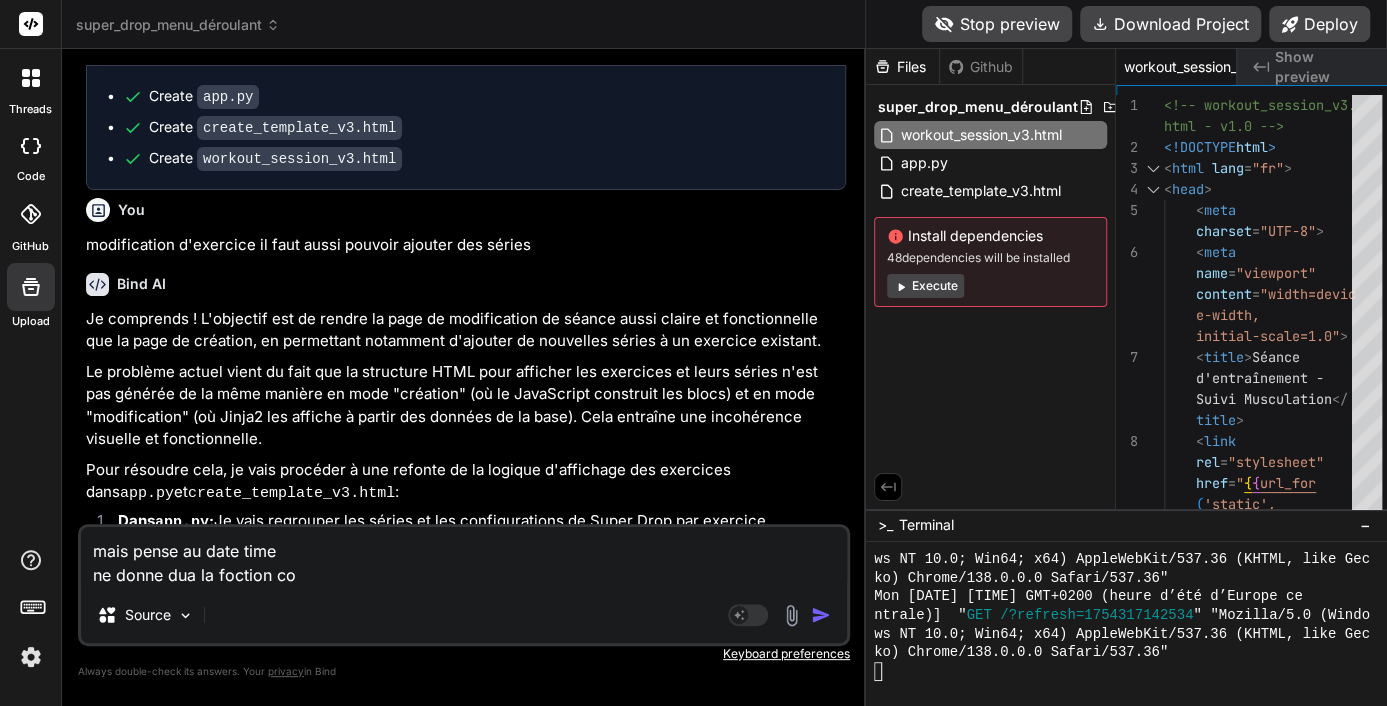 type on "mais pense au date time
ne donne dua la foction cor" 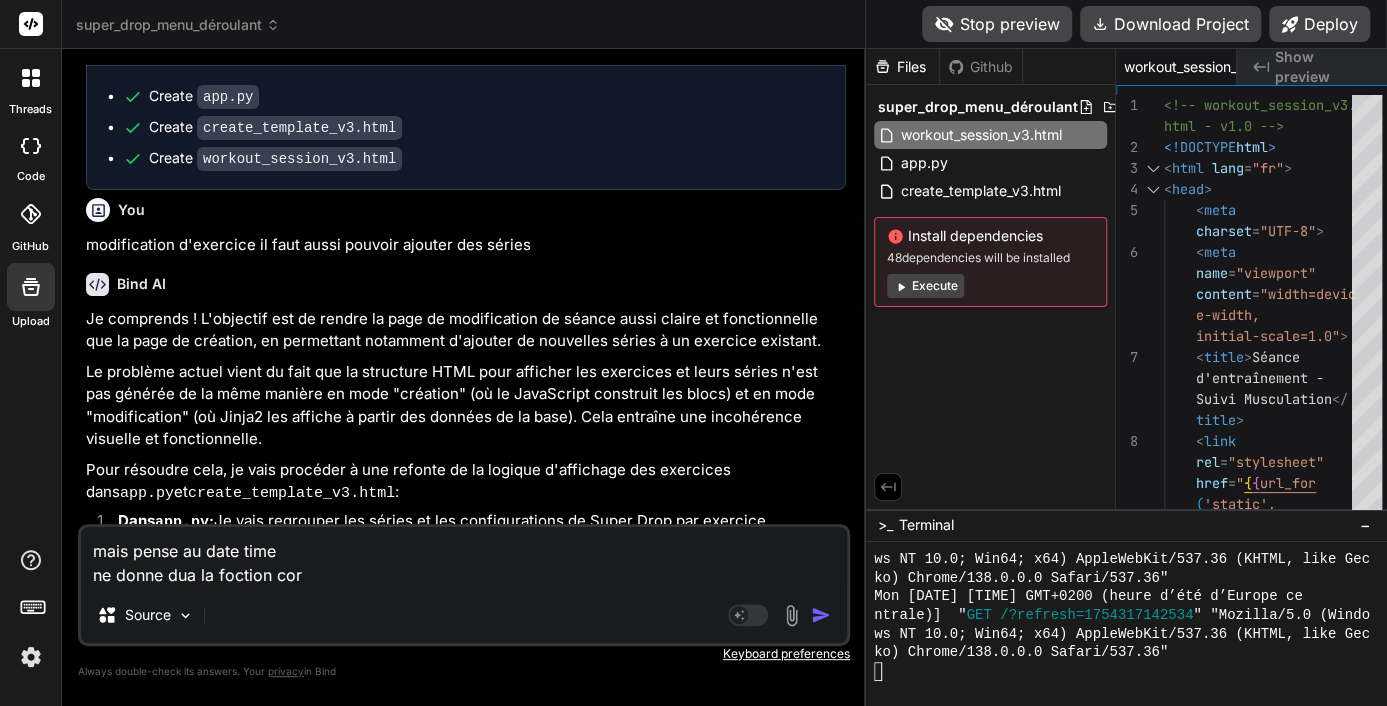 type on "mais pense au date time
ne donne dua la foction corr" 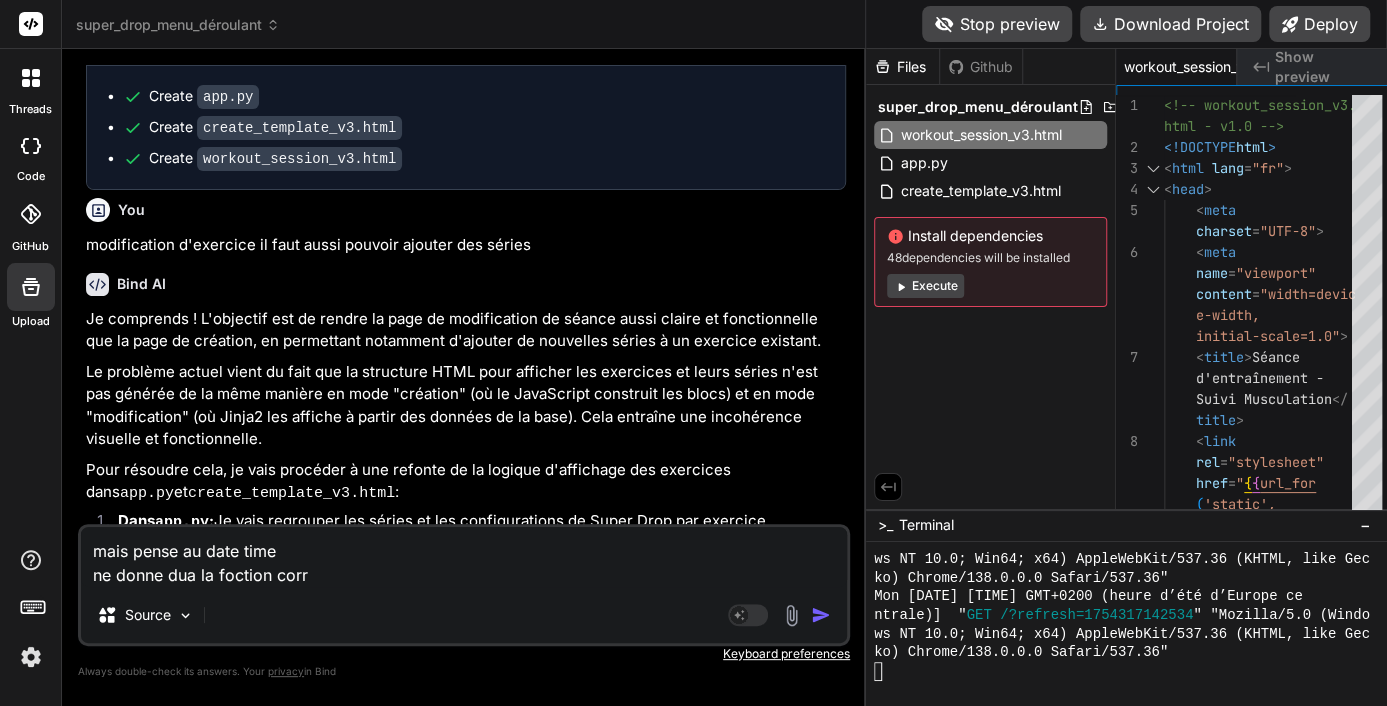 type on "mais pense au date time
ne donne dua la foction corri" 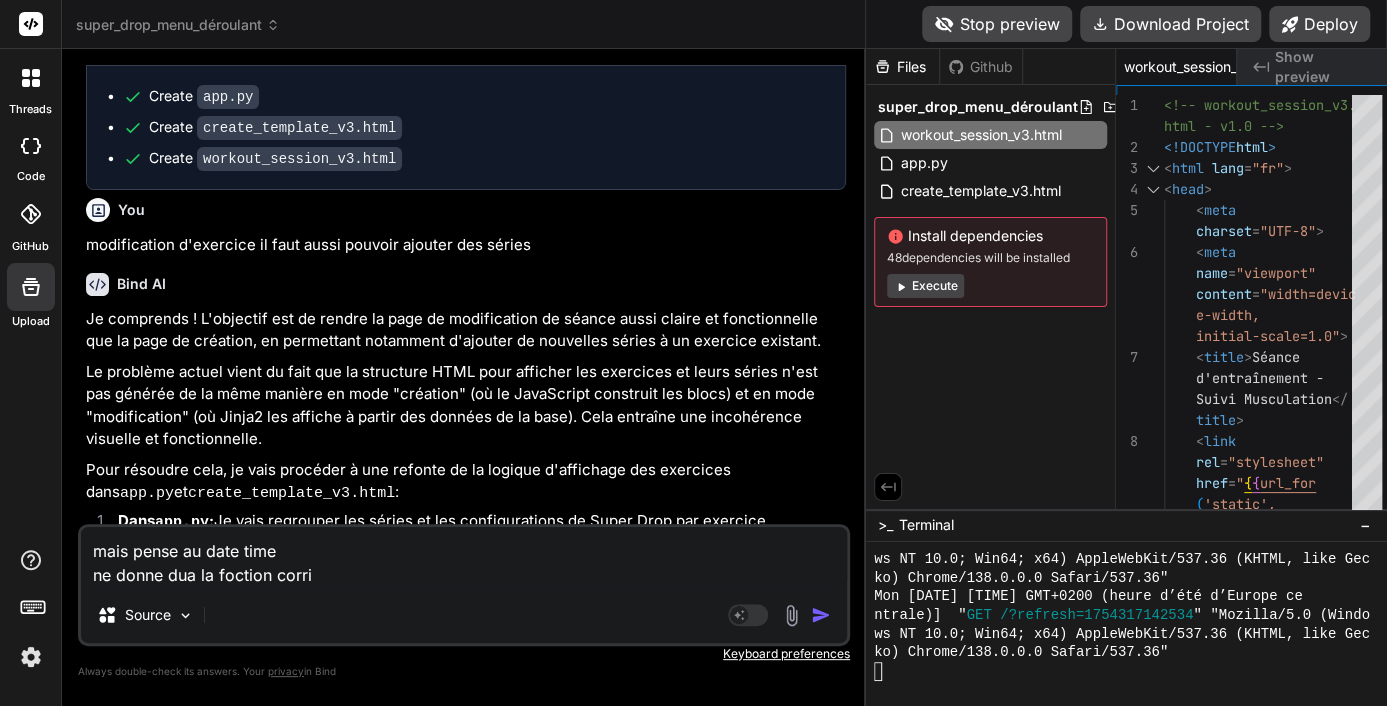type on "mais pense au date time
ne donne dua la foction corrig" 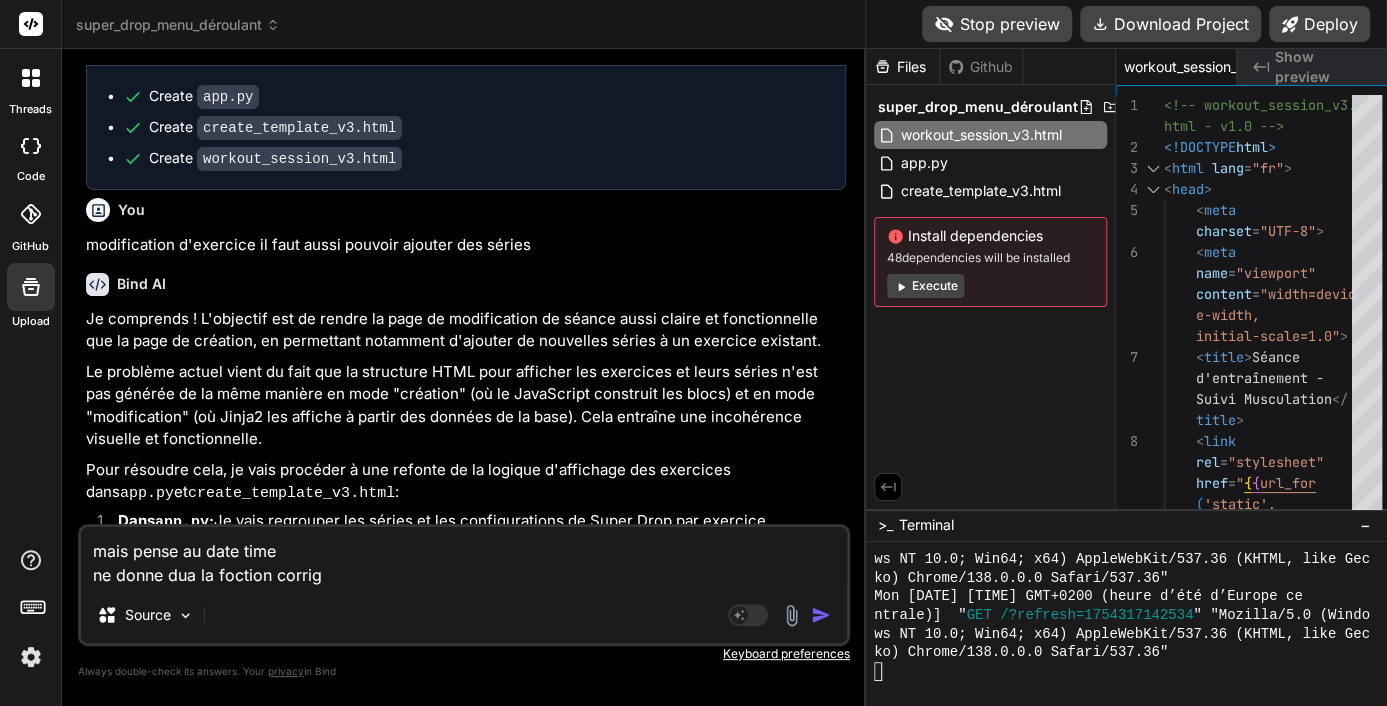 type on "mais pense au date time
ne donne dua la foction corrigé" 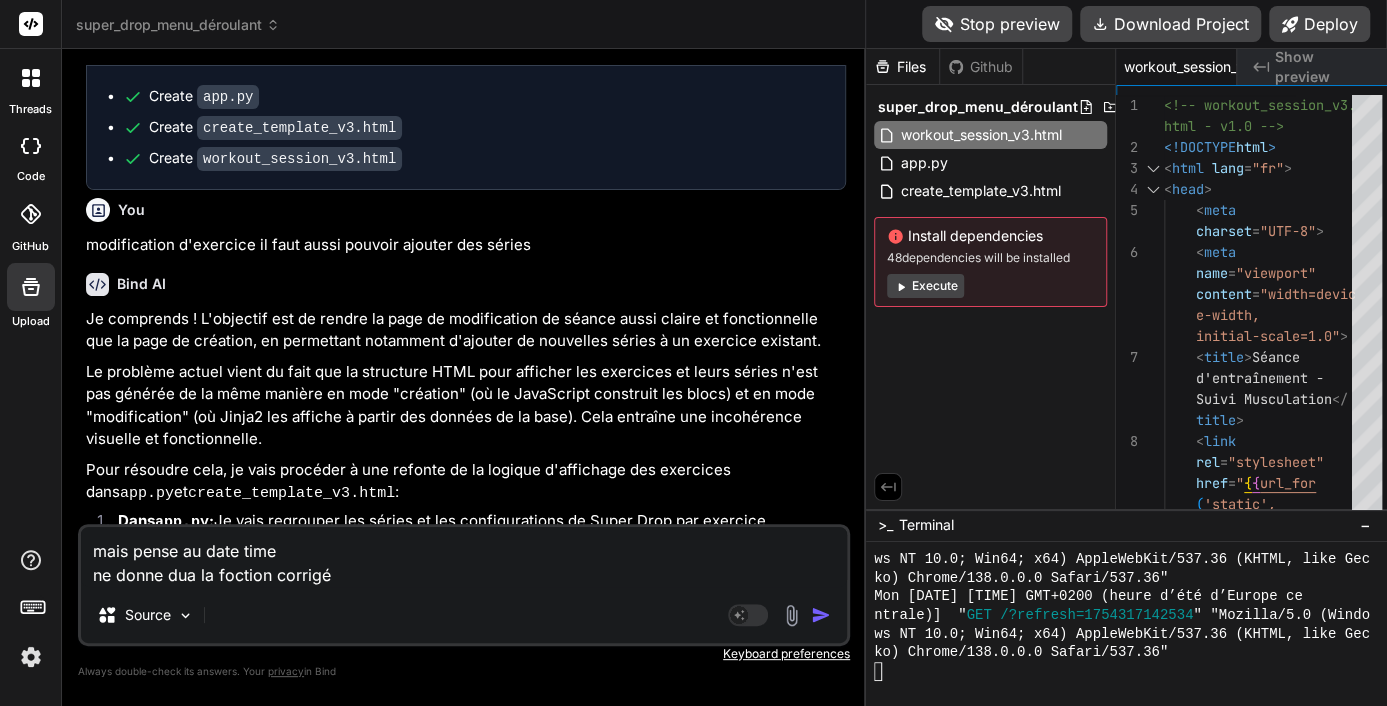 type on "mais pense au date time
ne donne dua la foction corrigée" 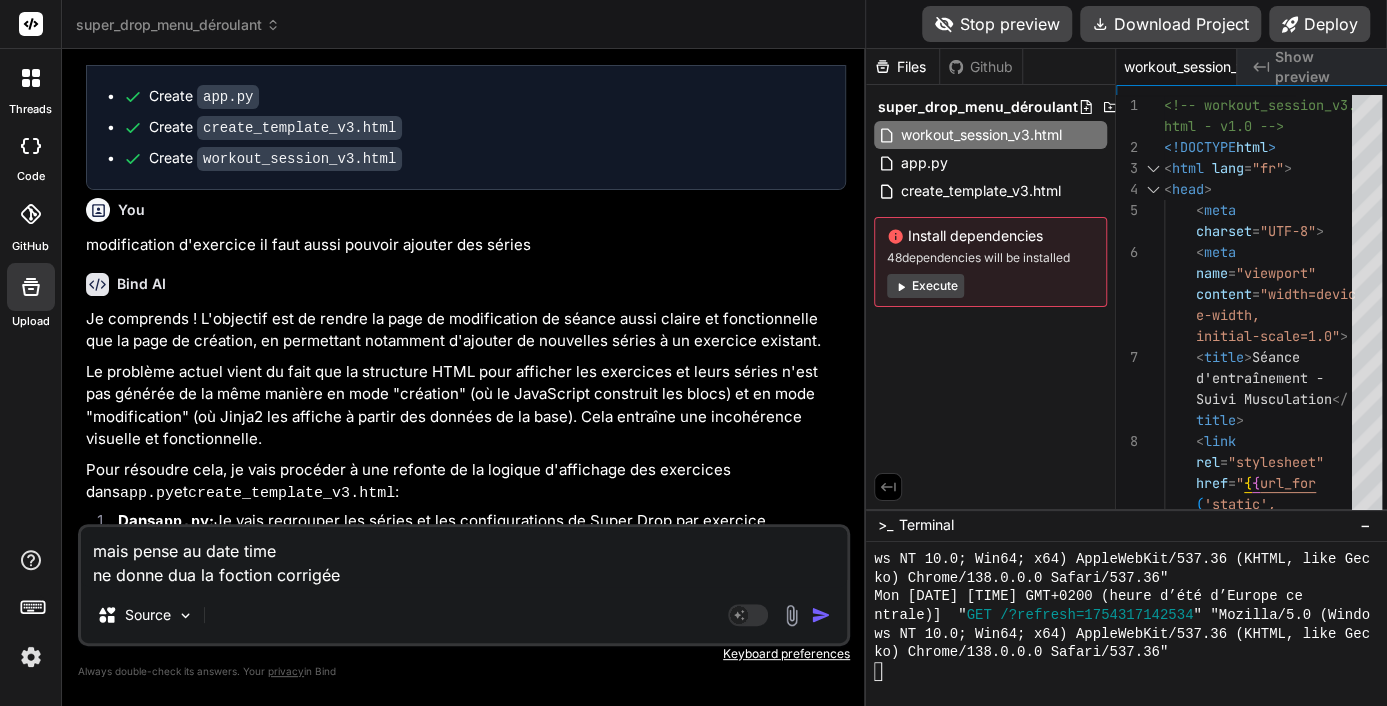 type on "mais pense au date time
ne donne dua la foction corrigées" 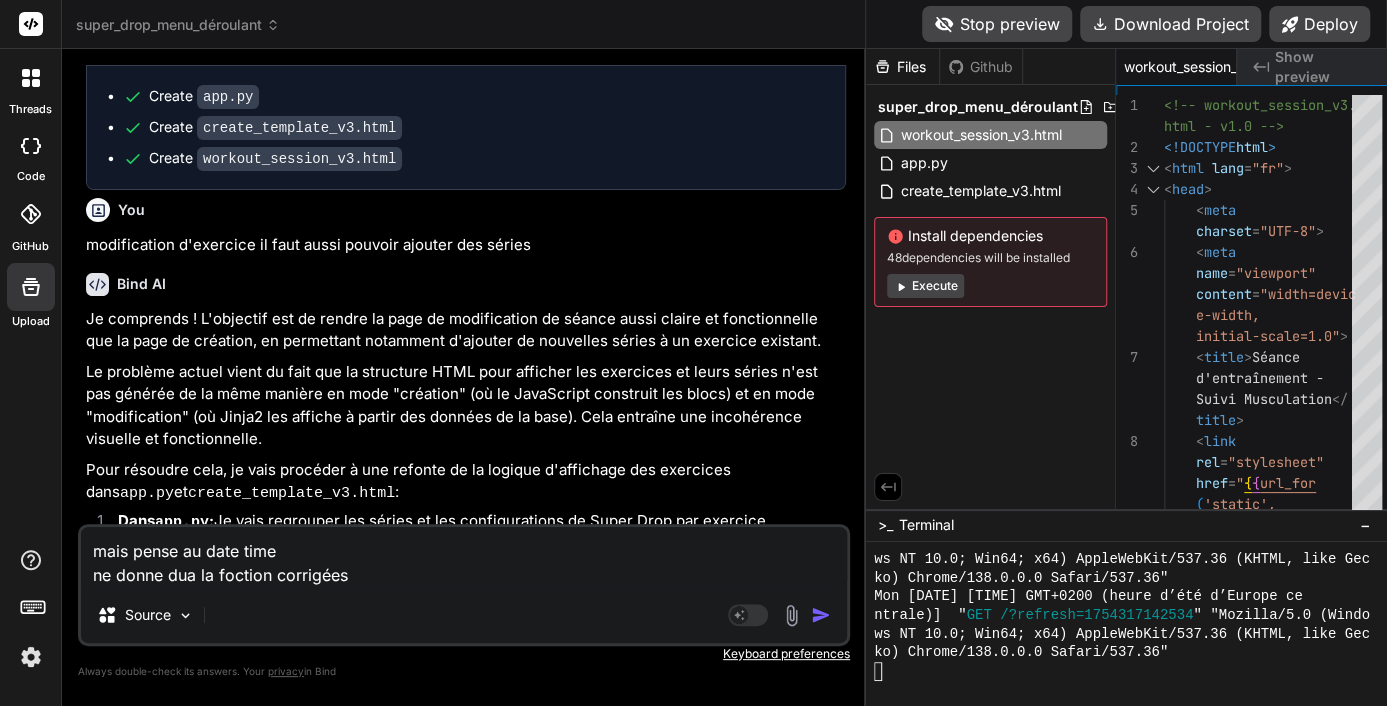 type on "mais pense au date time
ne donne dua la foction corrigées" 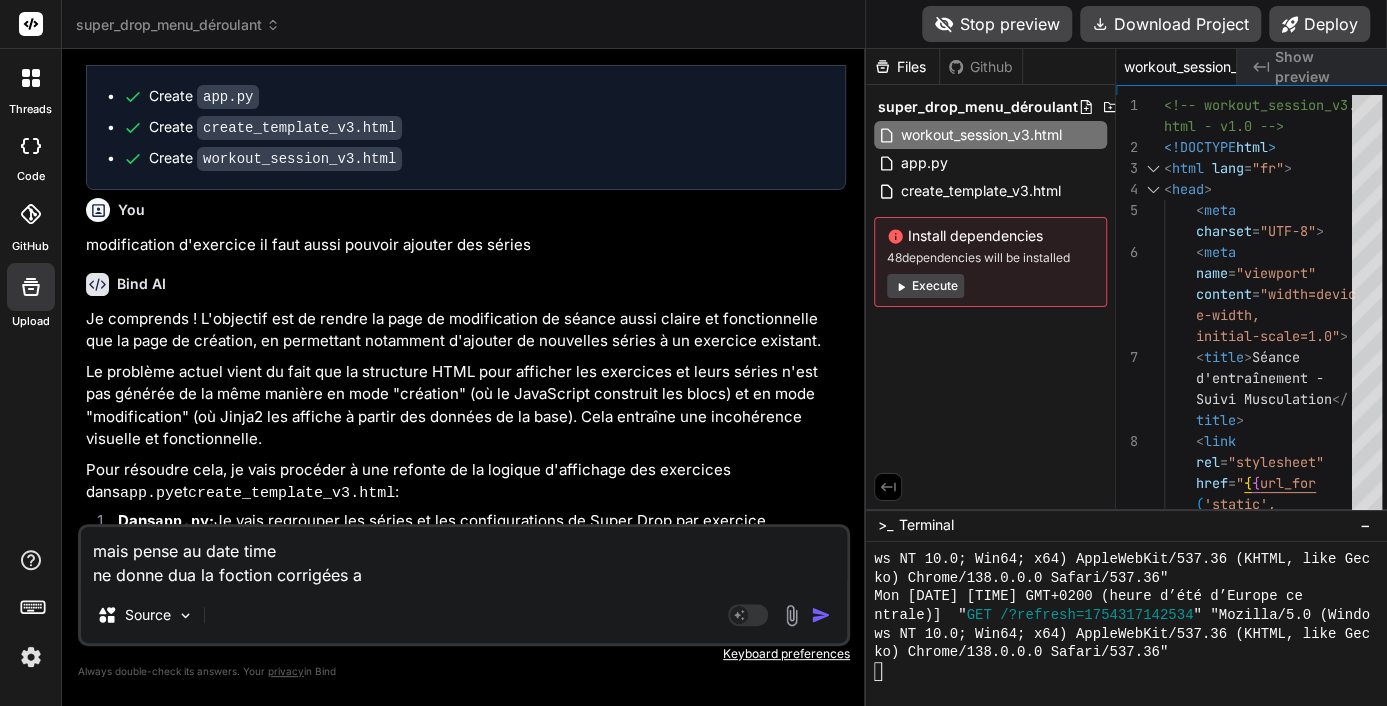type on "mais pense au date time
ne donne dua la foction corrigées a" 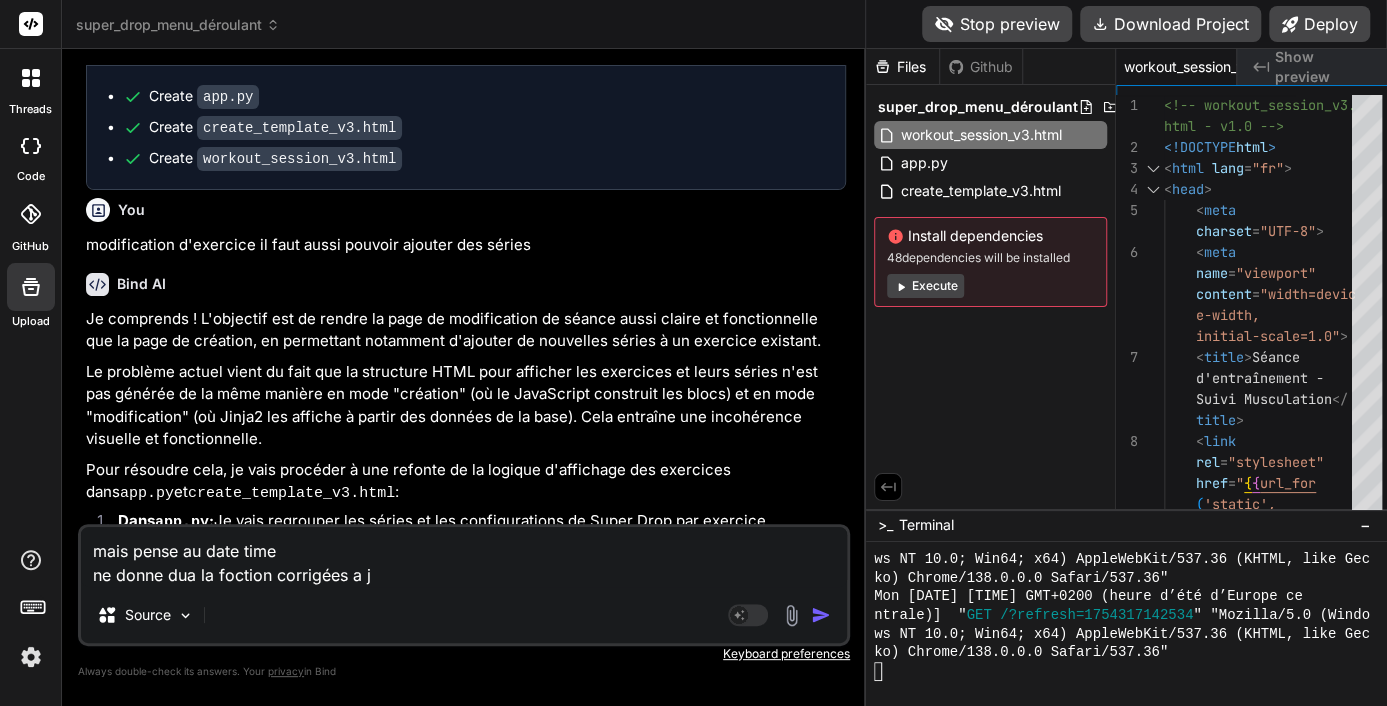 type on "mais pense au date time
ne donne dua la foction corrigées a jo" 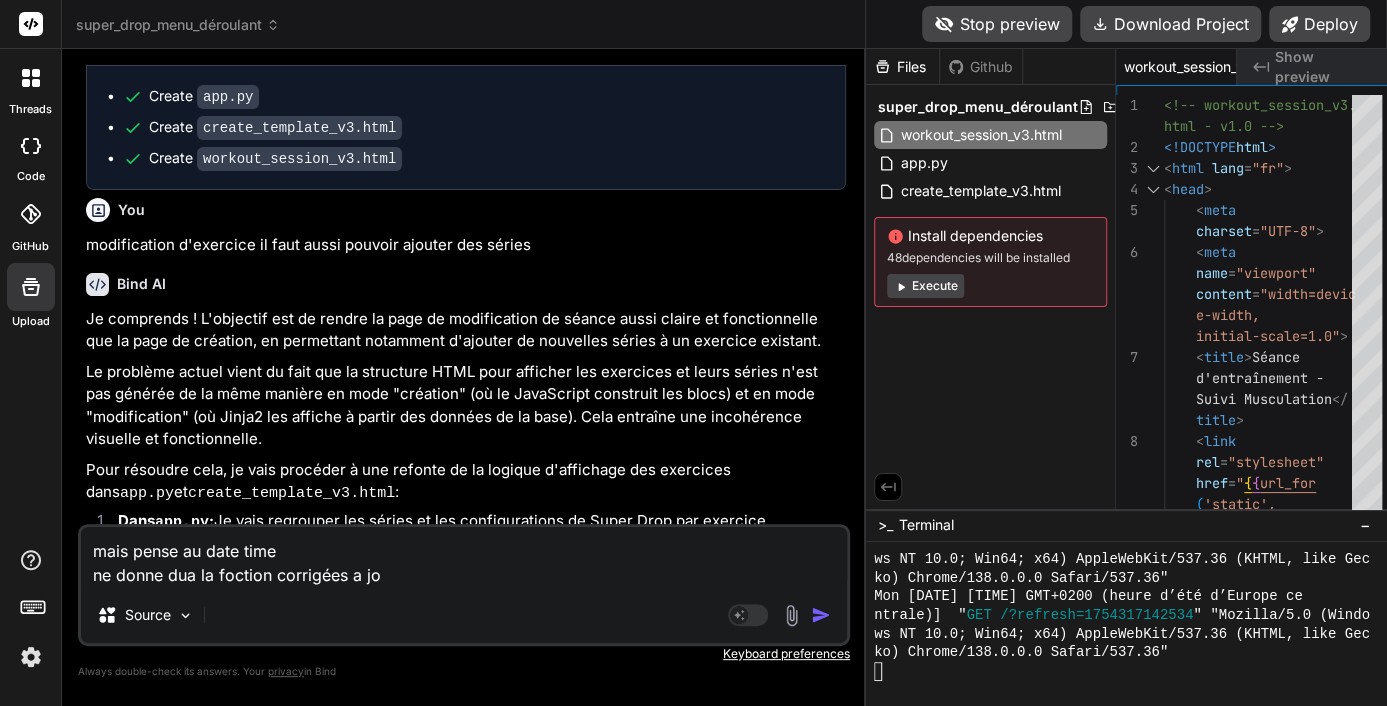 type 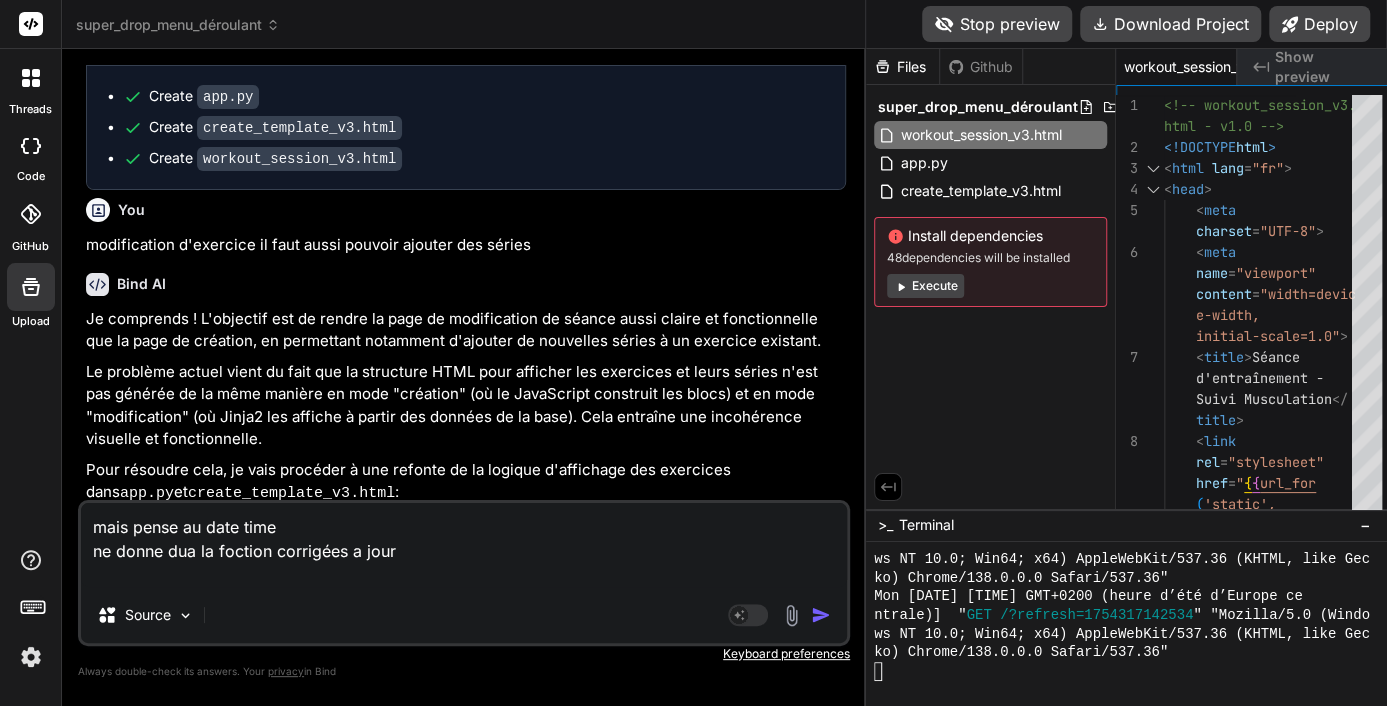 drag, startPoint x: 276, startPoint y: 599, endPoint x: 195, endPoint y: 573, distance: 85.07056 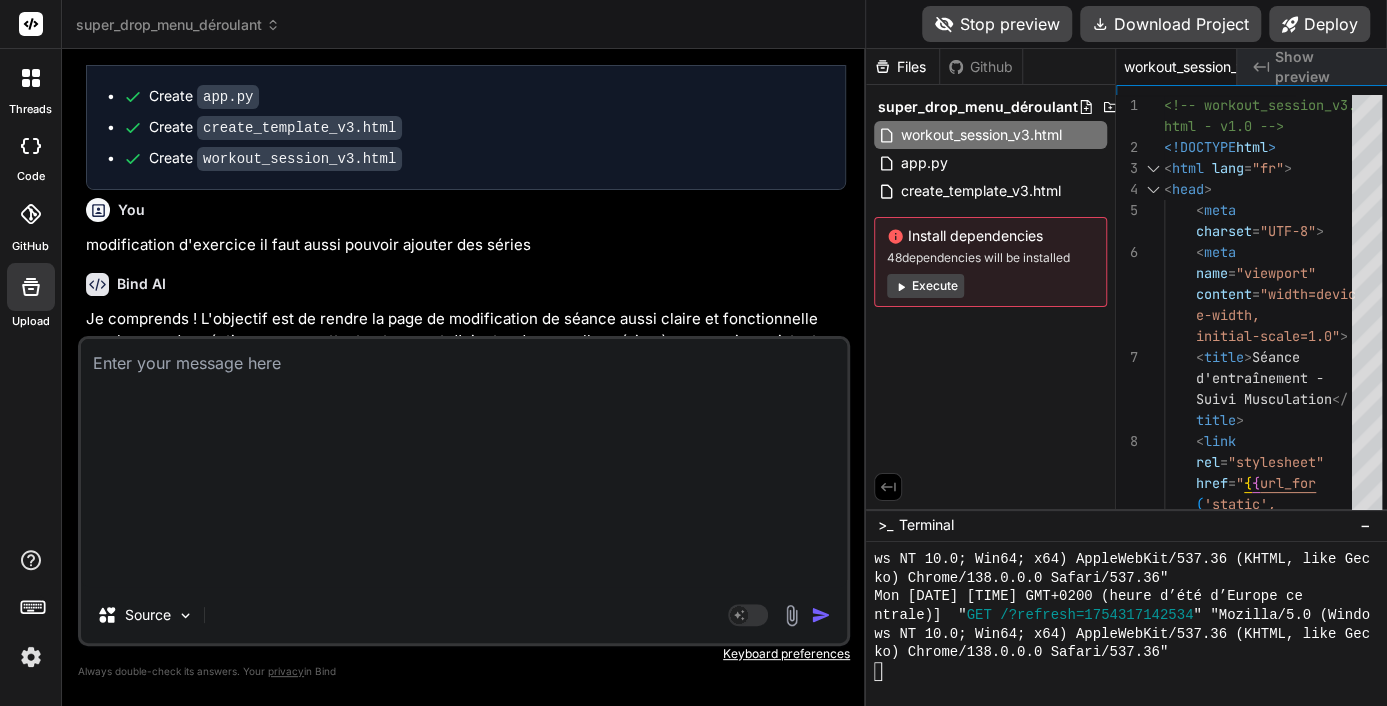 scroll, scrollTop: 0, scrollLeft: 0, axis: both 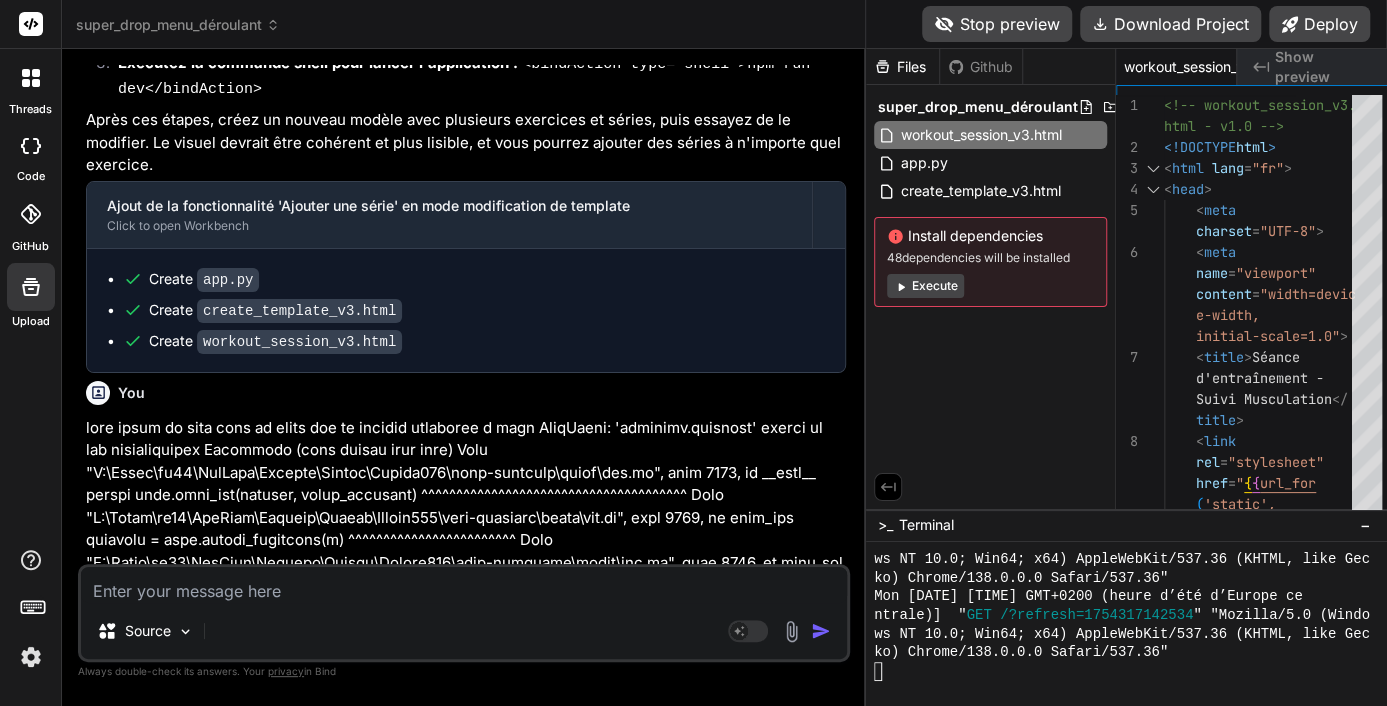click on "Bind AI ‌ ‌ ‌ ‌" at bounding box center (466, 1207) 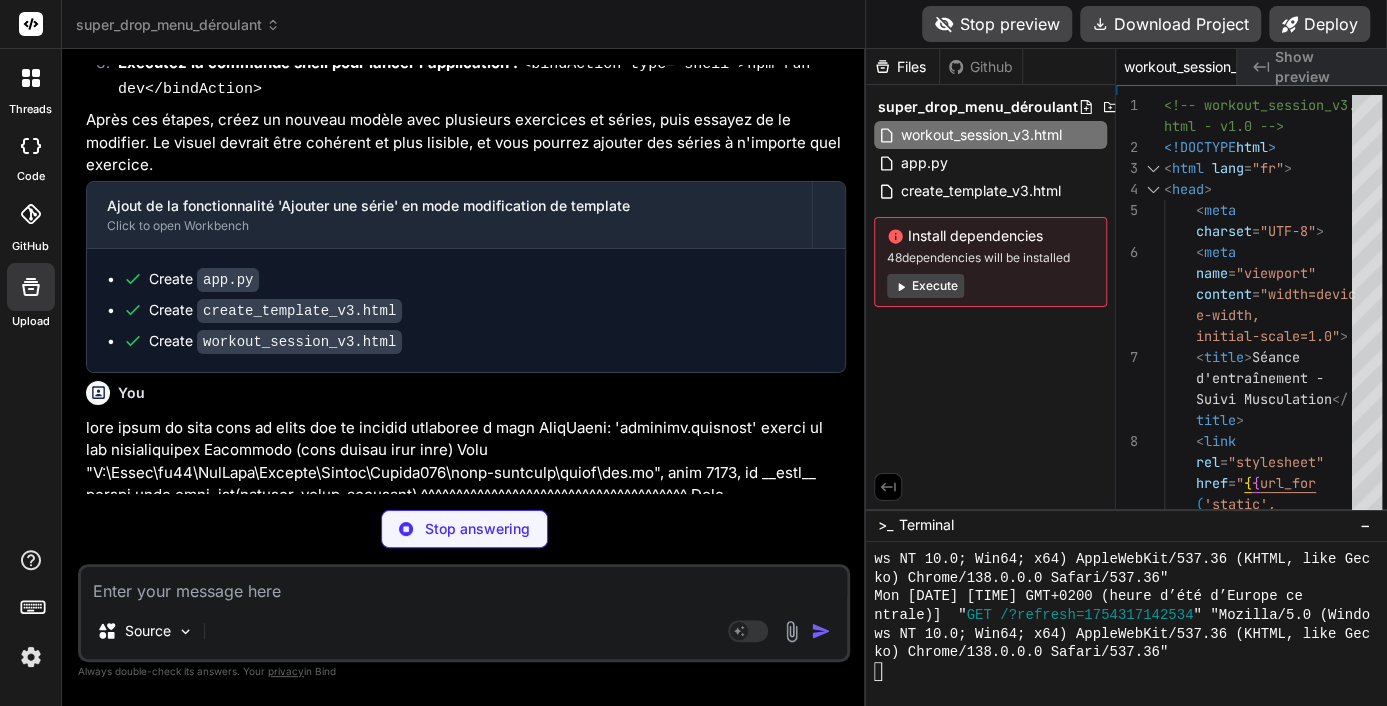 scroll, scrollTop: 30149, scrollLeft: 0, axis: vertical 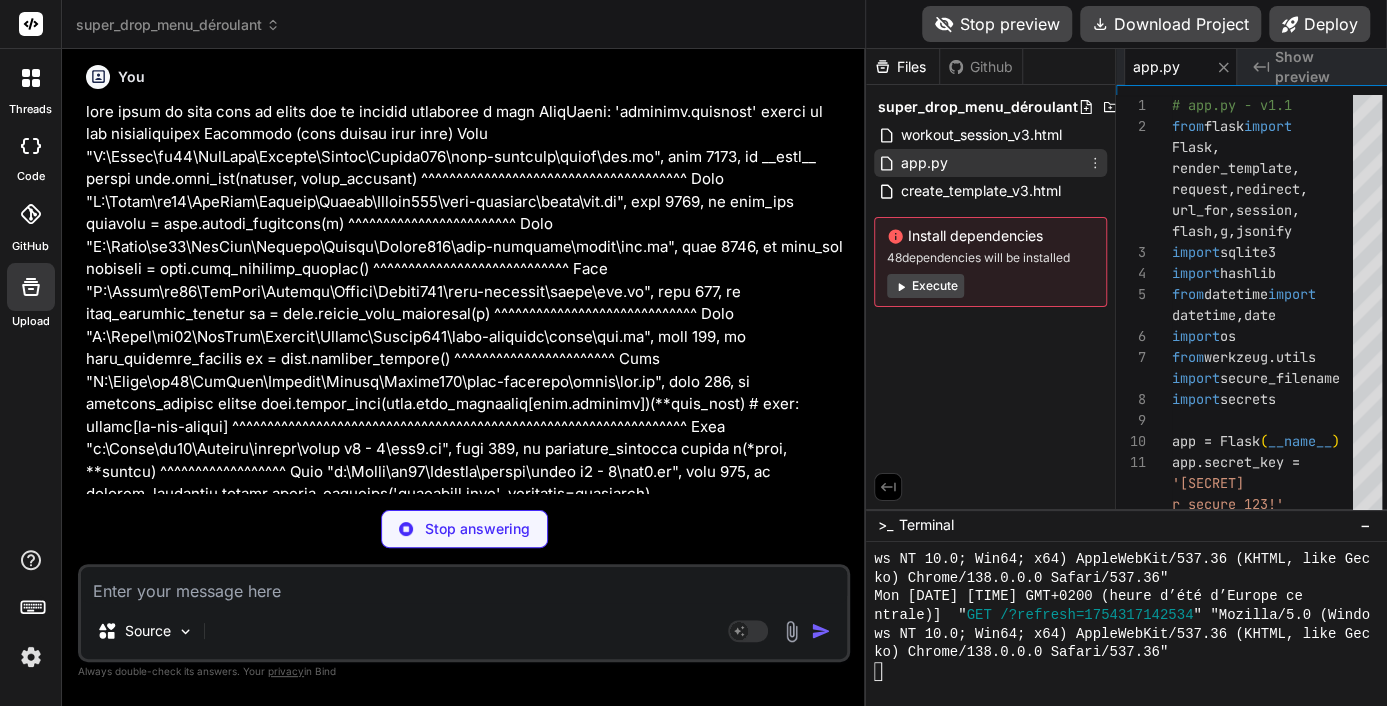 click on "app.py" at bounding box center (990, 163) 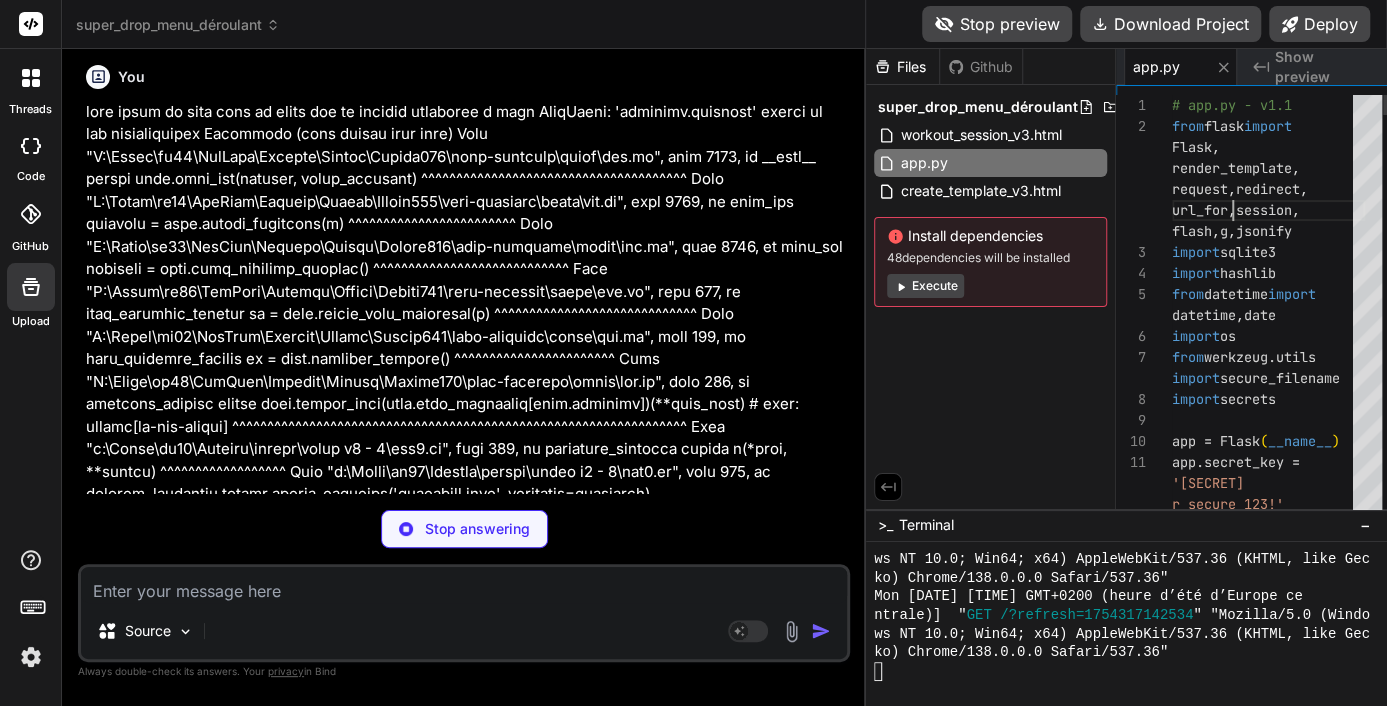 scroll, scrollTop: 0, scrollLeft: 0, axis: both 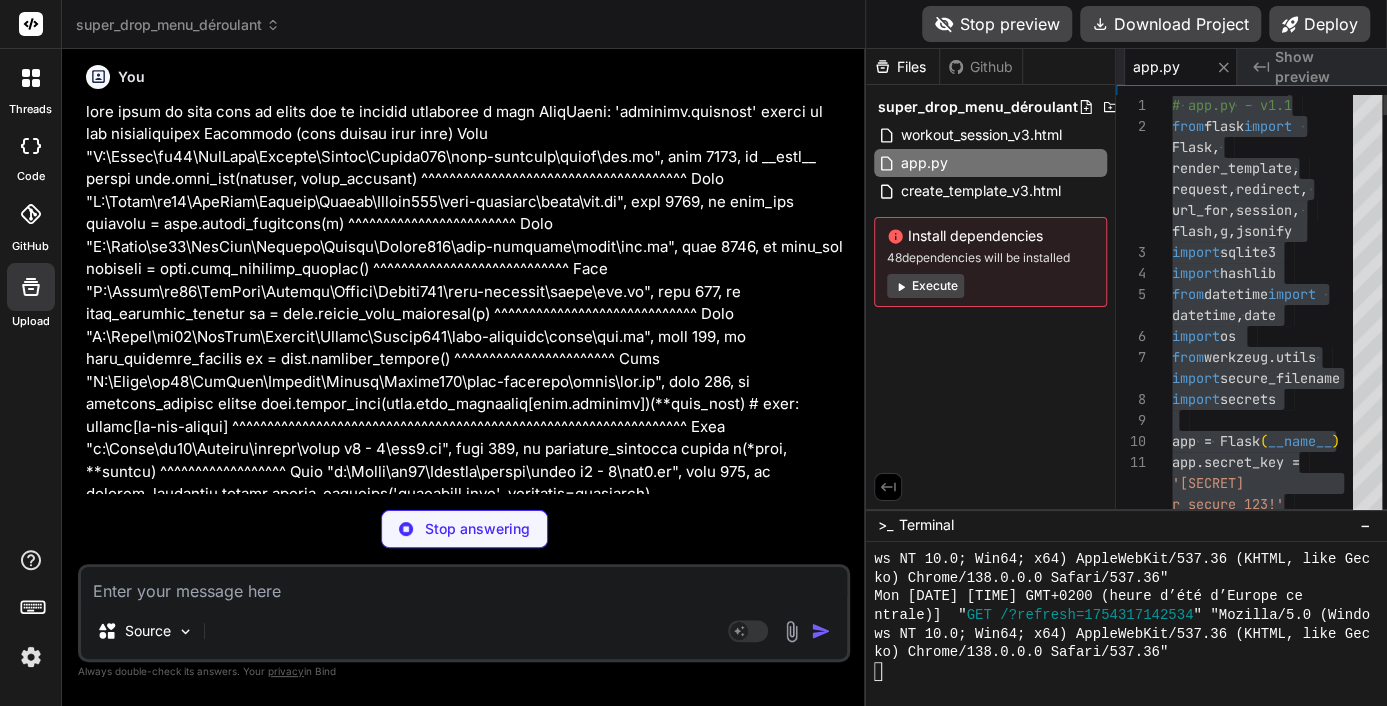 click on "# app.py - v1.1 from flask import Flask , render_template , request , redirect , url_for , session , flash , g , jsonify import sqlite3 import hashlib from datetime import datetime , date import os from werkzeug.utils import secure_filename import secrets app = Flask ( __name__ ) app.secret_key = '[SECRET]' DATABASE = 'musculation_v2.db' # ✅ NOUVELLE BASE # Configuration pour" at bounding box center [1268, 59241] 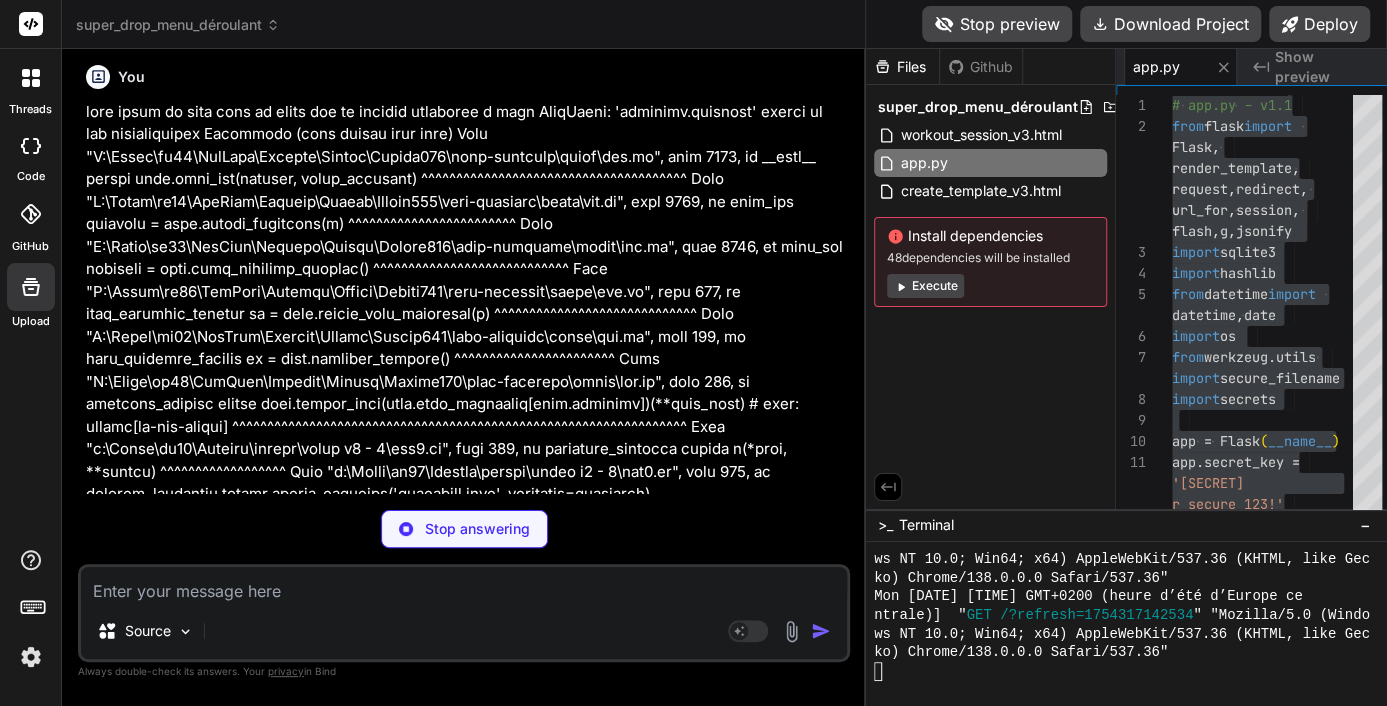 click on "Files" at bounding box center (902, 67) 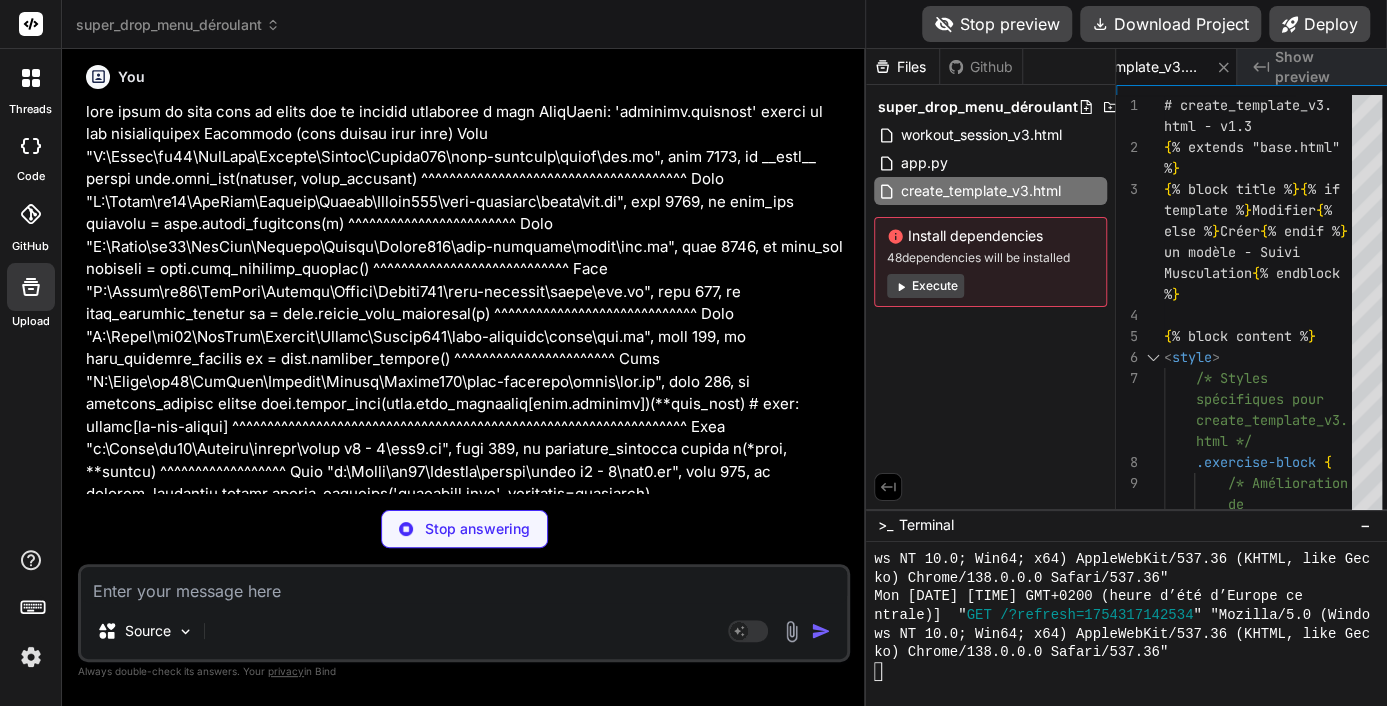 click 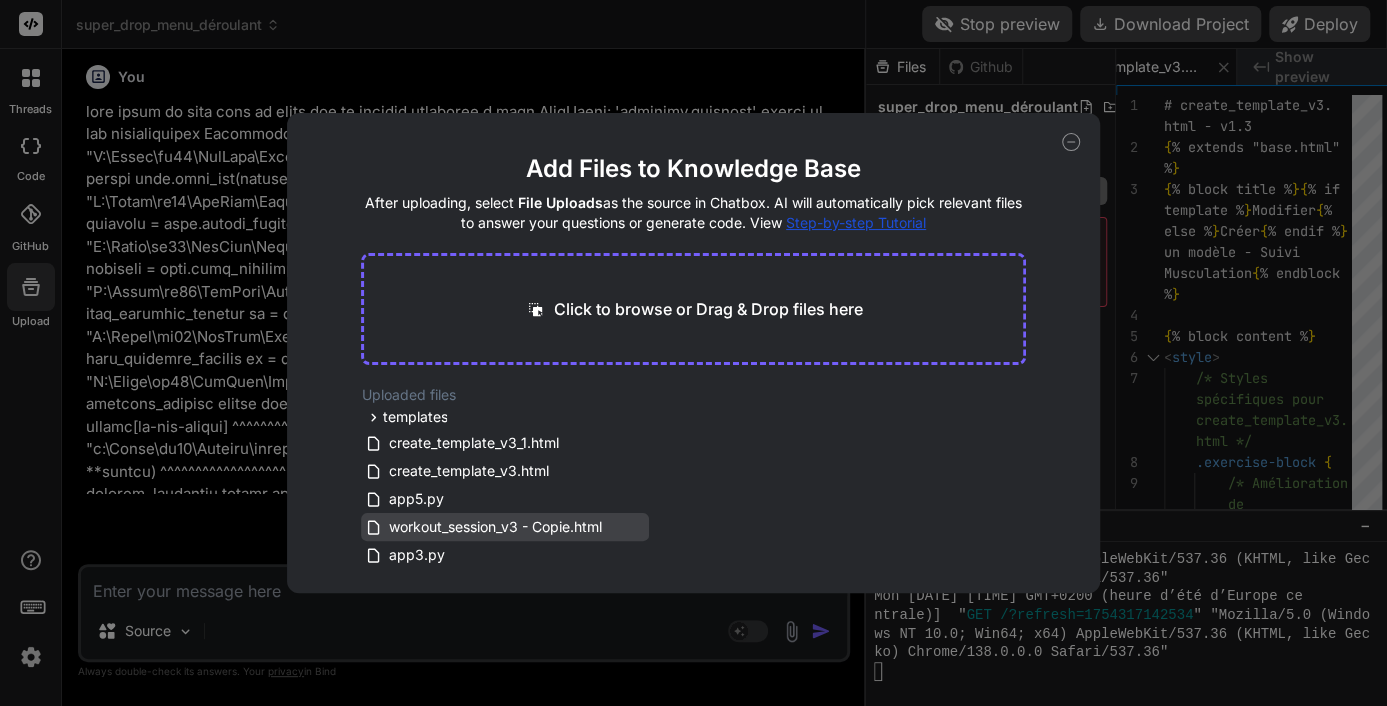 scroll, scrollTop: 0, scrollLeft: 539, axis: horizontal 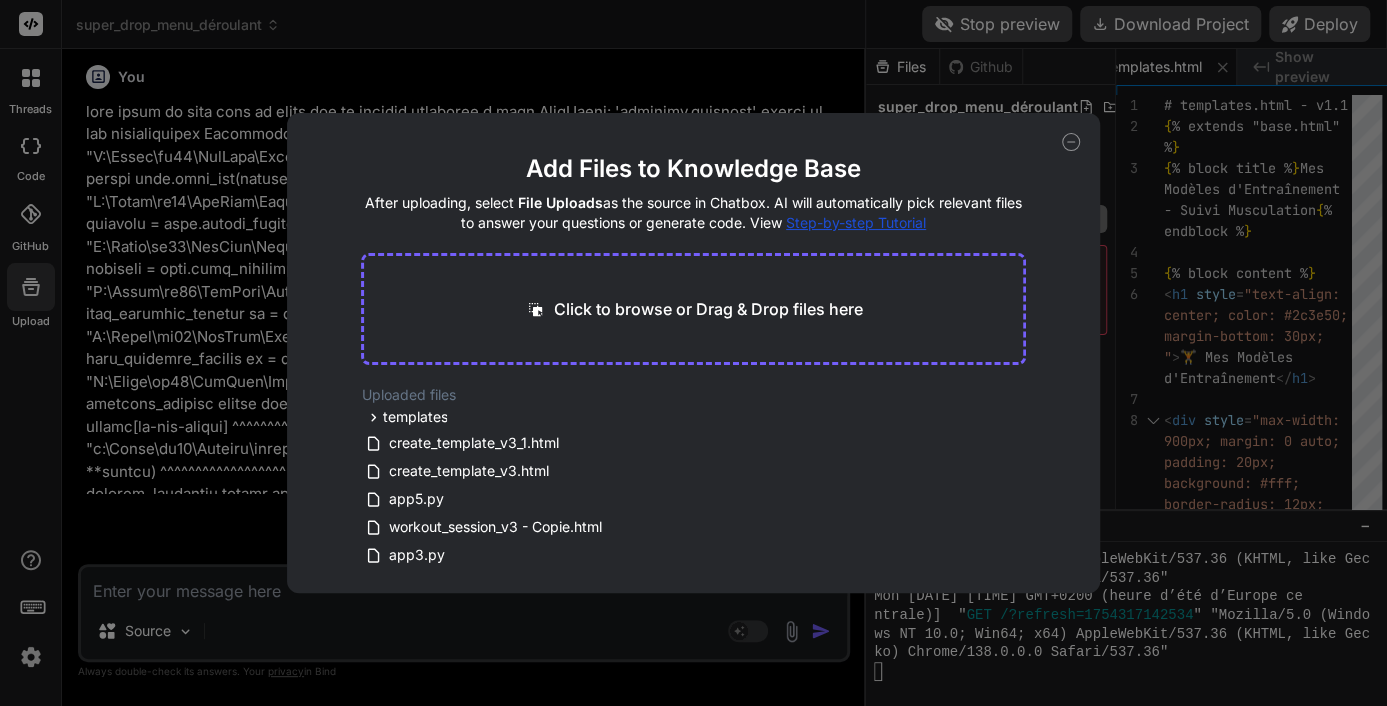 click on "Add Files to Knowledge Base After uploading, select File Uploads as the source in Chatbox. AI will automatically pick relevant files to answer your questions or generate code. View Step-by-step Tutorial Click to browse or Drag & Drop files here Uploaded files templates auth login.html register.html base.html create_template_v3_1.html create_template_v3.html app5.py workout_session_v3 - Copie.html app3.py select_workout_1.html select_workout.html exercise_detail.html exercises.html index.html add_exercise.html base_1.html create_sesion.html create_session.html dashboard.html" at bounding box center (693, 353) 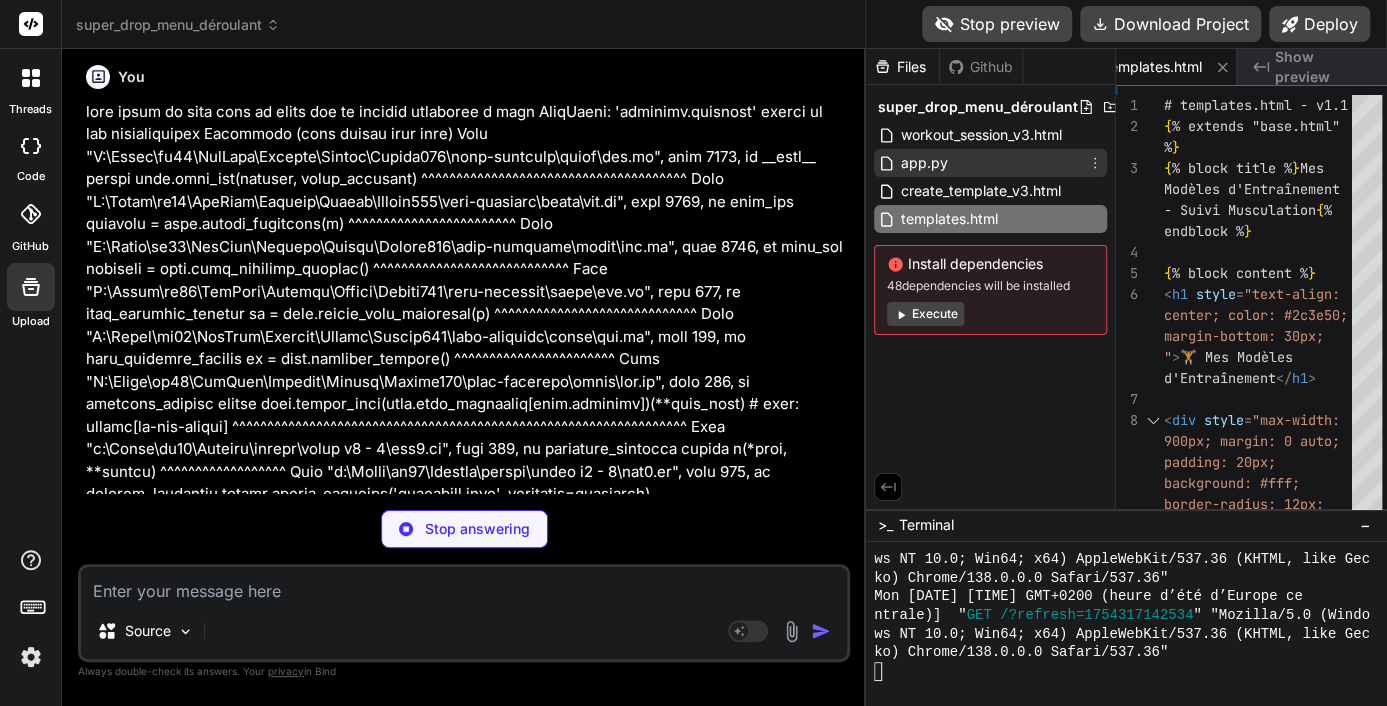 click on "app.py" at bounding box center (990, 163) 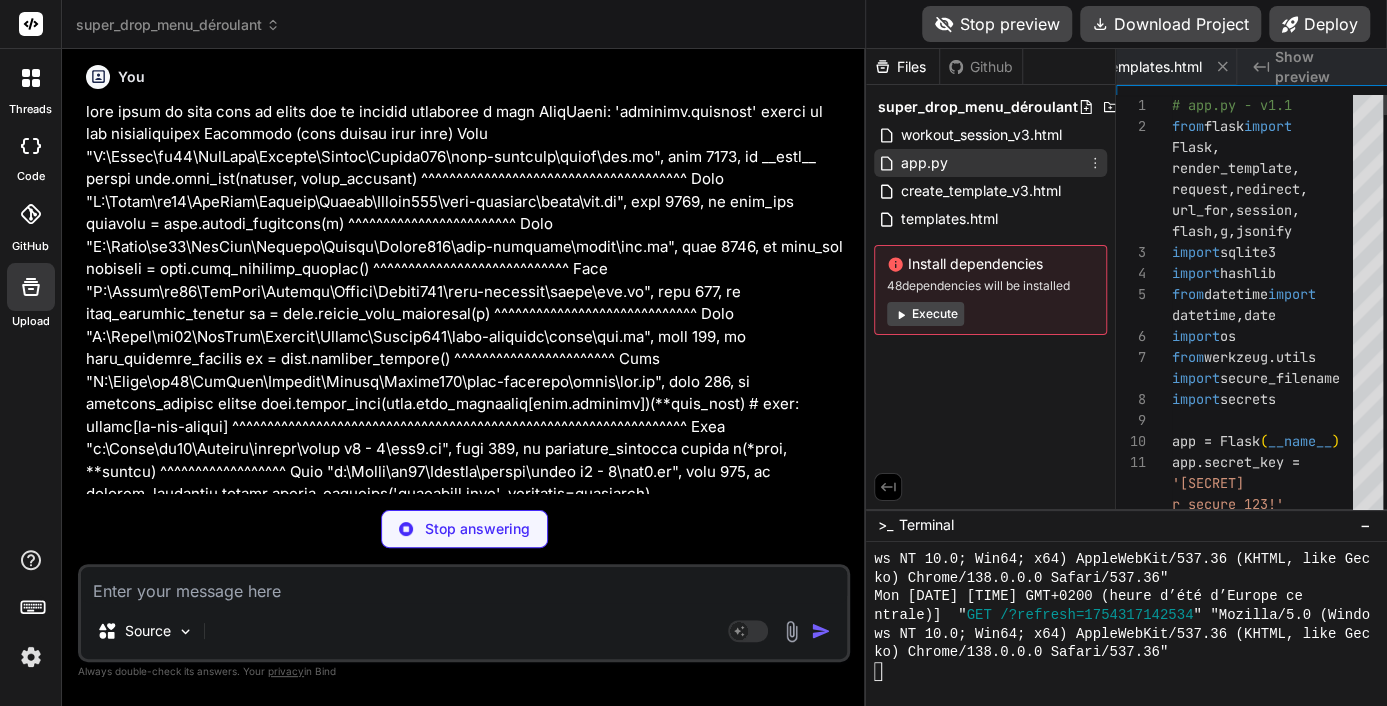 scroll, scrollTop: 0, scrollLeft: 200, axis: horizontal 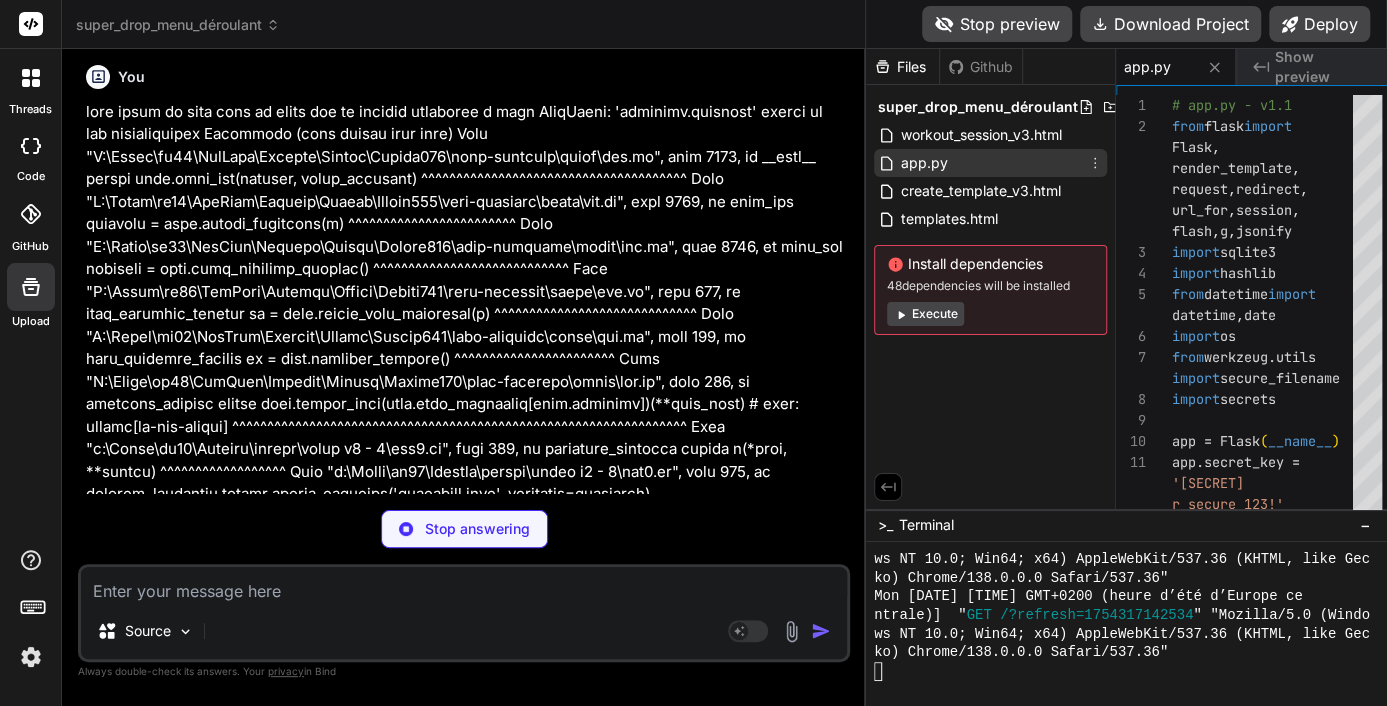 click on "app.py" at bounding box center [990, 163] 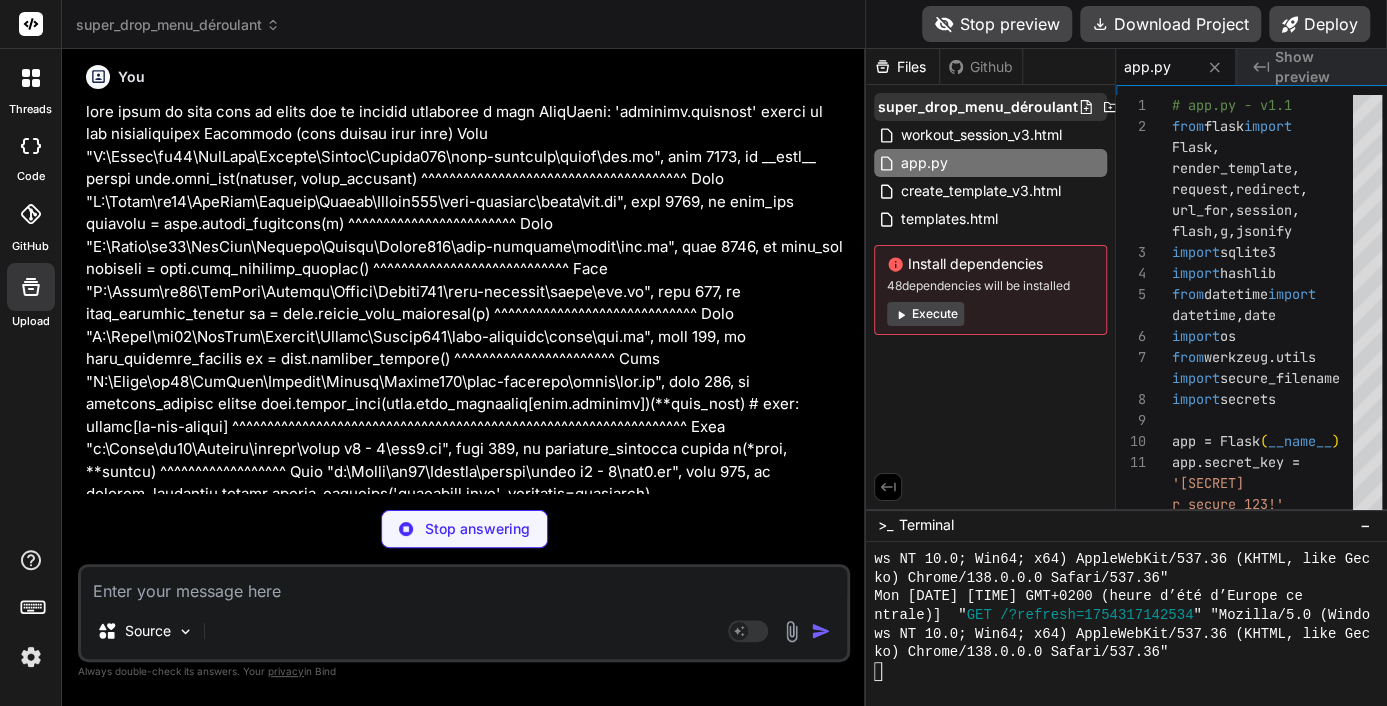 click on "super_drop_menu_déroulant" at bounding box center [978, 107] 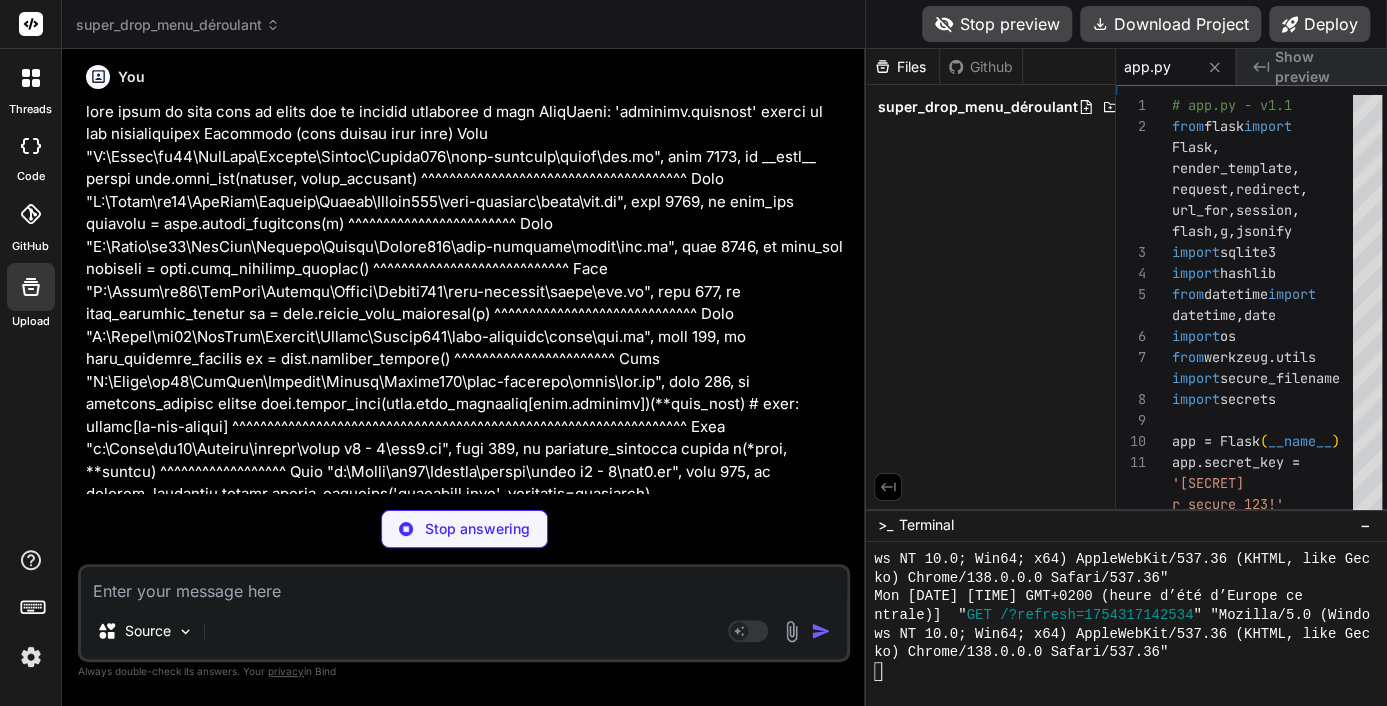 click on "super_drop_menu_déroulant" at bounding box center (978, 107) 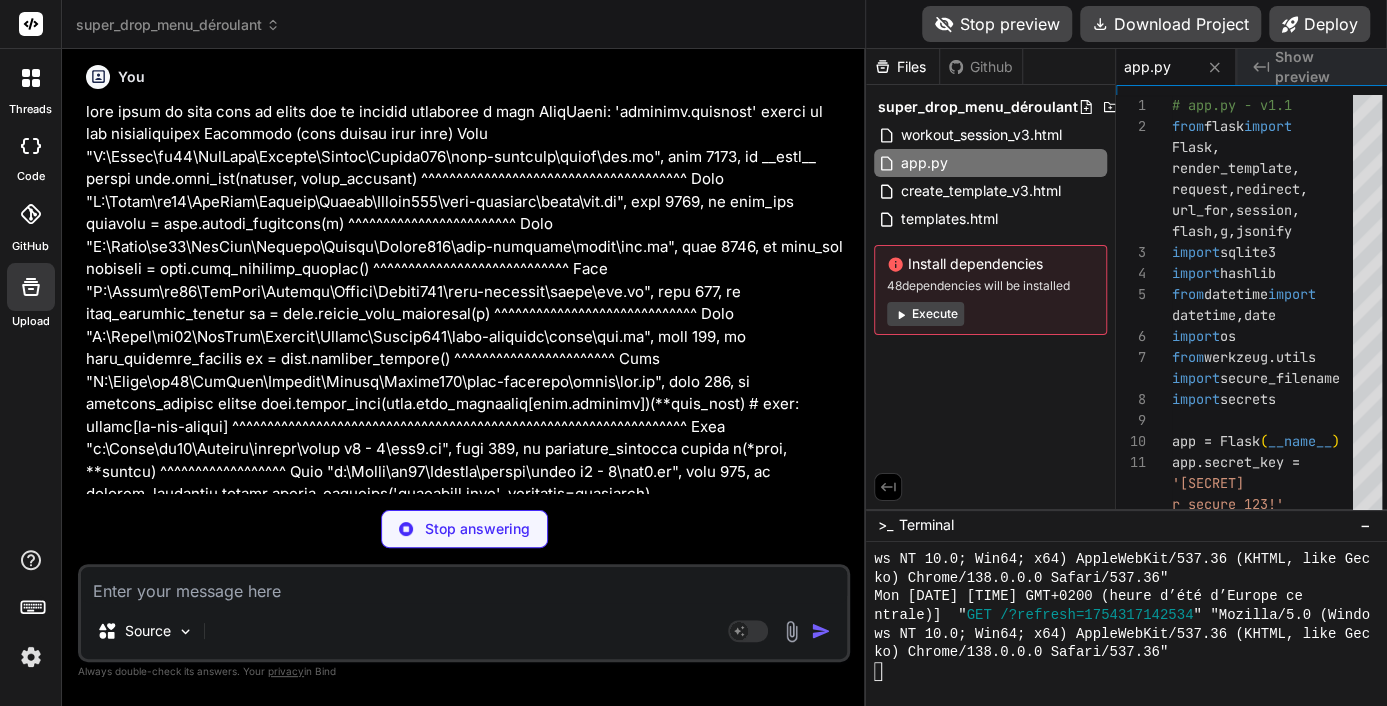 scroll, scrollTop: 0, scrollLeft: 0, axis: both 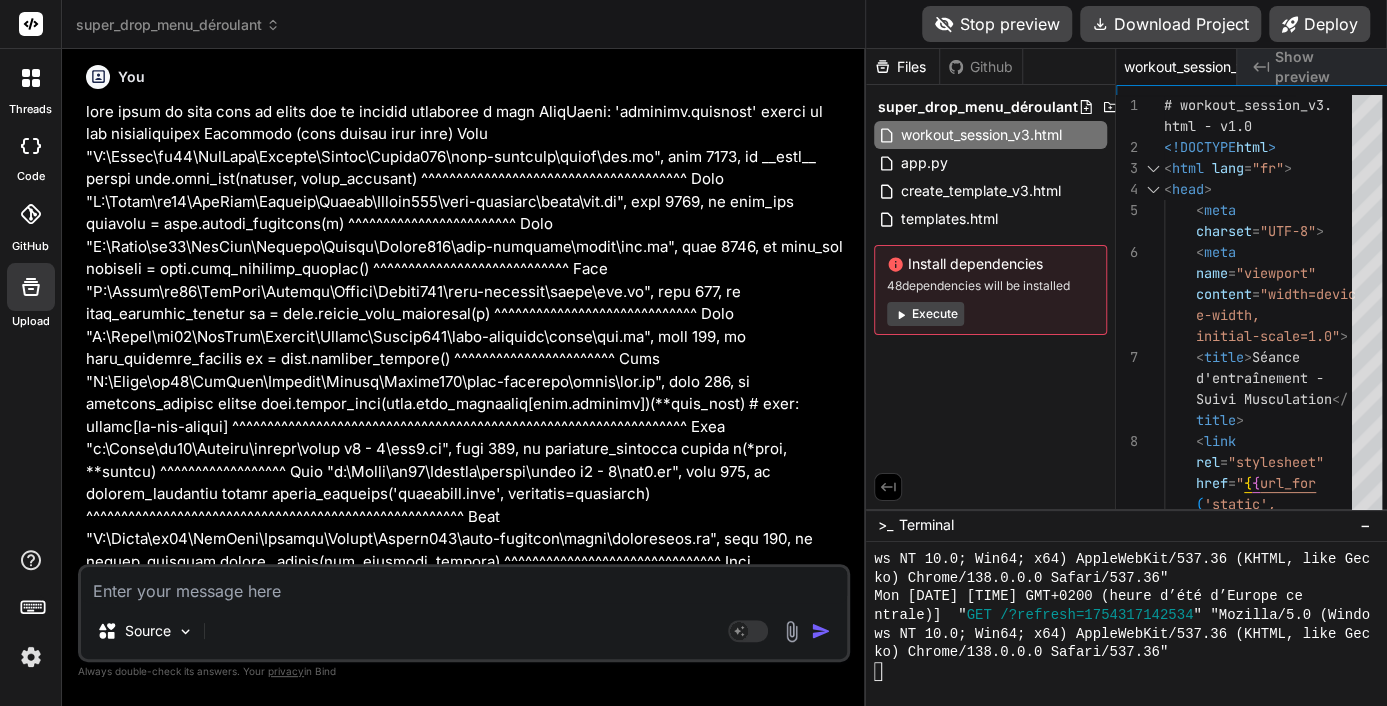 click on "Create   templates.html" at bounding box center (474, 1256) 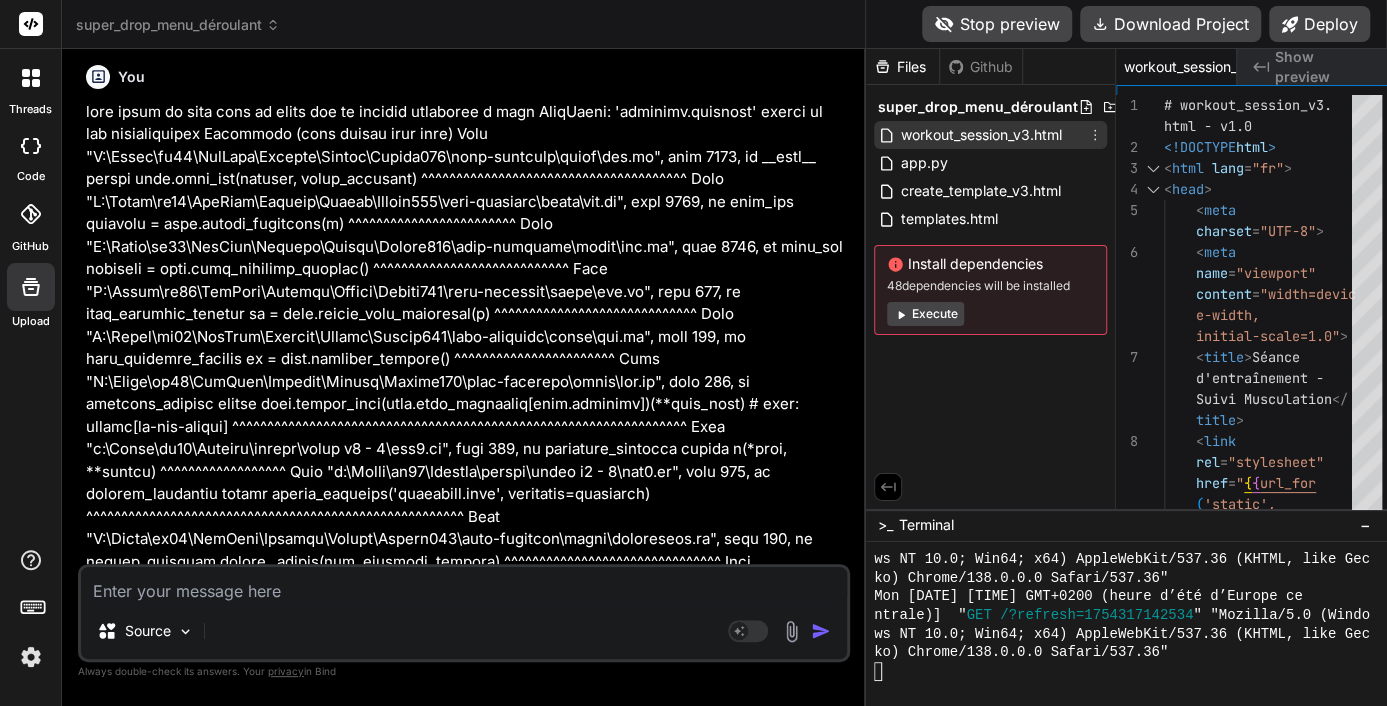 click 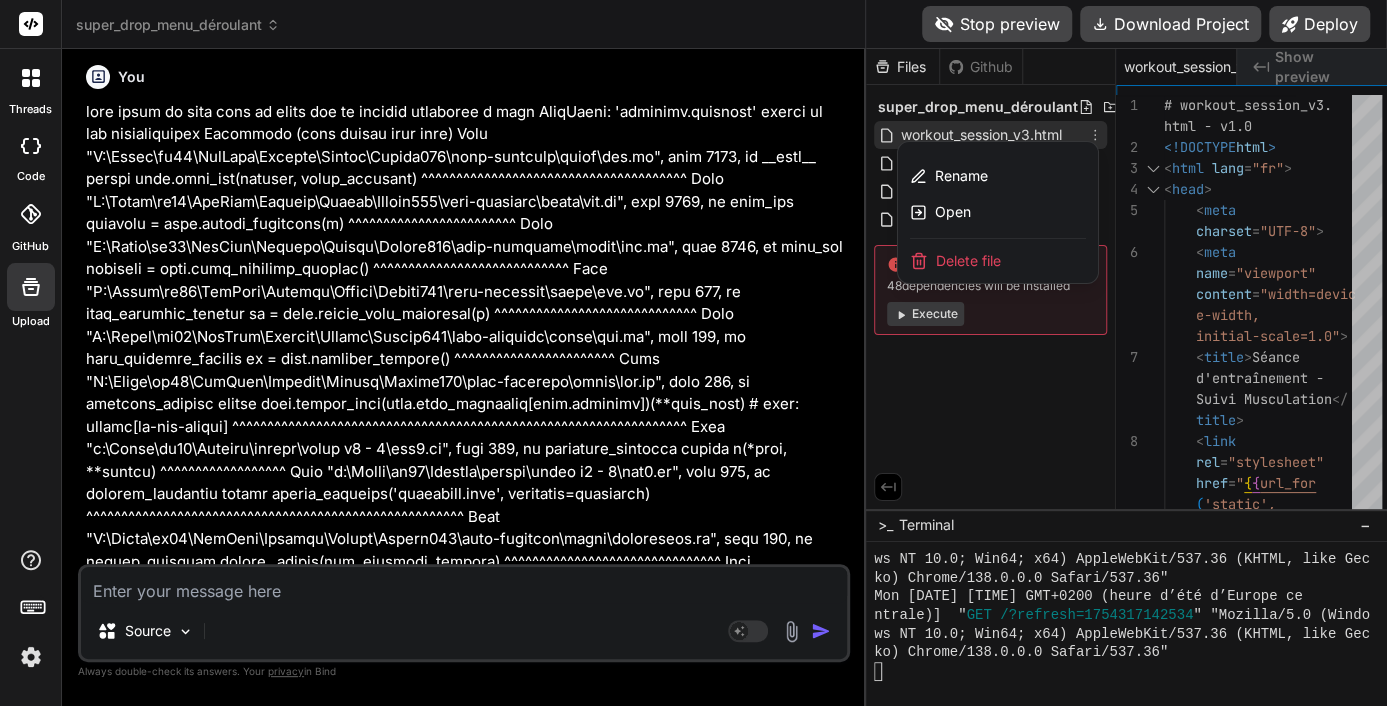 click at bounding box center (1126, 377) 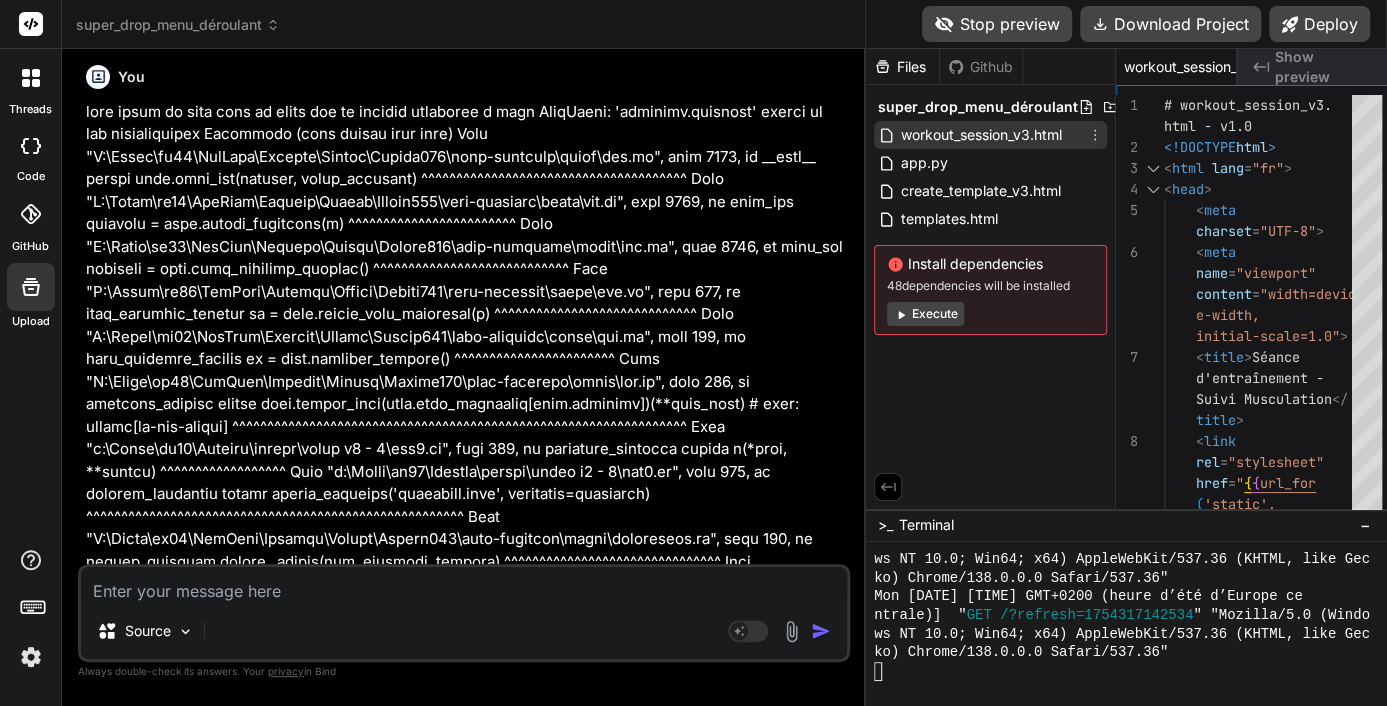 click on "workout_session_v3.html" at bounding box center (981, 135) 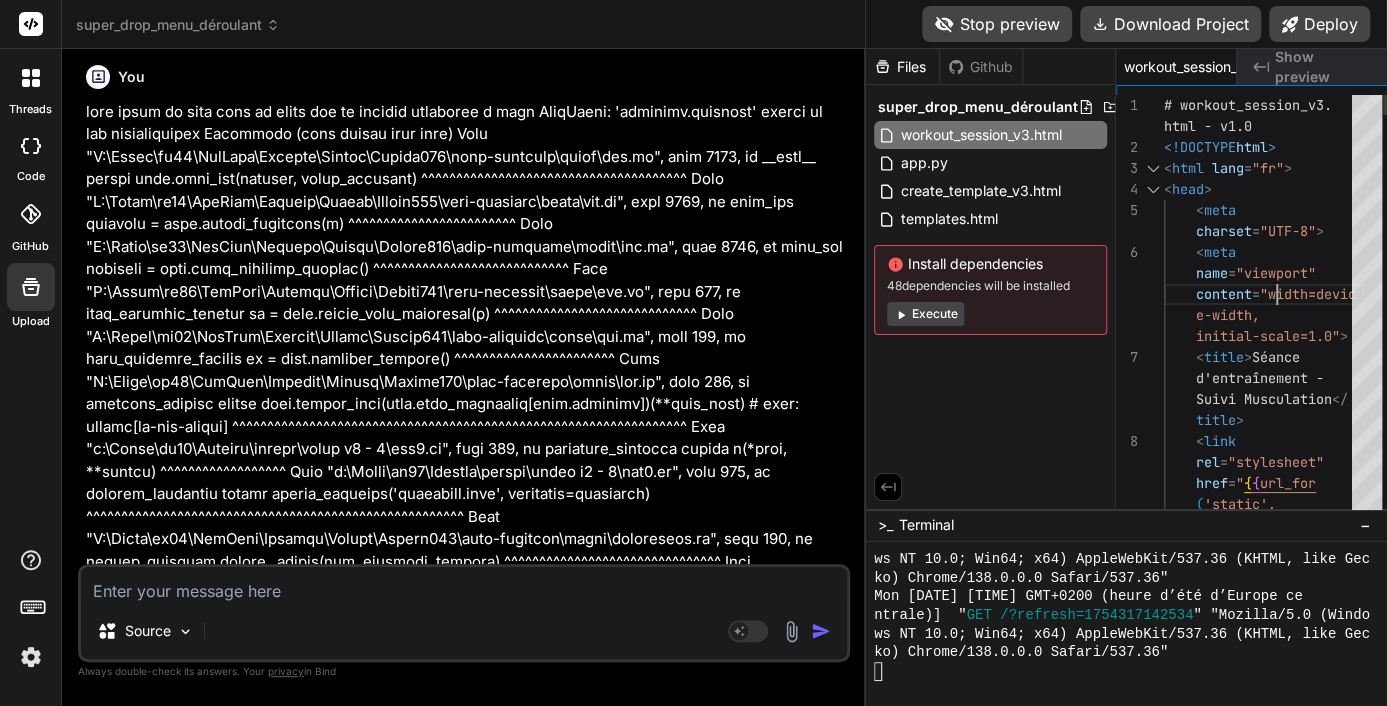 scroll, scrollTop: 0, scrollLeft: 0, axis: both 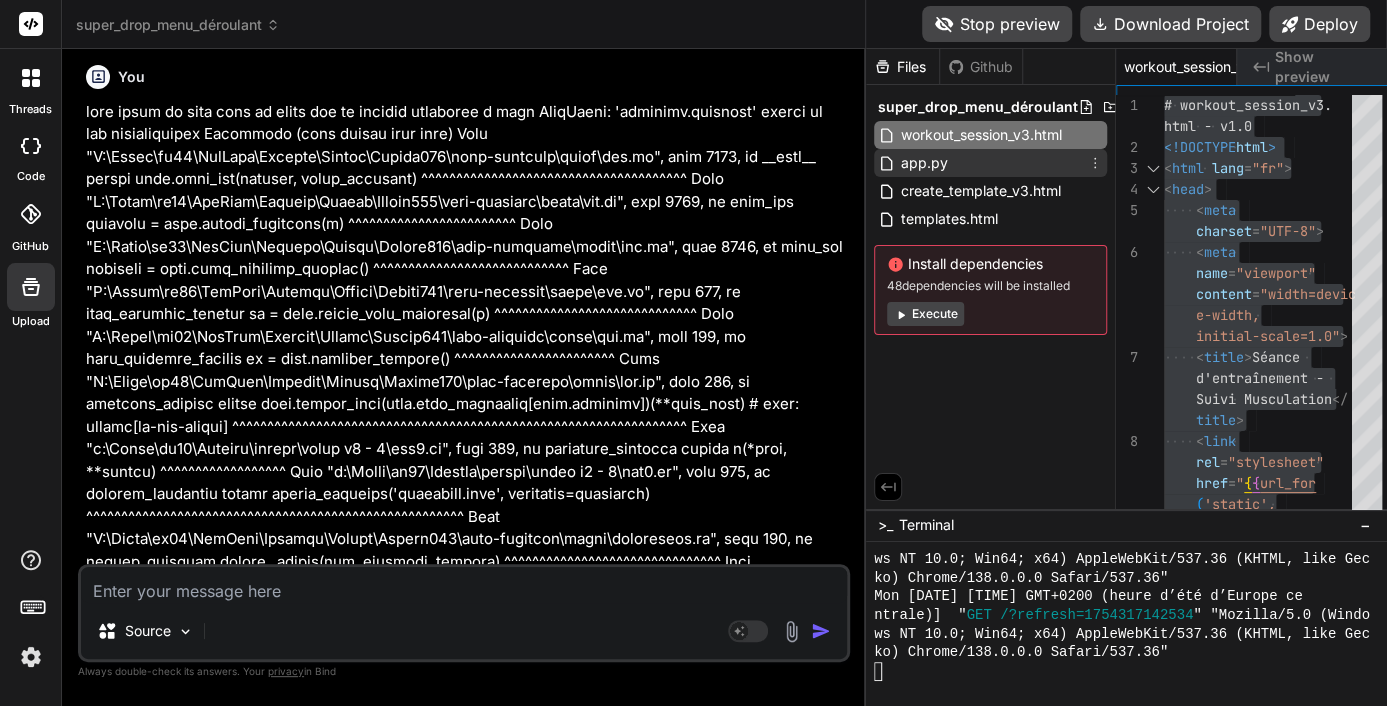 click on "app.py" at bounding box center (924, 163) 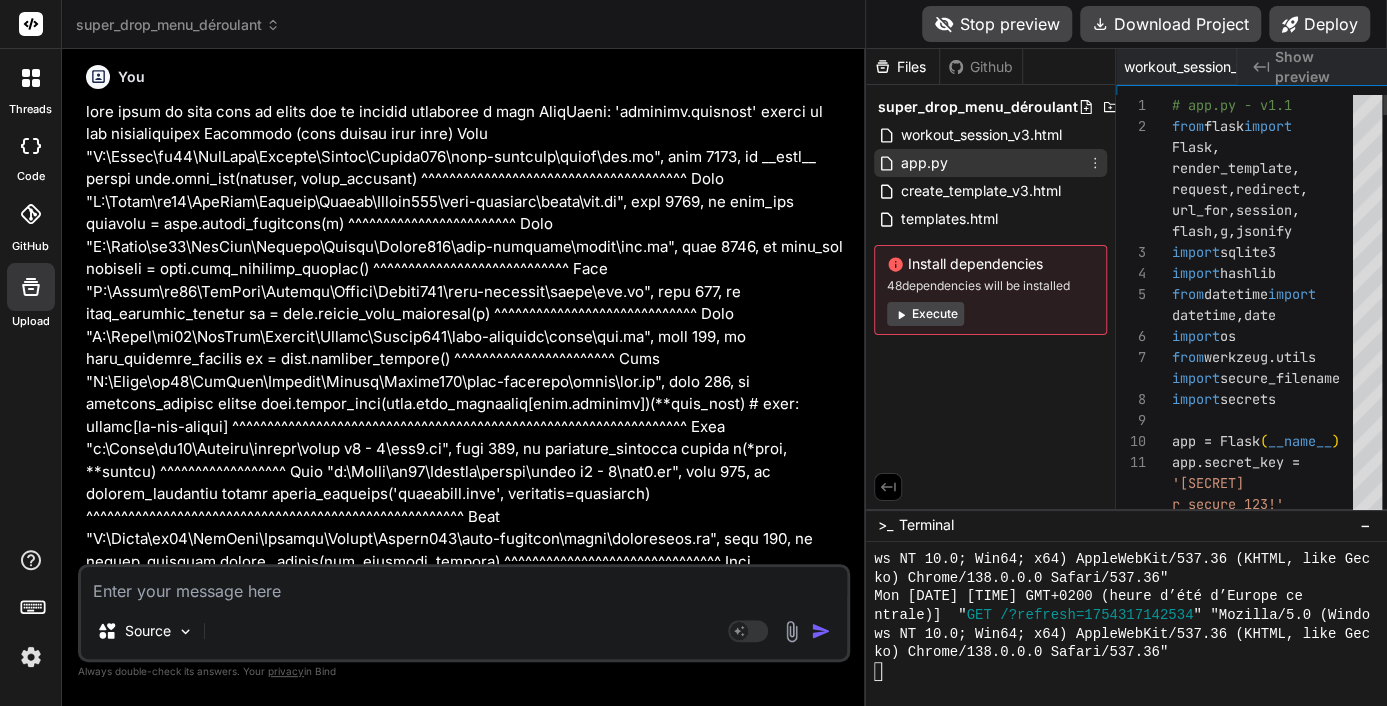 scroll, scrollTop: 0, scrollLeft: 191, axis: horizontal 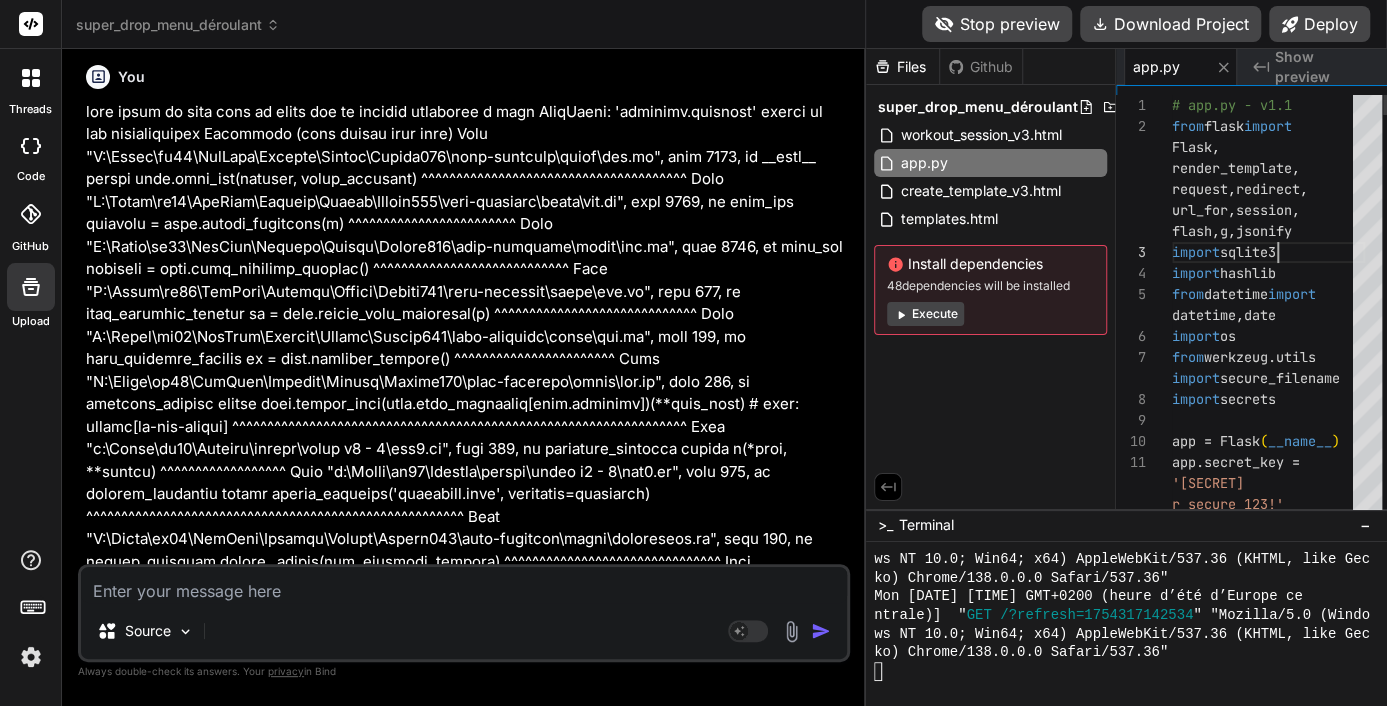 click on "# app.py - v1.1 from flask import Flask , render_template , request , redirect , url_for , session , flash , g , jsonify import sqlite3 import hashlib from datetime import datetime , date import os from werkzeug.utils import secure_filename import secrets app = Flask ( __name__ ) app.secret_key = '[SECRET]' DATABASE = 'musculation_v2.db' # ✅ NOUVELLE BASE # Configuration pour" at bounding box center (1268, 59241) 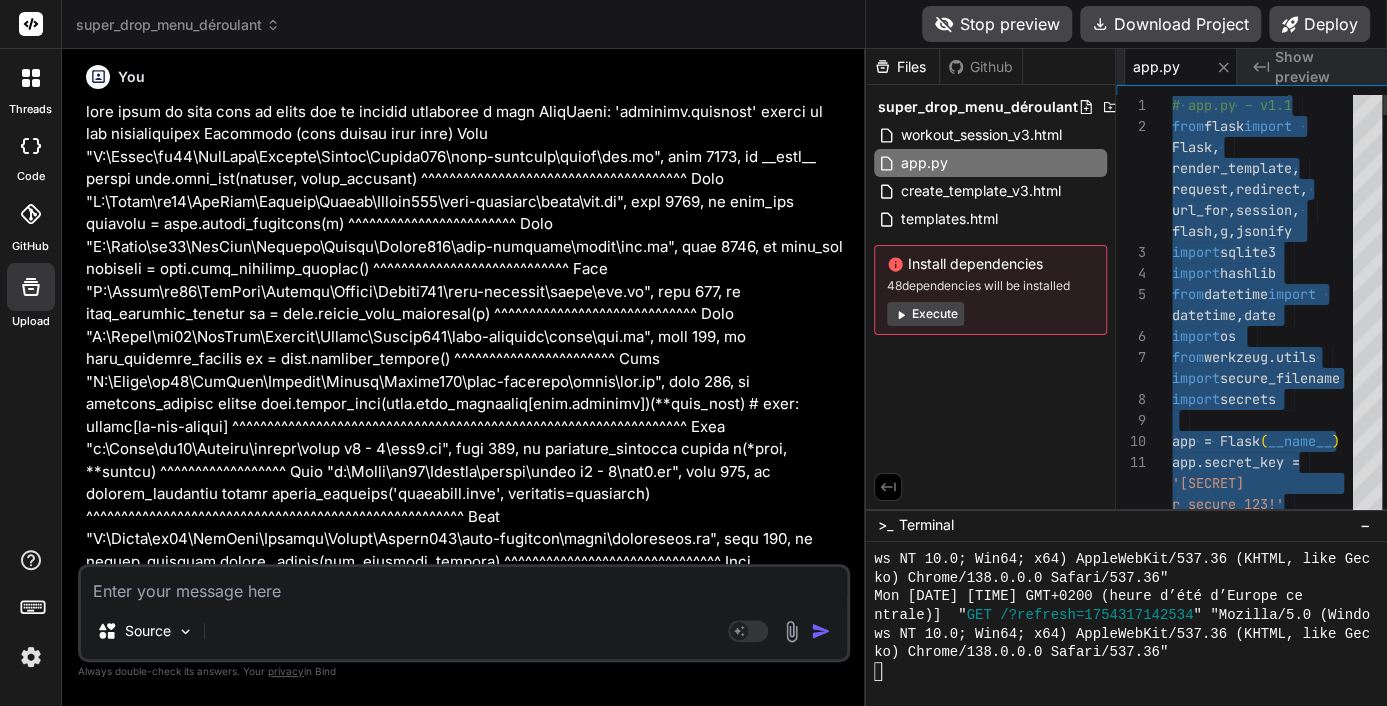 click on "# app.py - v1.1 from flask import Flask , render_template , request , redirect , url_for , session , flash , g , jsonify import sqlite3 import hashlib from datetime import datetime , date import os from werkzeug.utils import secure_filename import secrets app = Flask ( __name__ ) app.secret_key = '[SECRET]' DATABASE = 'musculation_v2.db' # ✅ NOUVELLE BASE # Configuration pour" at bounding box center (1268, 59241) 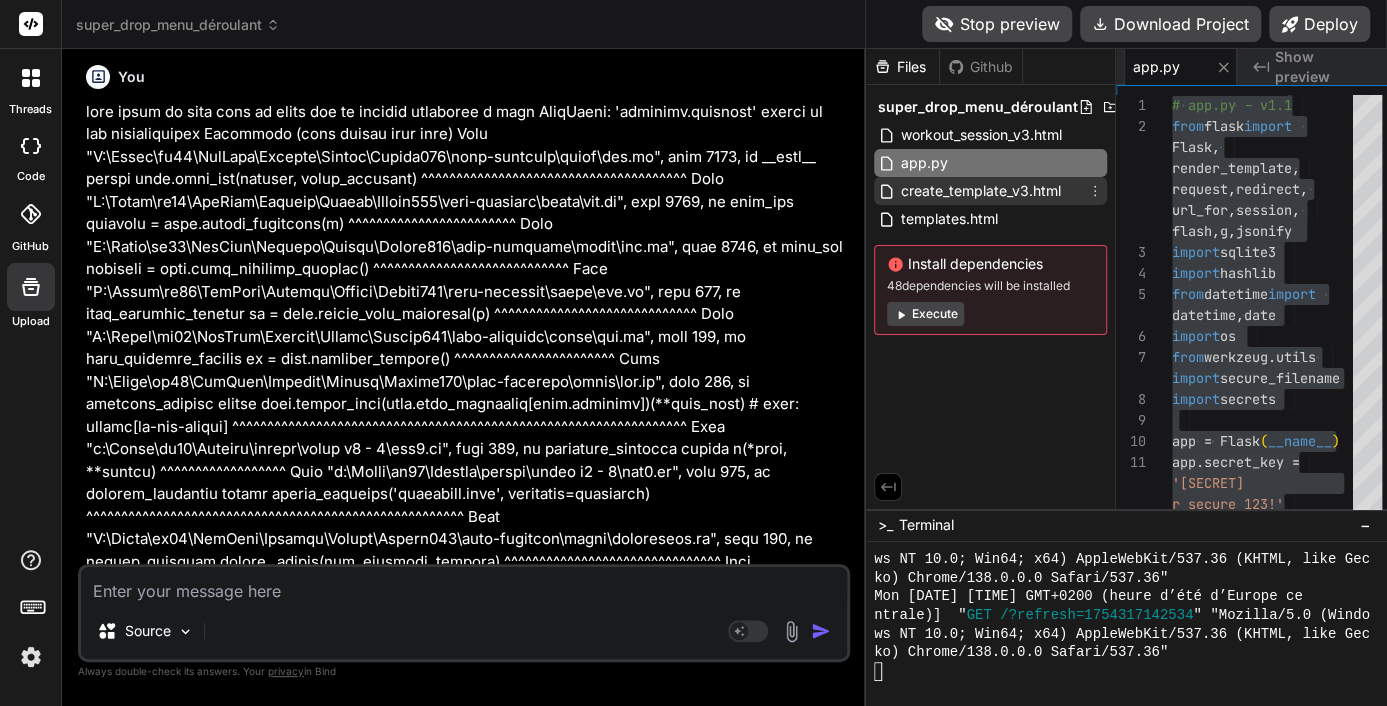 click on "create_template_v3.html" at bounding box center (981, 191) 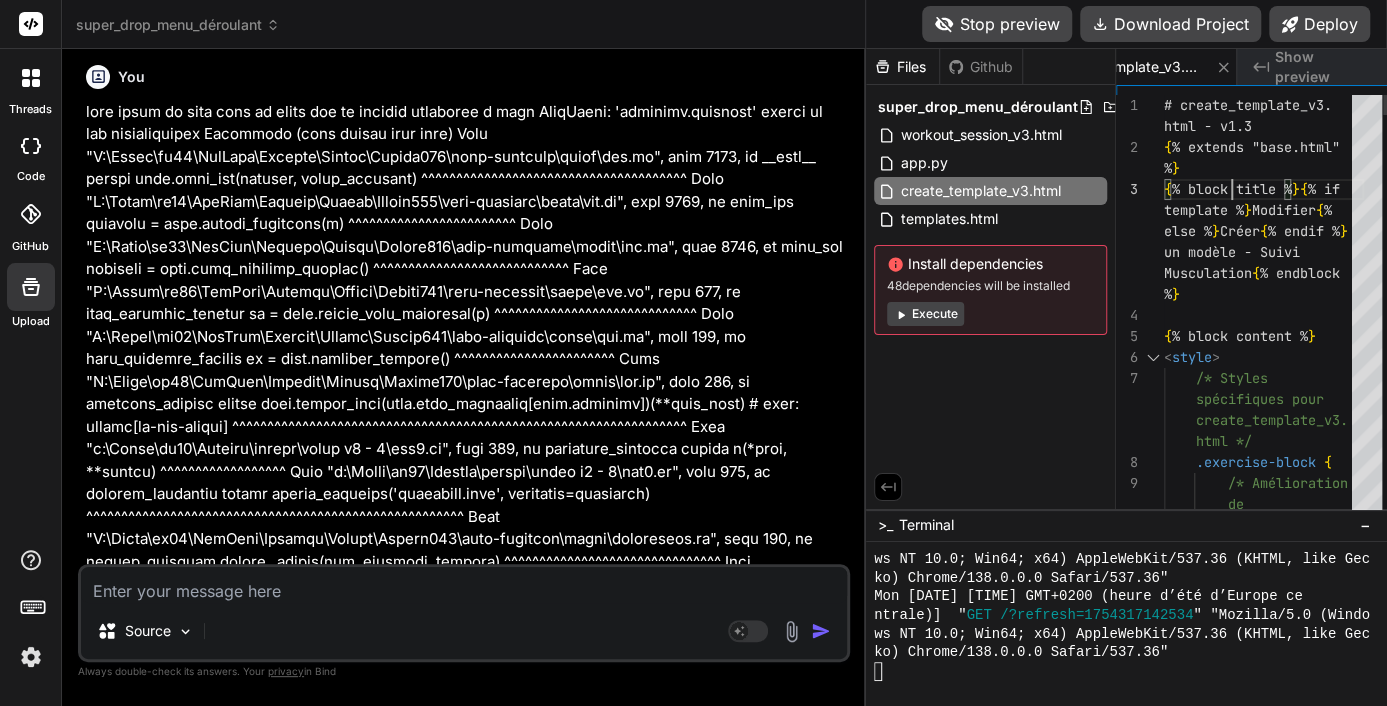 click on "# create_template_v3. html - v1.3 { % extends "base.html" % } { % block title % } { % if template % } Modifier { % else % } Créer { % endif % } un modèle - Suivi Musculation { % endblock % } { % block content % } <style> /* Styles spécifiques pour create_template_v3. html */ .exercise-block { margin: 30px" at bounding box center [1264, 24108] 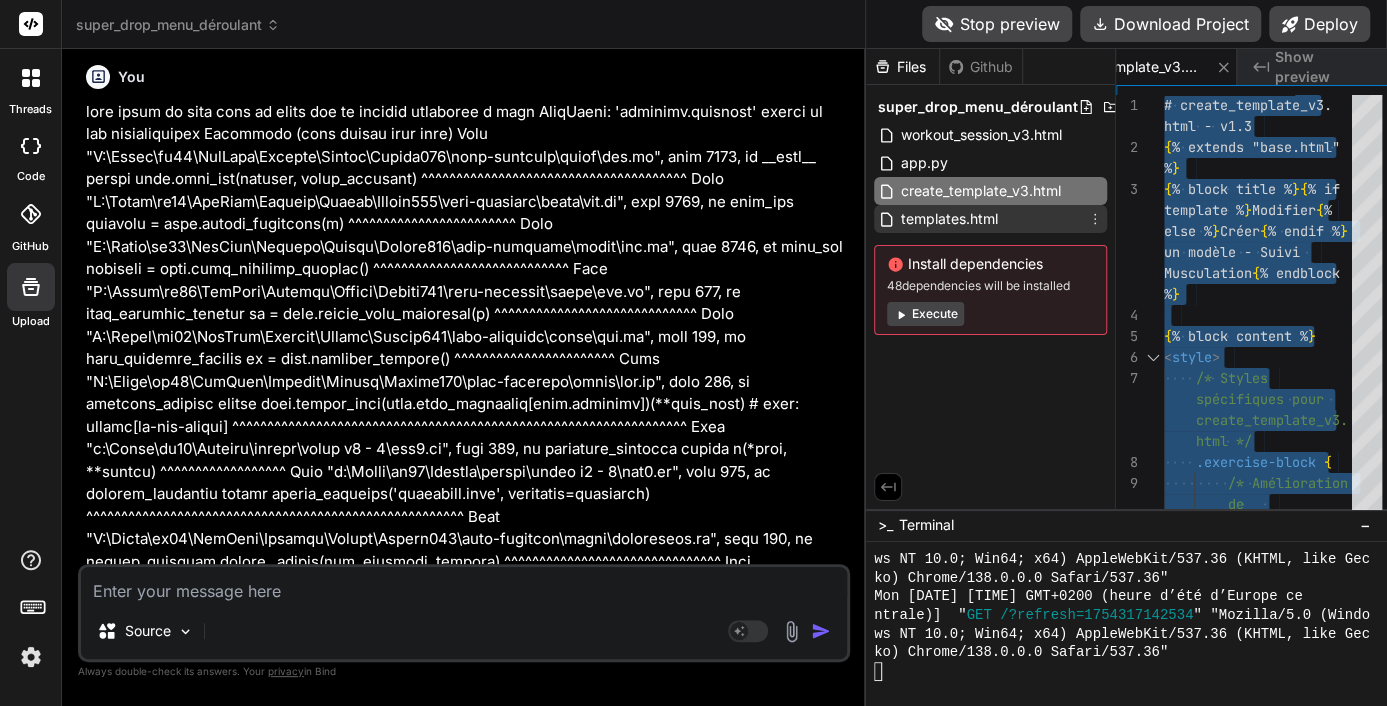click on "templates.html" at bounding box center [949, 219] 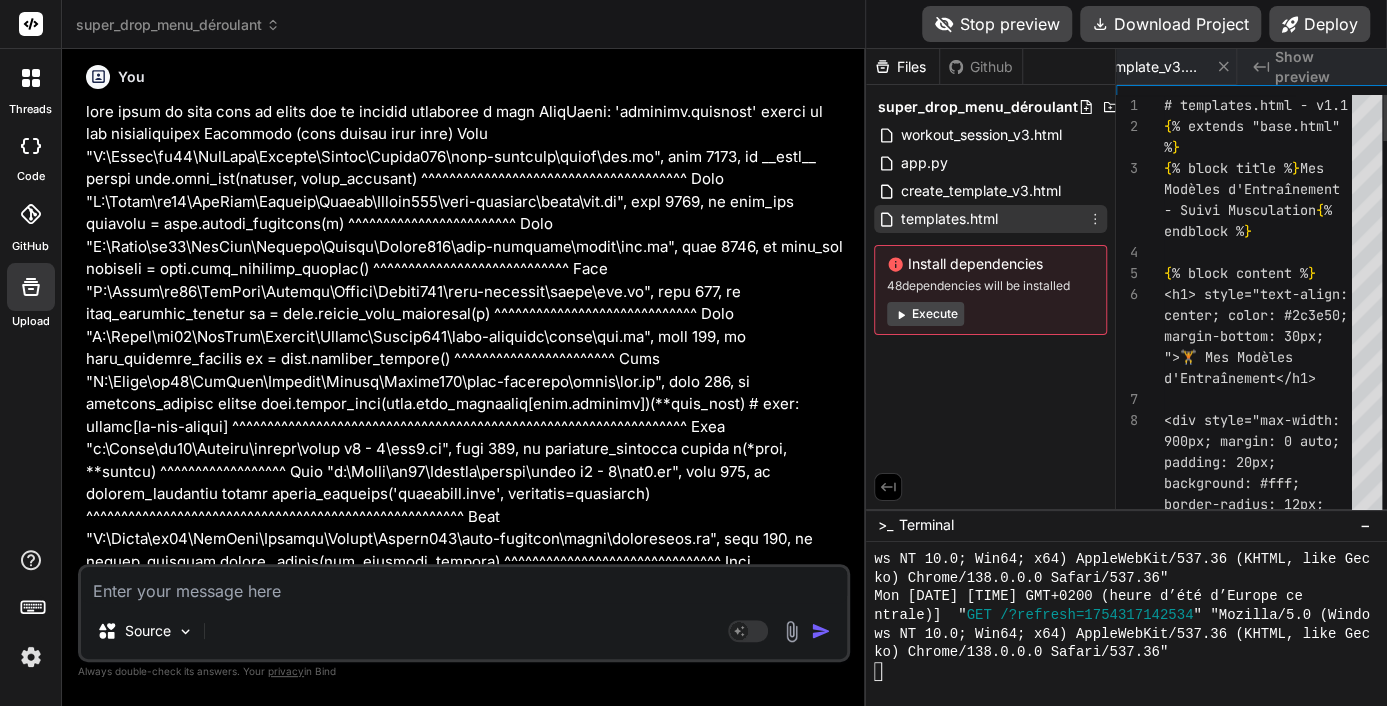 scroll, scrollTop: 0, scrollLeft: 539, axis: horizontal 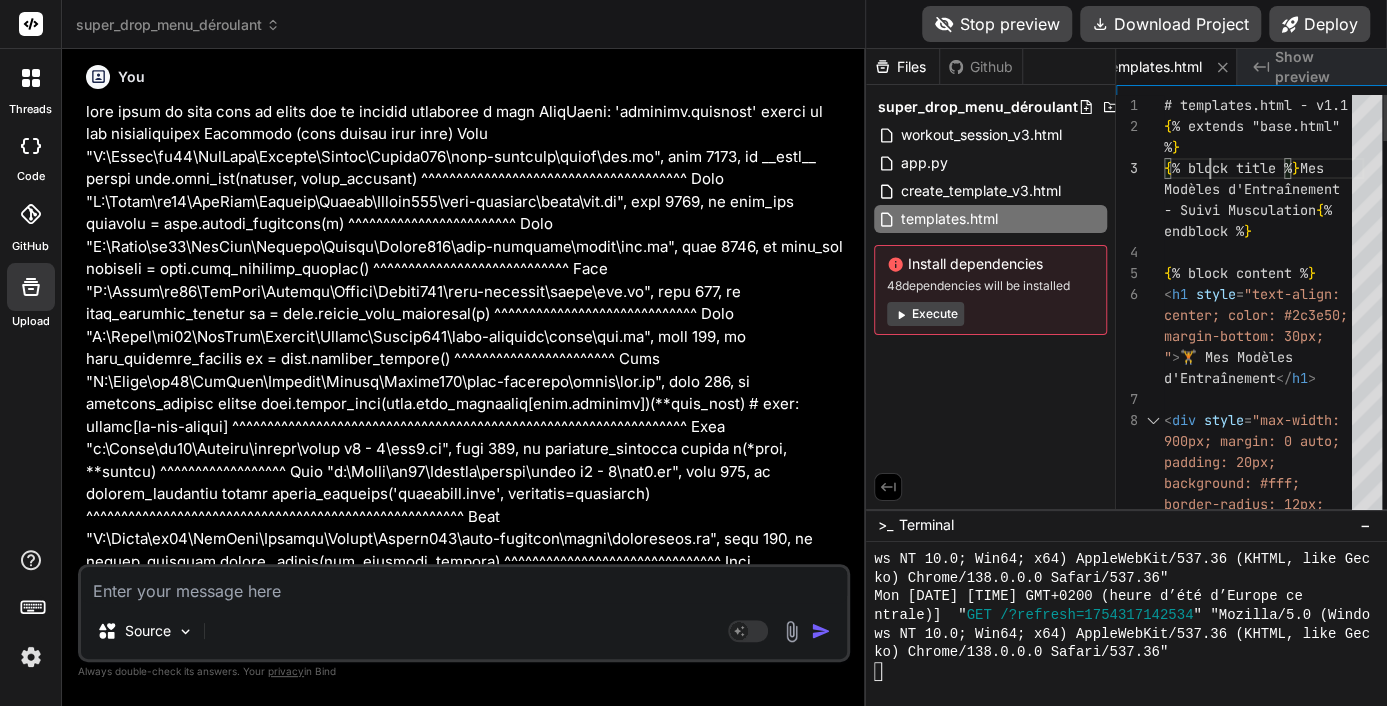 click on "# templates.html - v1.1 { % extends "base.html"  % } { % block title % } Mes  Modèles d'Entraînement  - Suivi Musculation { %  endblock % } { % block content % } < h1   style = "text-align:  center; color: #2c3e50;  margin-bottom: 30px; " > 🏋️ Mes Modèles  d'Entraînement </ h1 > < div   style = "max-width:  900px; margin: 0 auto;  padding: 20px;  background: #fff;  border-radius: 12px;  box-shadow: 0 6px 20px  rgba ( 0,0,0,0.08 ) ;" >      < div        style = "text-align:       center;" at bounding box center (1264, 2888) 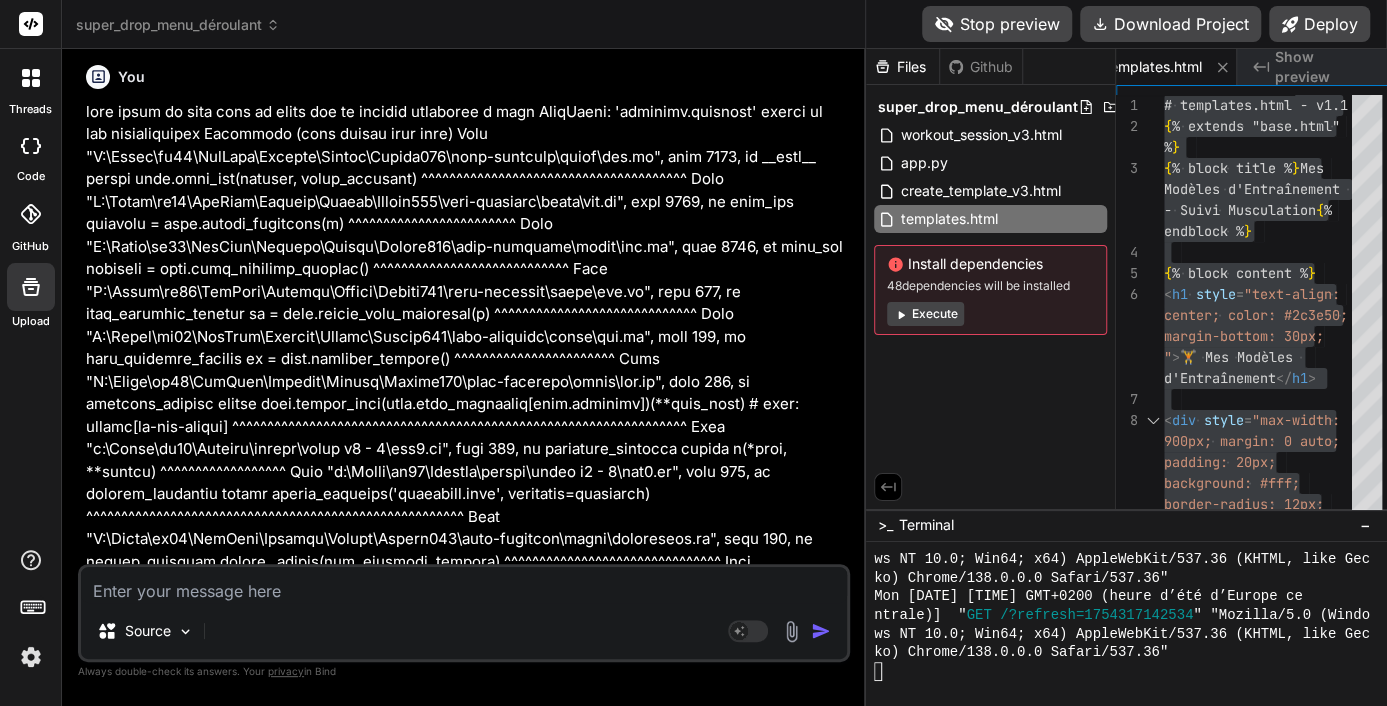 click at bounding box center (464, 585) 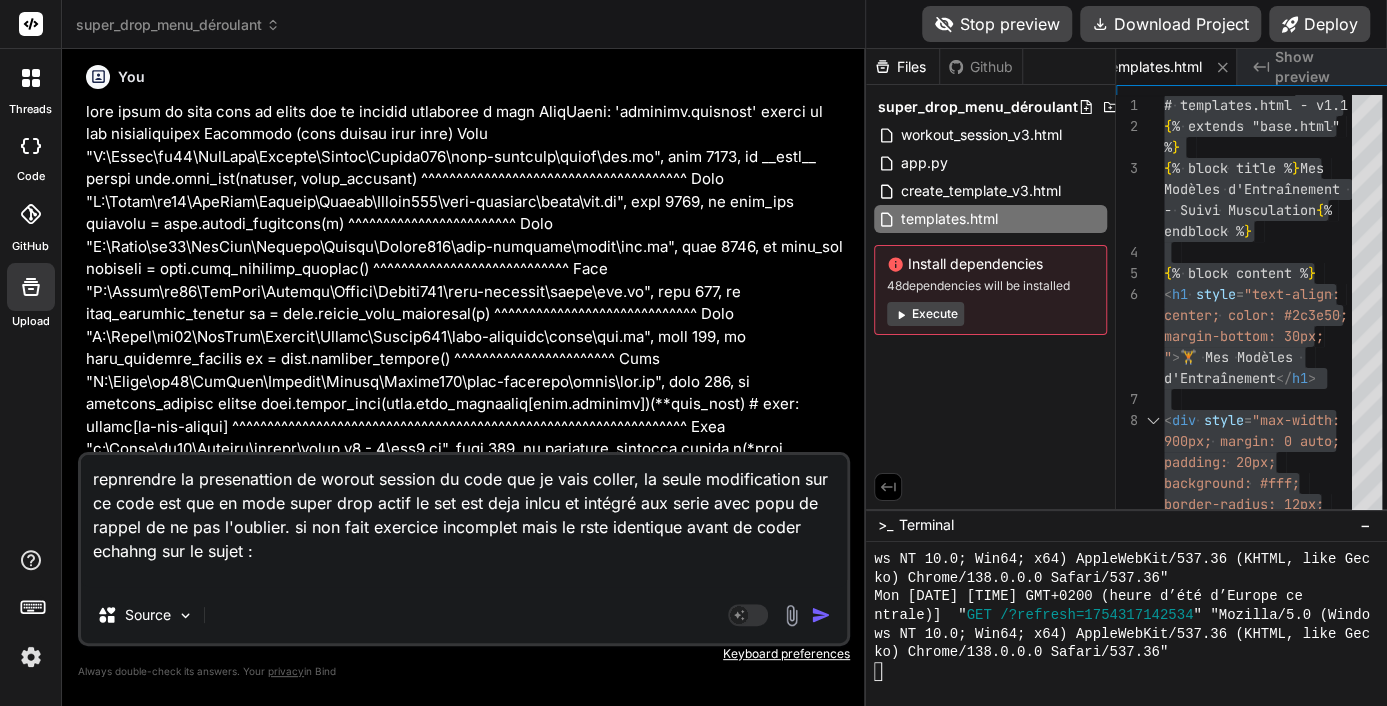 paste on "{% loremip "dolo.sita" %}
{% conse adipi %}Elitseddoeiu te incid - {{ utlabor.etdolor_magn }}{% aliquaen %}
{% admin veniamq %}
<!-- Nostru exer ulla laborisnisi al exea commodoco -->
<dui au="irureinRepreh" volup="velitess: cillu; fug: 2; null: 7; paria: 9; e-sinto: 1063; cupidatatn: proide-suntculp(257qui, #1o1d22, #11300m); animi: estla; perspic: 92un 29om; ist-natuse: 5 7vo 47ac dolo(2,5,8,4.5);">
<!-- Lauda totamremap eaqu ipsaqu ab illoinv -->
<ver quasi="archite: beat; vitaedi-explica: nemoe-ipsamqu; volup-asper: autodi; fugitc-magnid: 62eo;">
<rat>
<s0 nesci="nequep: 6; quis-dolo: 51ad;">🏋️‍♂️ {{ numquam.eiusmod_temp }}</i9>
<magna quaer="etiammi: 7.5;">{{ solutan.eligend_opti }}</cumqu>
</nih>
<imp quopl="face-possi: assum;">
<rep te="autemquIbusd" offic="debi-reru: 35ne; saep-evenie: volu; repud: #0rec66;">⏱️ 45:98</ita>
<ear hicte="sapien-del: 7re;">
<volupt ma="aliasPerfereNdi" dolorib="asperiOresr..." 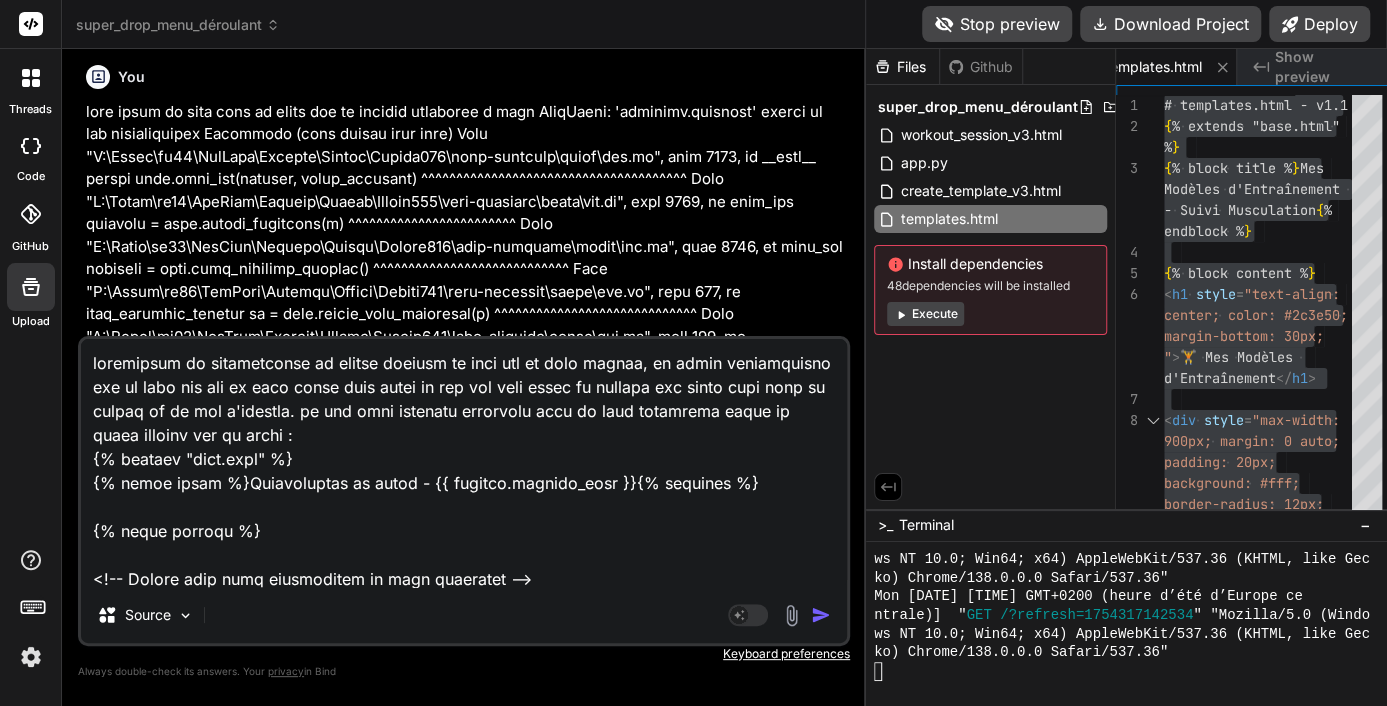 scroll, scrollTop: 27289, scrollLeft: 0, axis: vertical 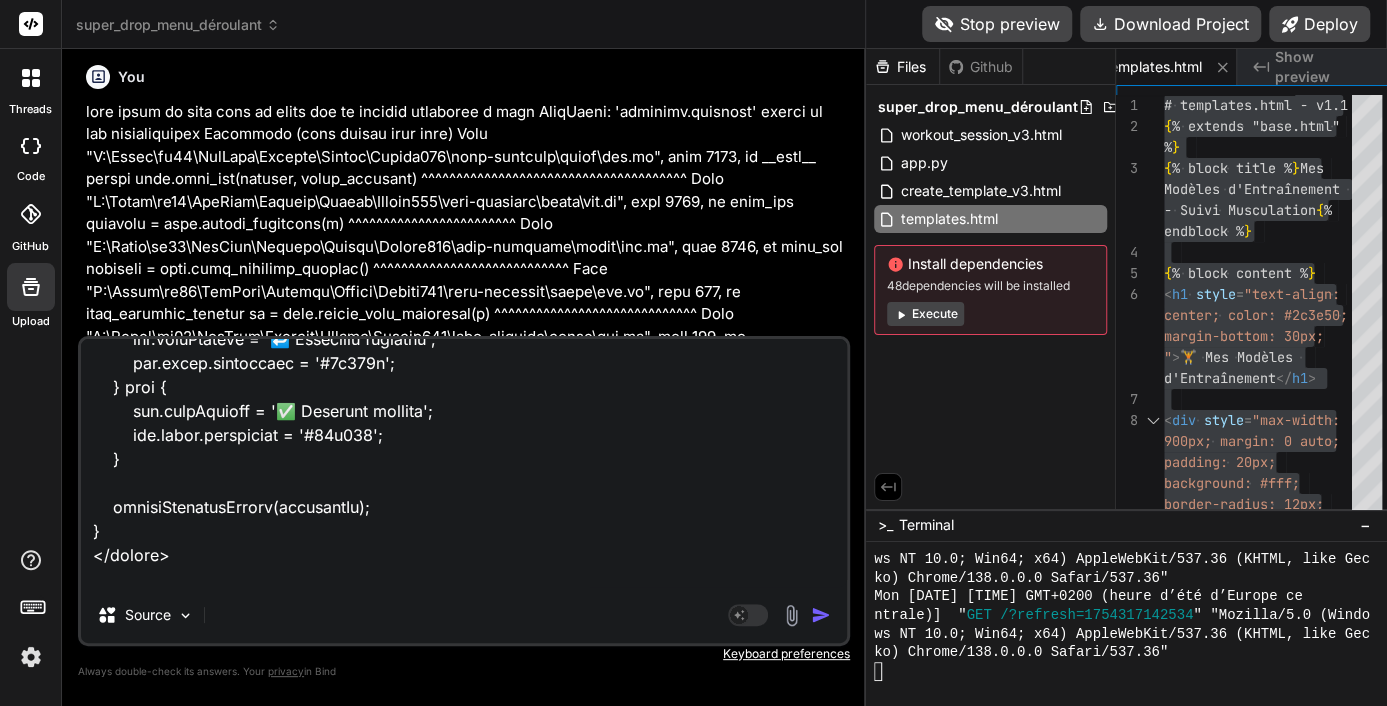 click at bounding box center [821, 615] 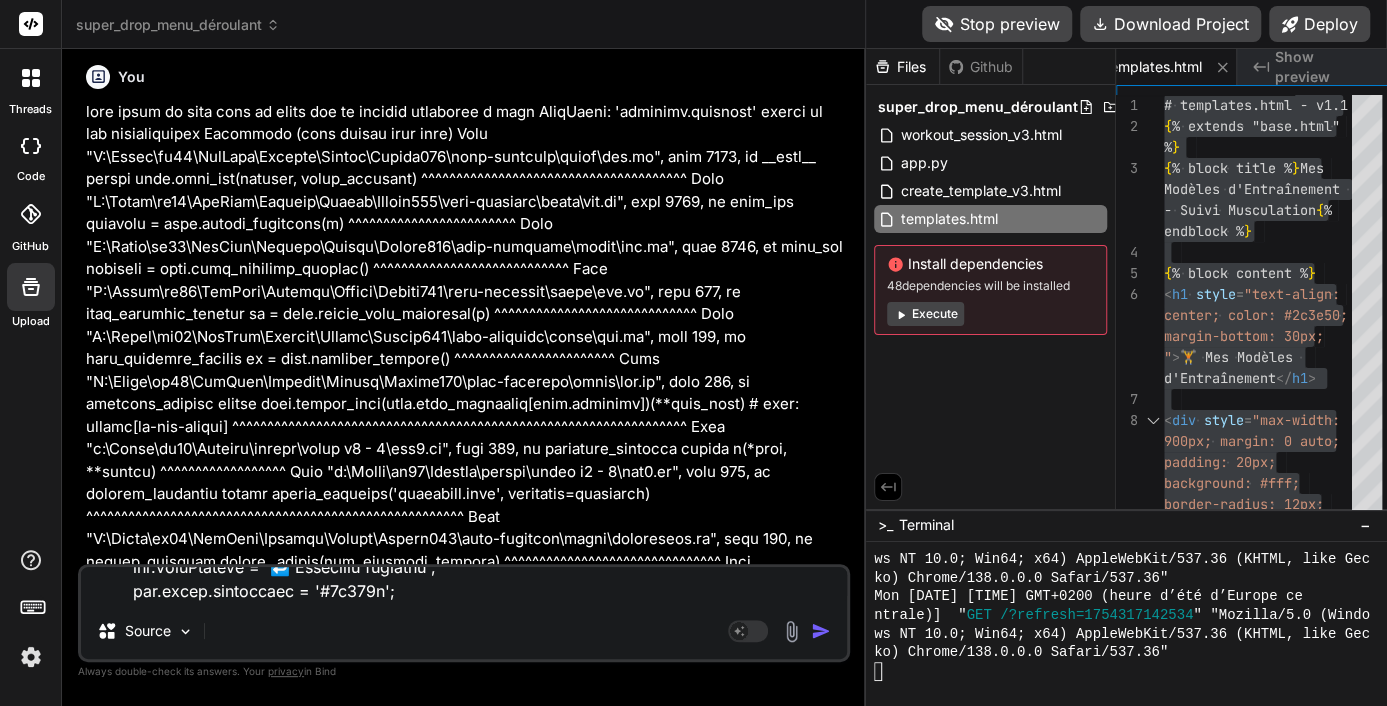 scroll, scrollTop: 0, scrollLeft: 0, axis: both 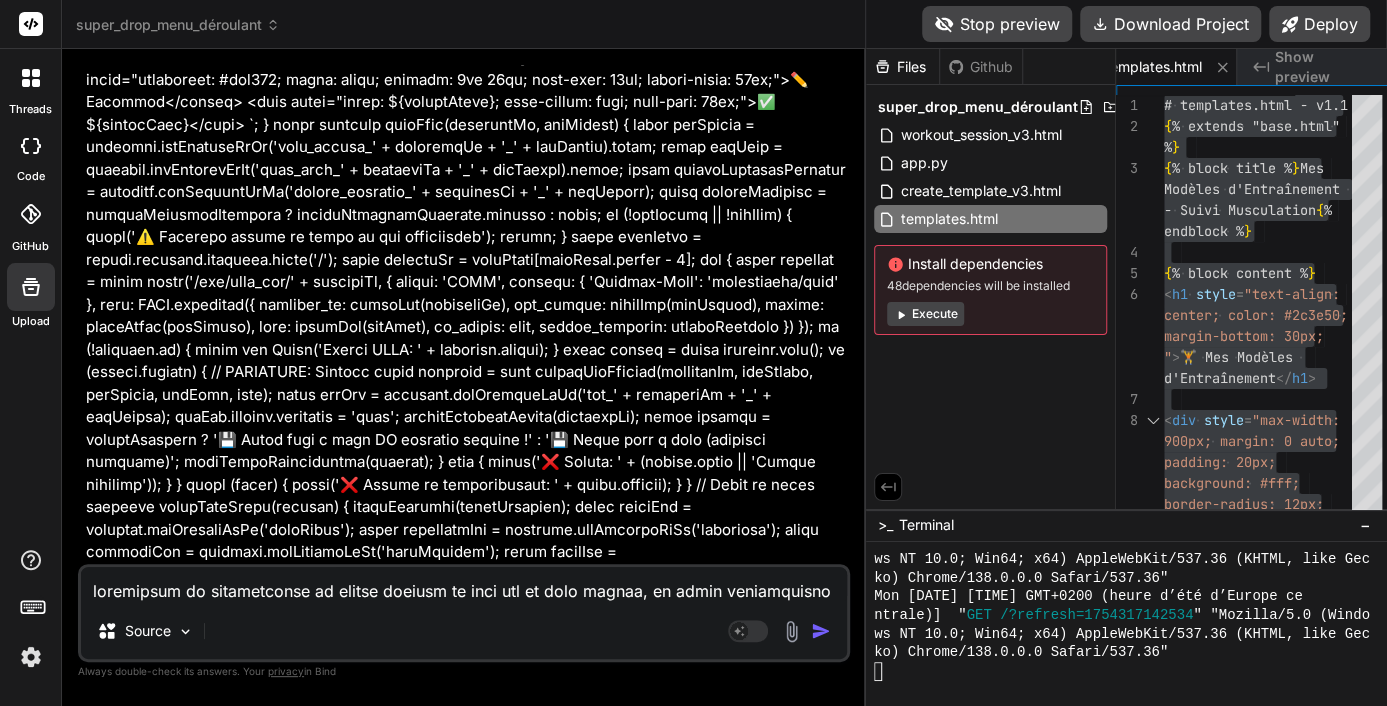 click on "Bind AI ‌ ‌ ‌ ‌" at bounding box center (466, 1331) 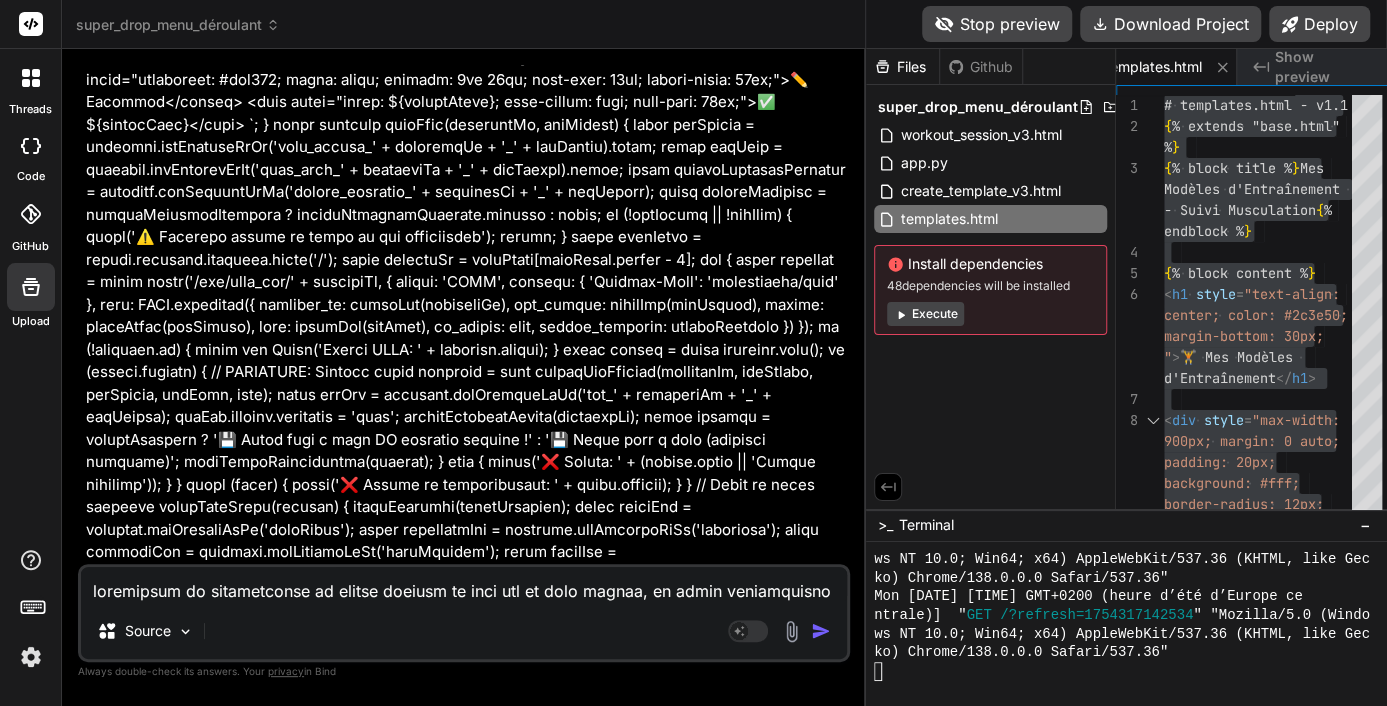 click on "‌" at bounding box center (314, 1345) 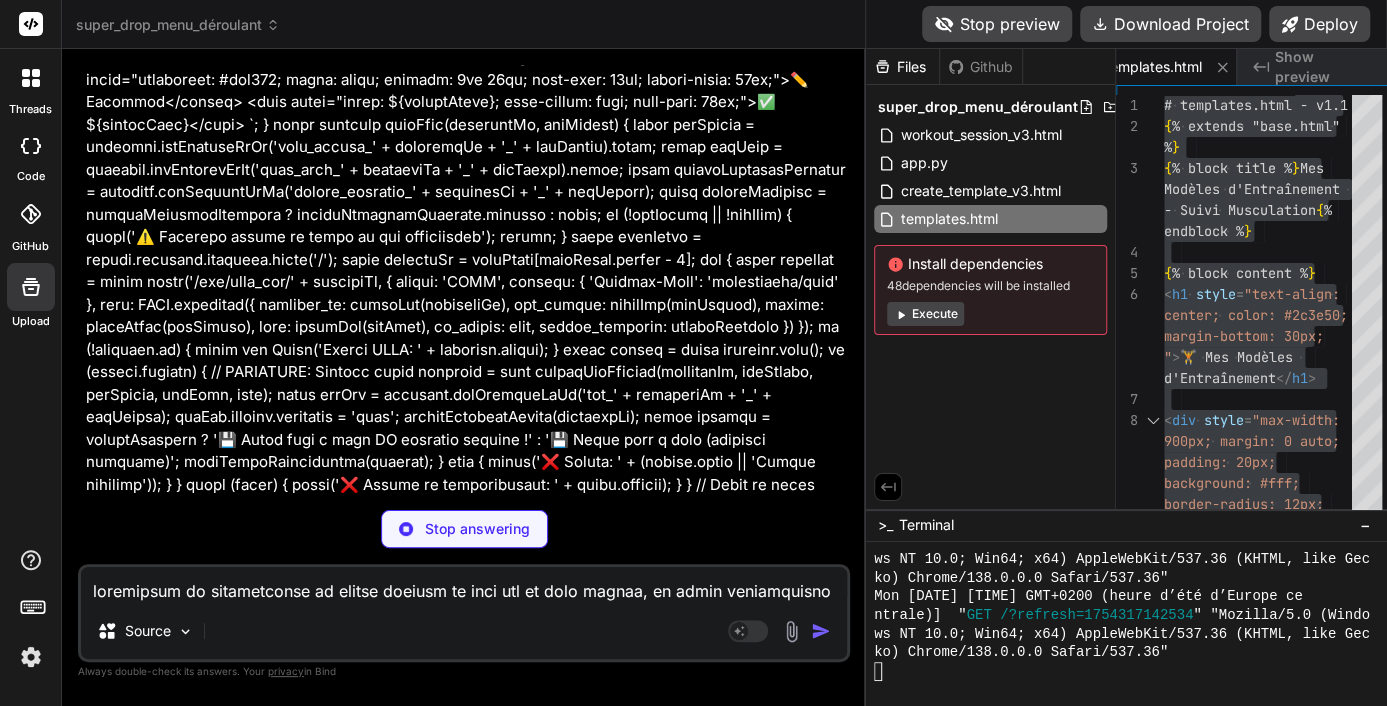 click on "Compris ! Vous souhaitez que les Super Drops en mode "automatique" soient directement intégrés et affichés dans la liste des séries de l'exercice dès le chargement de la page de séance, avec un rappel visuel. Si ces séries automatiques ne sont pas validées, l'exercice doit être considéré comme incomplet." at bounding box center [466, 1346] 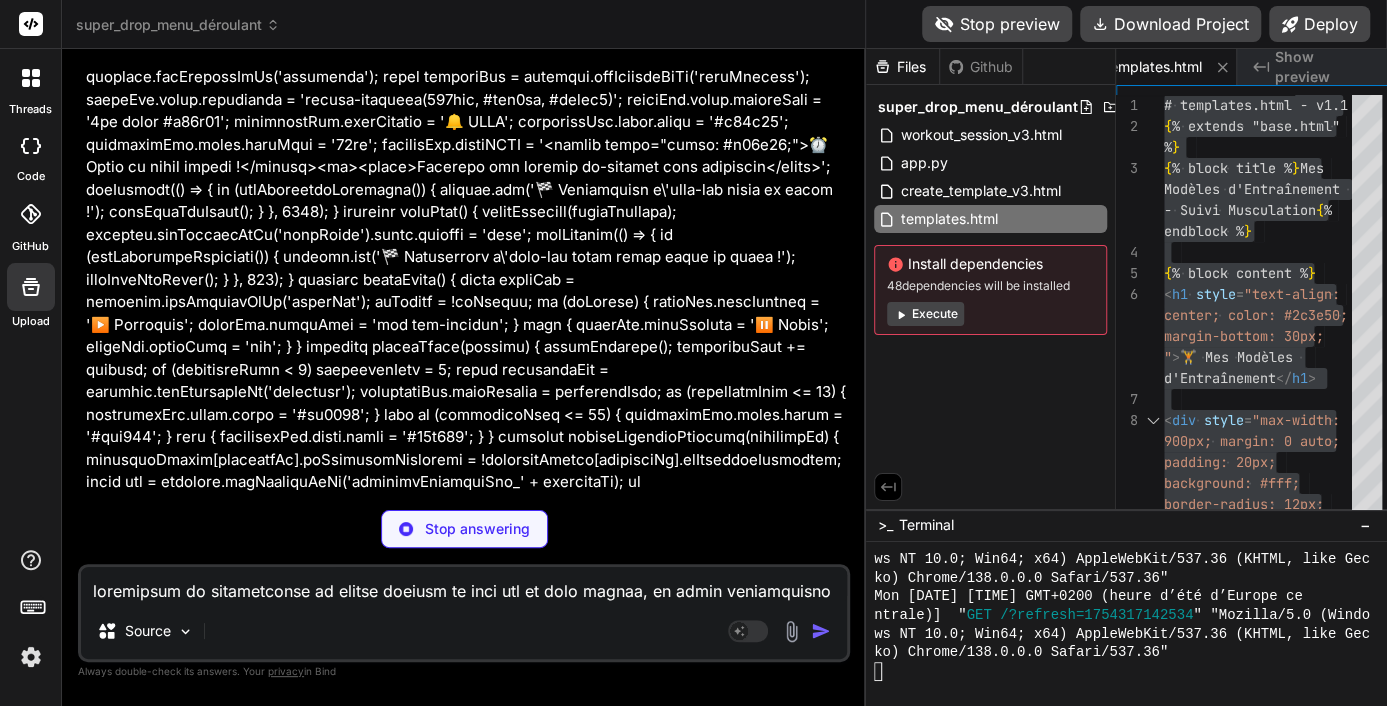 scroll, scrollTop: 40384, scrollLeft: 0, axis: vertical 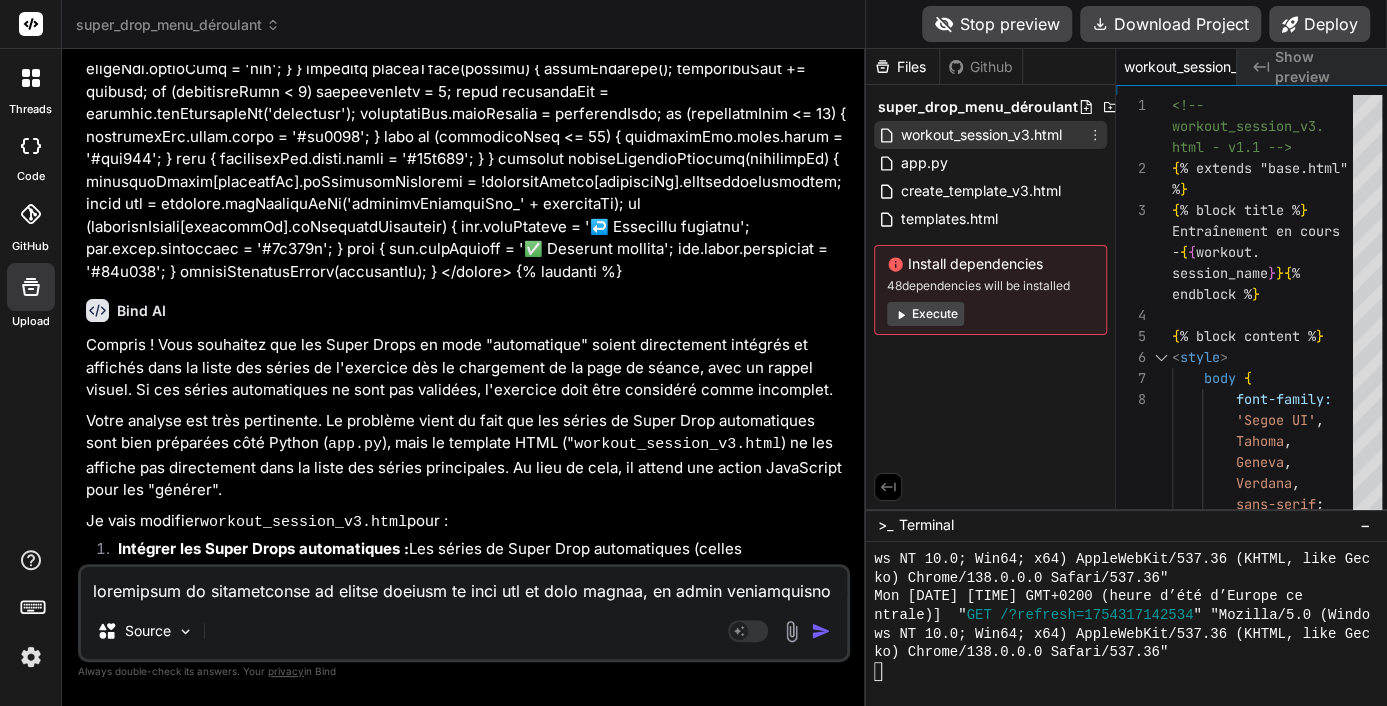 click on "workout_session_v3.html" at bounding box center (981, 135) 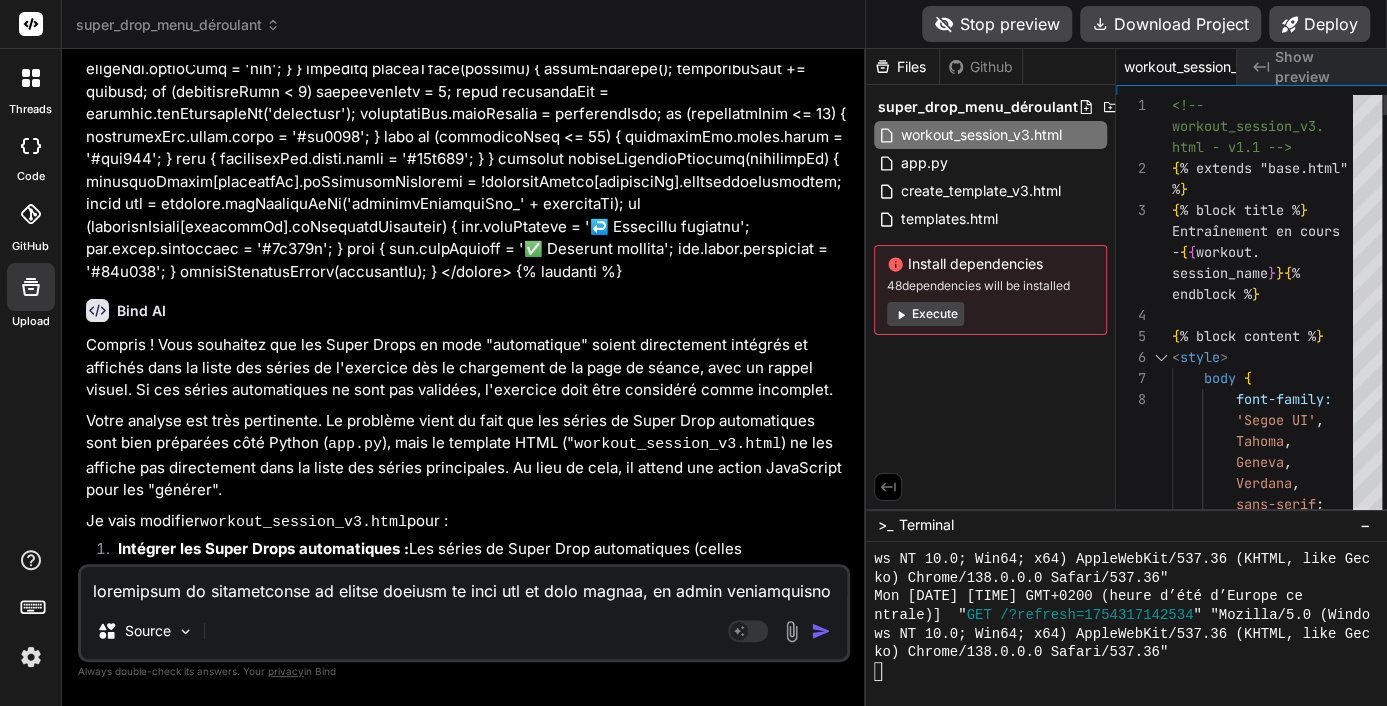 scroll, scrollTop: 0, scrollLeft: 0, axis: both 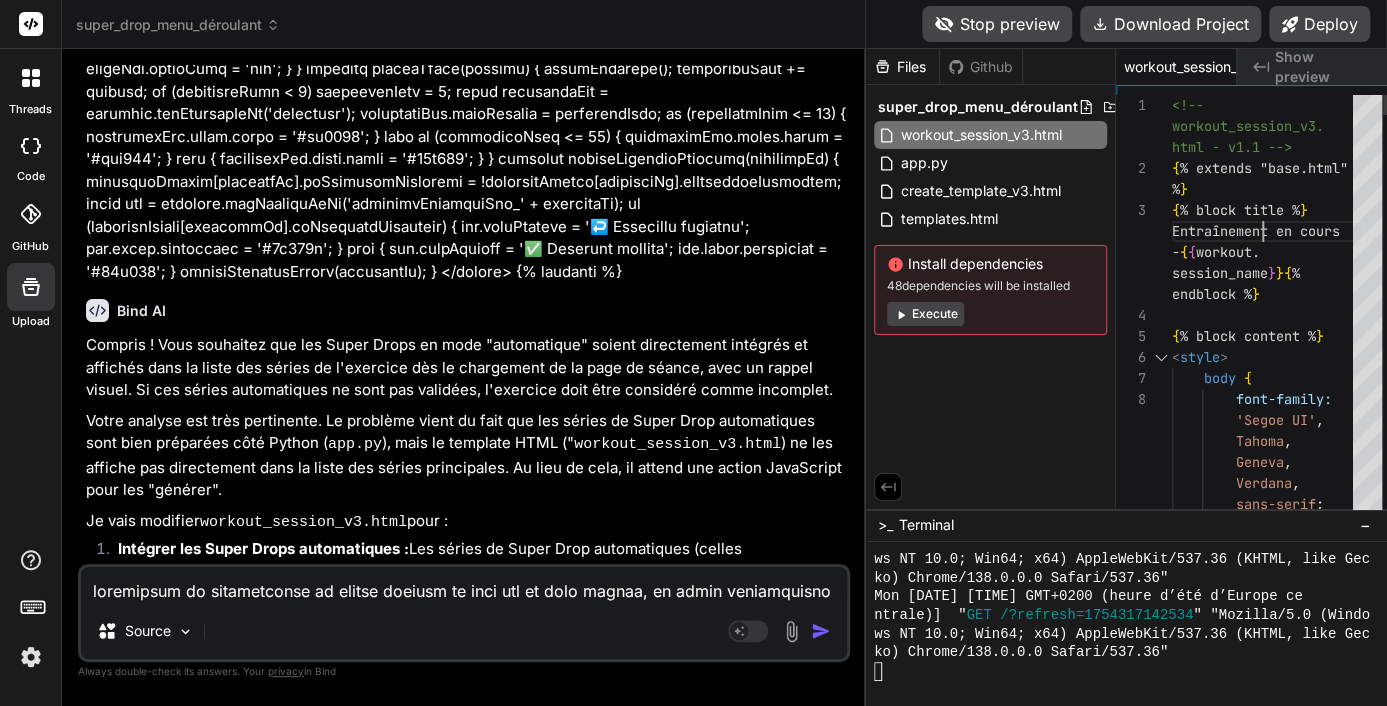 click on "<!--  workout_session_v3. html - v1.1 --> { % extends "base.html"  % } { % block title % } Entraînement en cours  -  { {  workout. session_name  } } { %  endblock % } { % block content % } < style >      body   {          font-family:            'Segoe UI' ,            Tahoma ,            Geneva ,            Verdana ,            sans-serif ;          background-colo          r:  #f4f7f6 ;          color:  #333 ;          margin:   0 ;          padding:   20px ;" at bounding box center (1268, 62948) 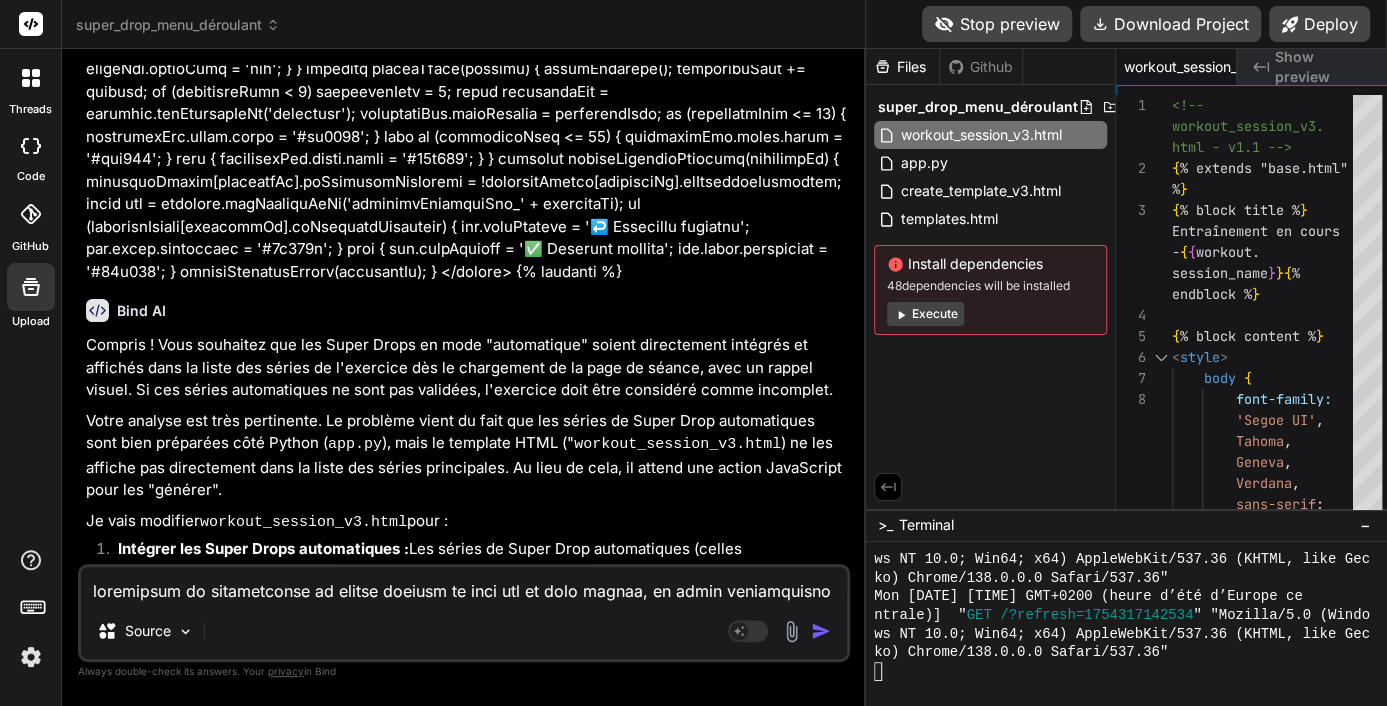 click at bounding box center (464, 585) 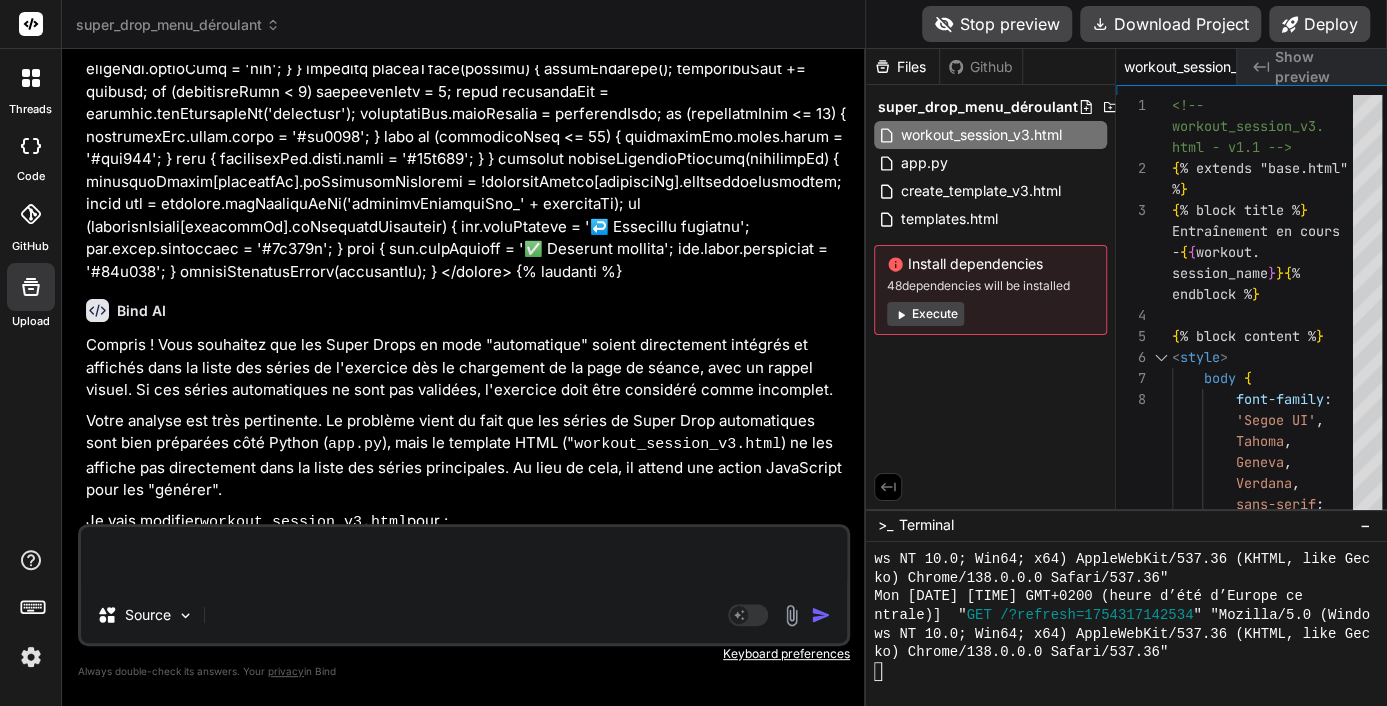 click at bounding box center (464, 557) 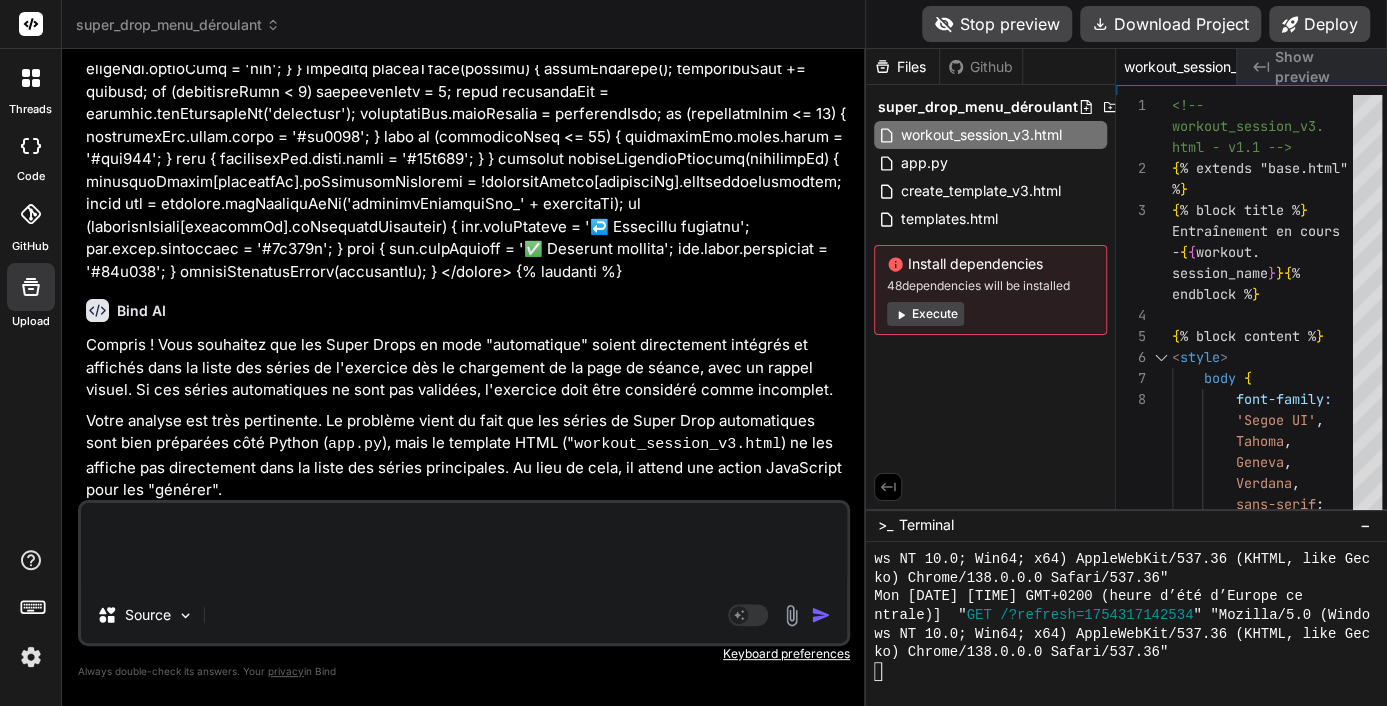 click at bounding box center (464, 545) 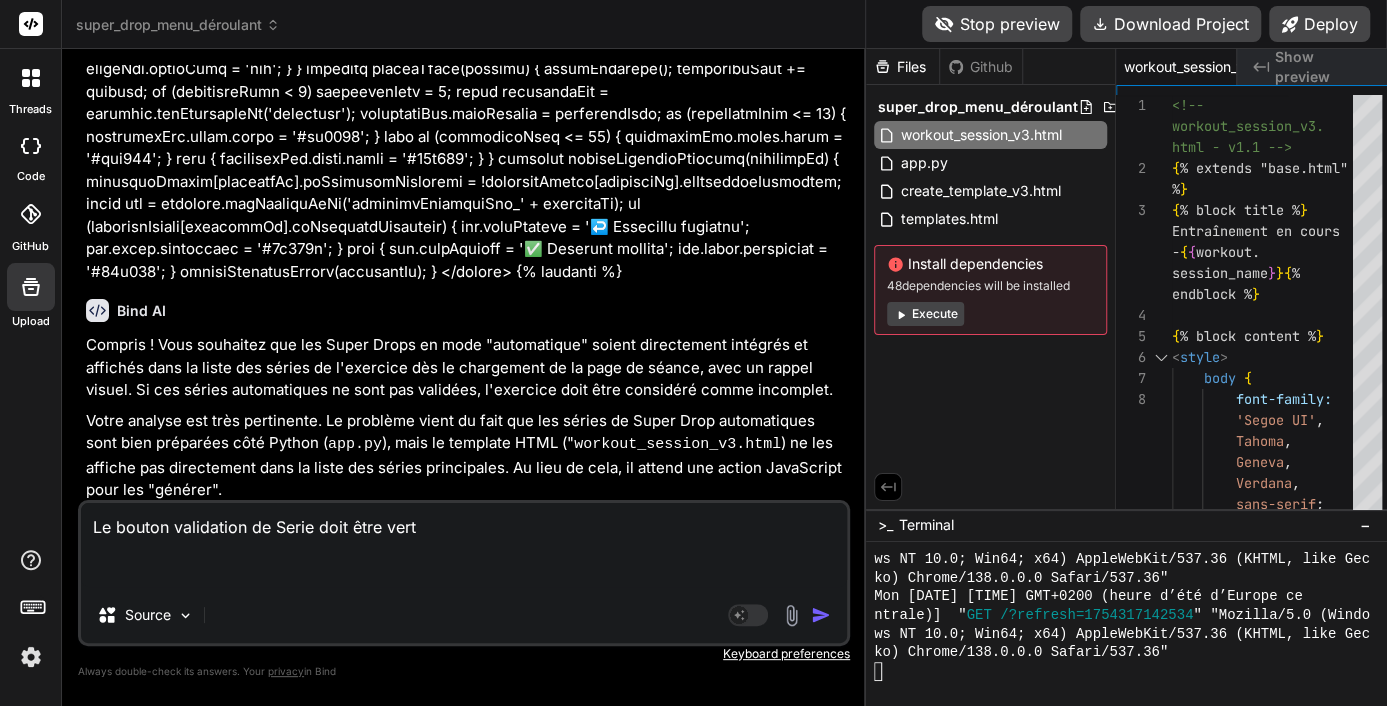 click on "Le bouton validation de Serie doit être vert" at bounding box center (464, 545) 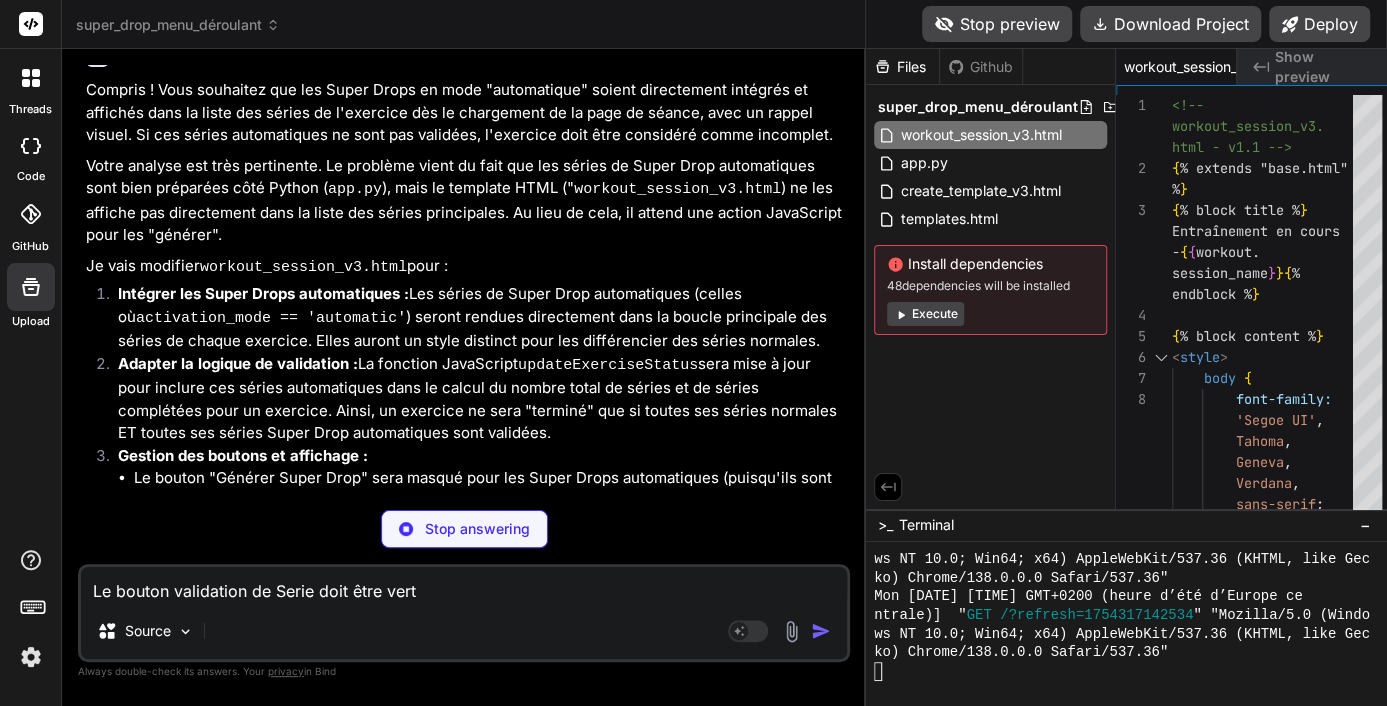 scroll, scrollTop: 40905, scrollLeft: 0, axis: vertical 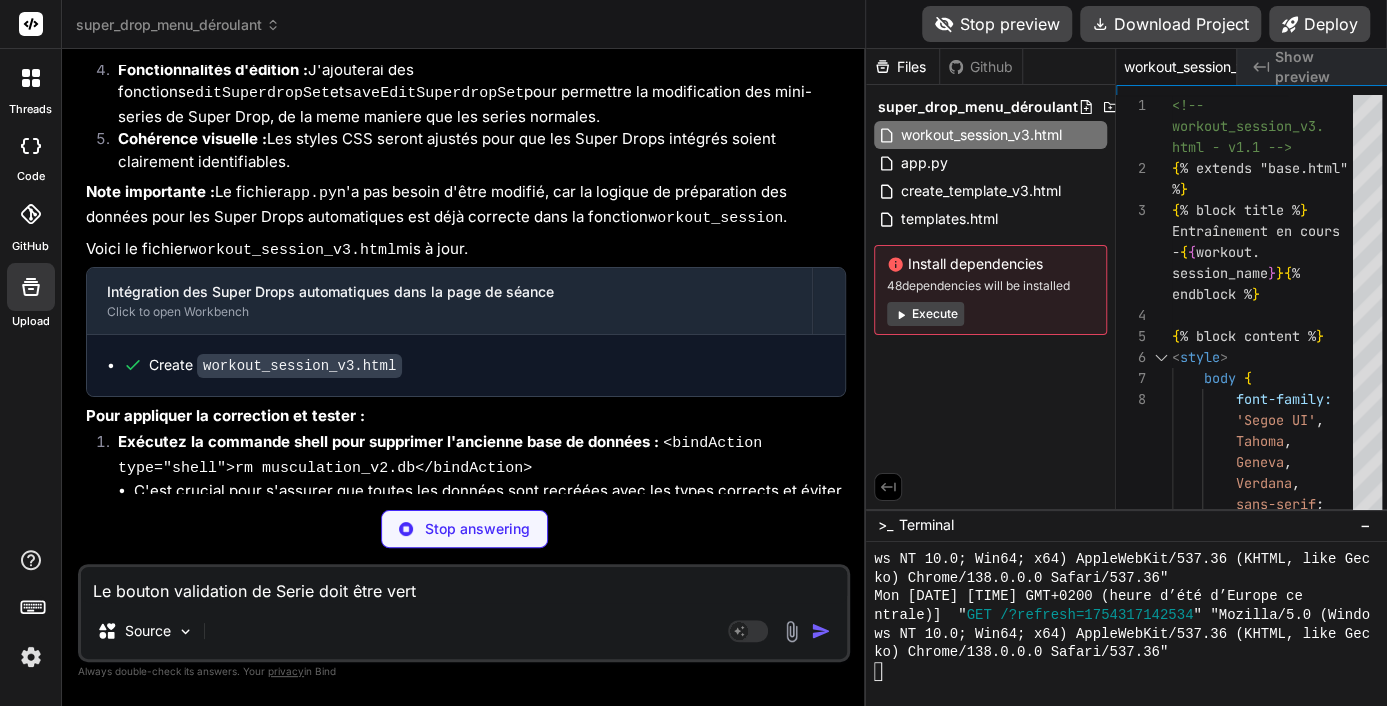 click on "Source" at bounding box center (464, 635) 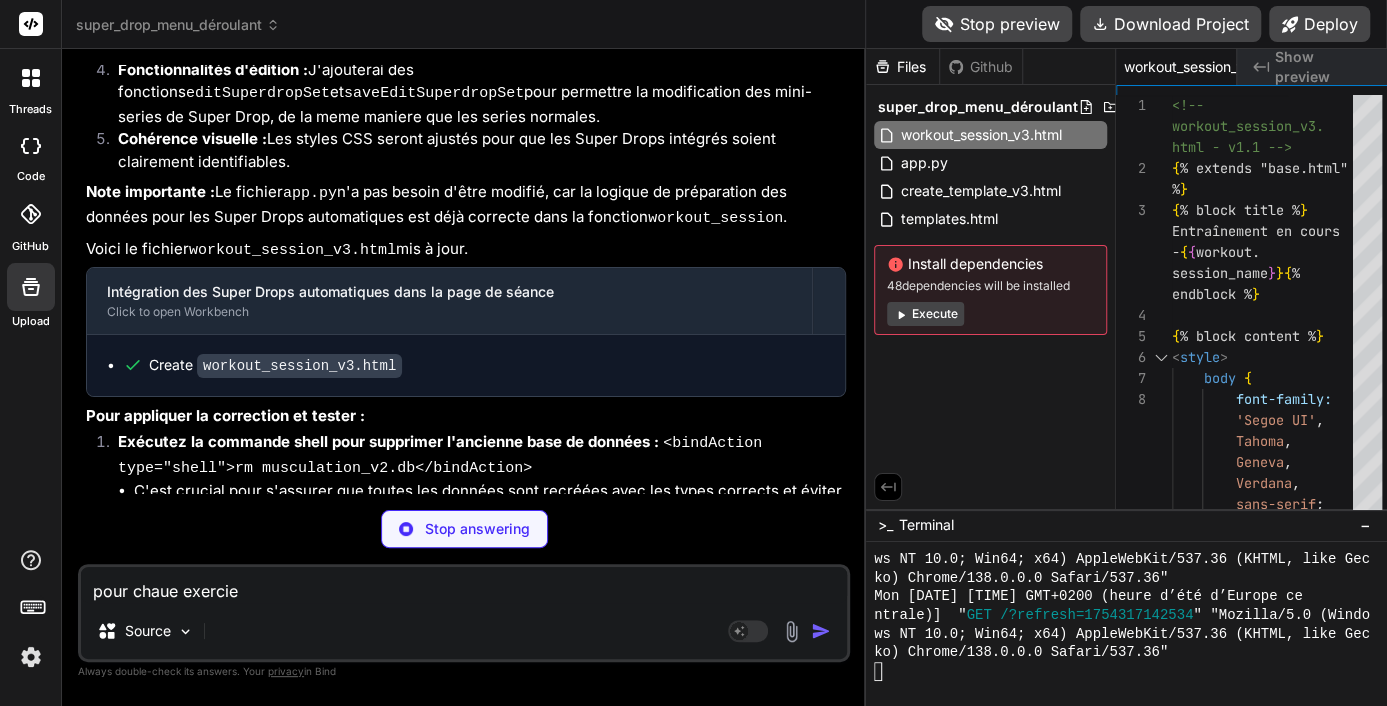 scroll, scrollTop: 0, scrollLeft: 71, axis: horizontal 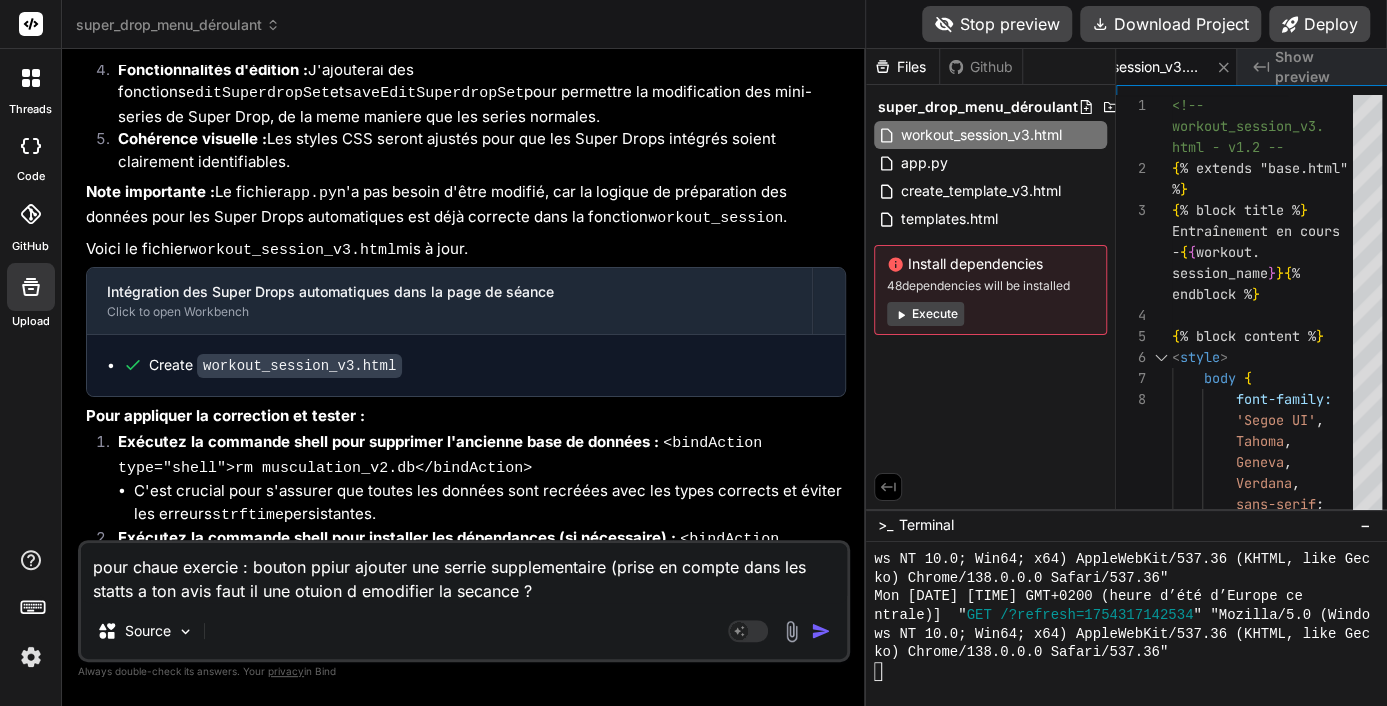 click at bounding box center (821, 631) 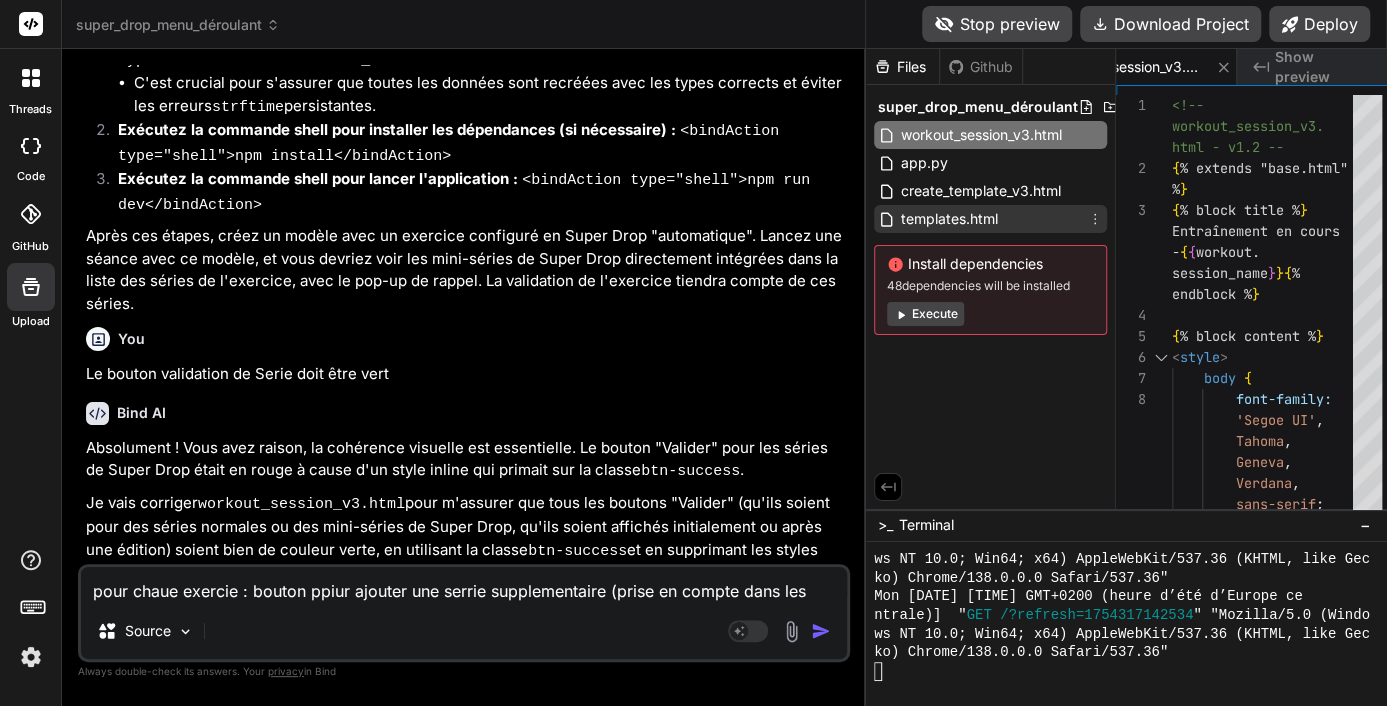 scroll, scrollTop: 41792, scrollLeft: 0, axis: vertical 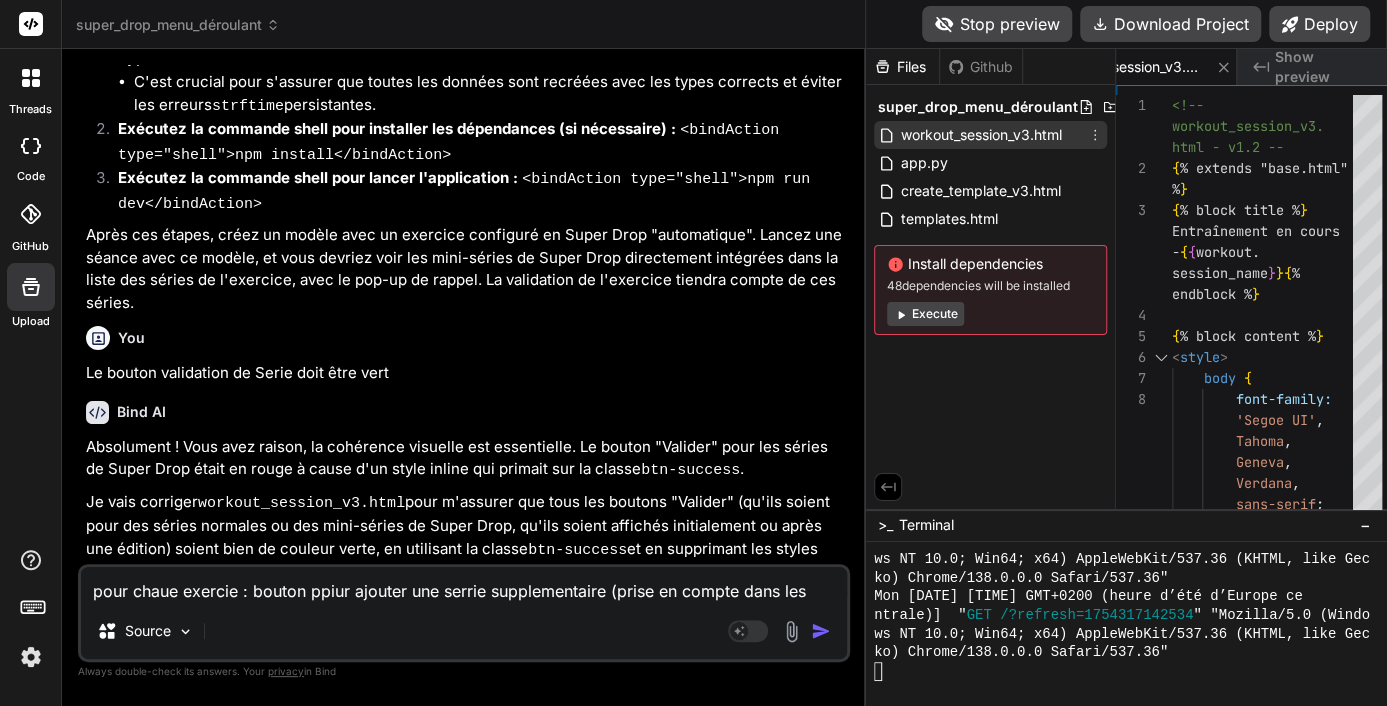click on "workout_session_v3.html" at bounding box center [981, 135] 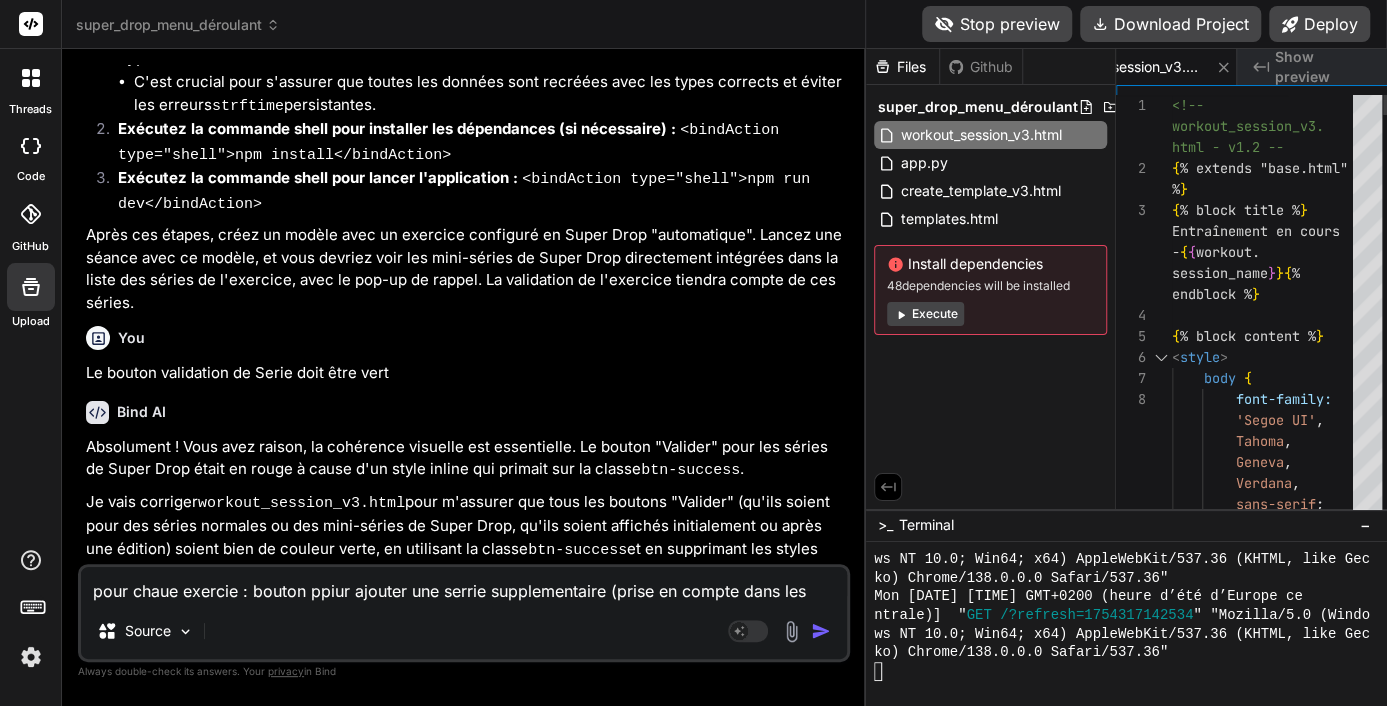 scroll, scrollTop: 0, scrollLeft: 0, axis: both 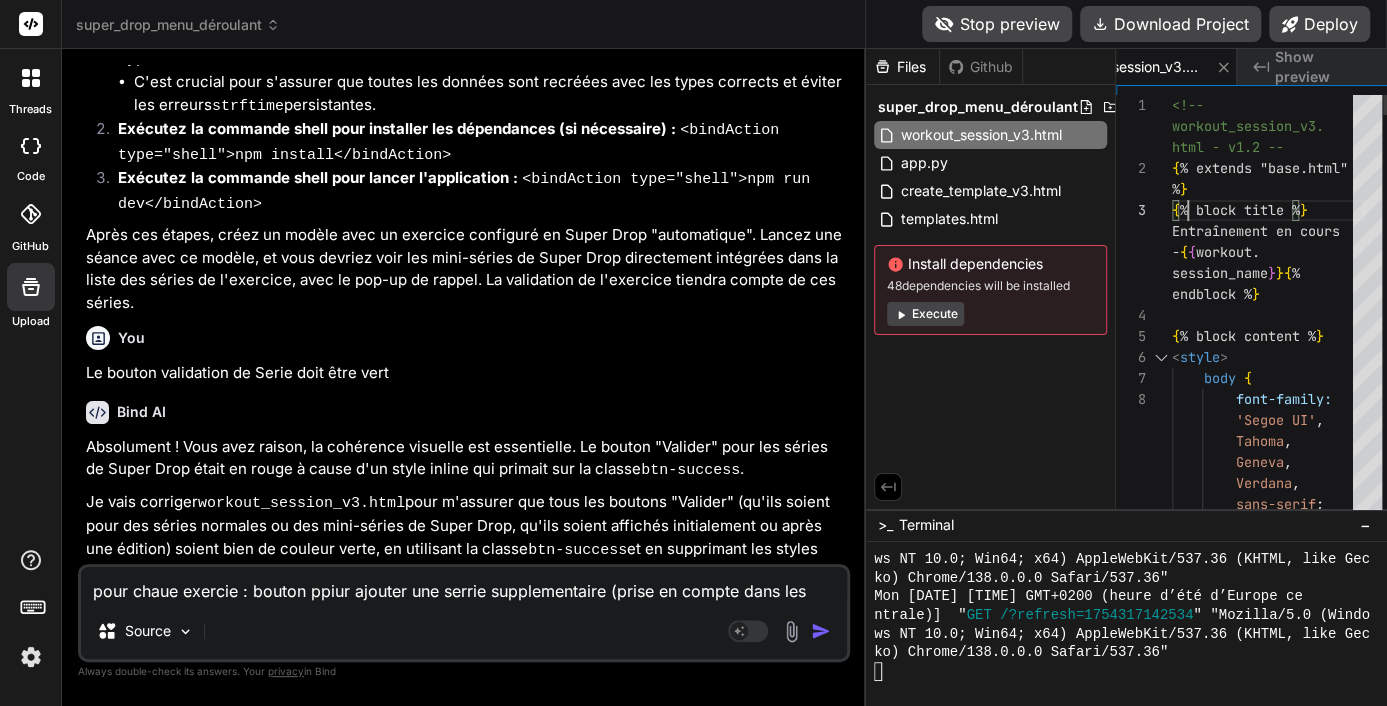 click on "<!--  workout_session_v3. html - v1.2 --> { % extends "base.html"  % } { % block title % } Entraînement en cours  -  { {  workout. session_name  } } { %  endblock % } { % block content % } < style >      body   {          font-family:            'Segoe UI' ,            Tahoma ,            Geneva ,            Verdana ,            sans-serif ;          background-colo          r:  #f4f7f6 ;          color:  #333 ;          margin:   0 ;          padding:   20px" at bounding box center [1268, 62822] 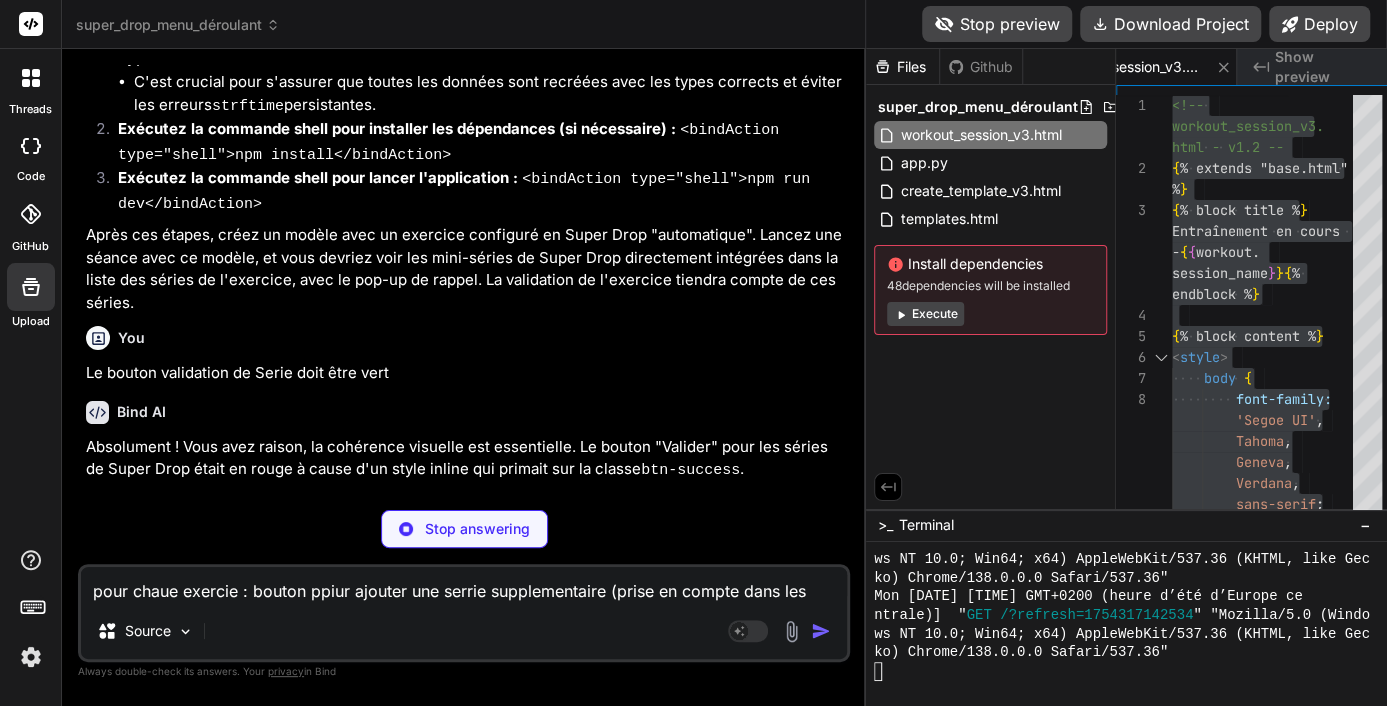 click on "You pour chaue exercie  : bouton ppiur ajouter une serrie supplementaire (prise en compte dans les statts a ton avis faut il une otuion d emodifier la secance ?" at bounding box center (466, 1254) 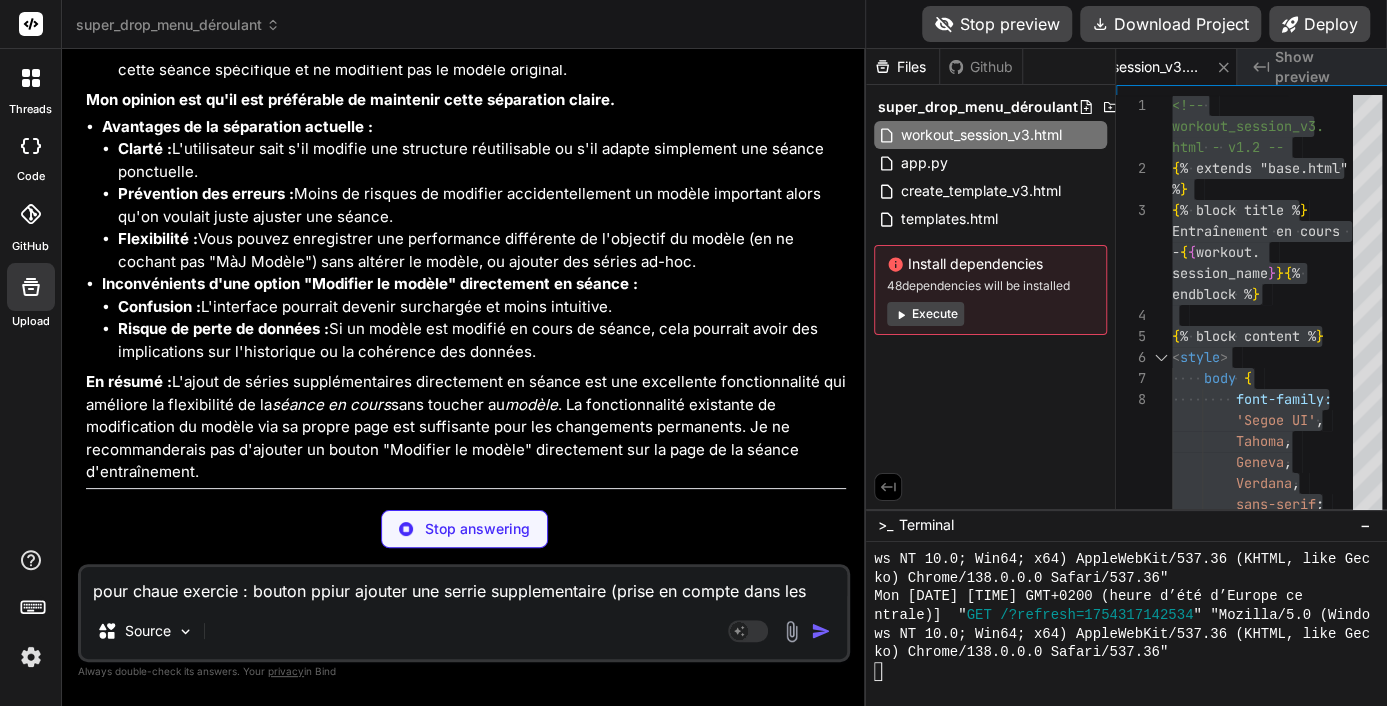scroll, scrollTop: 43504, scrollLeft: 0, axis: vertical 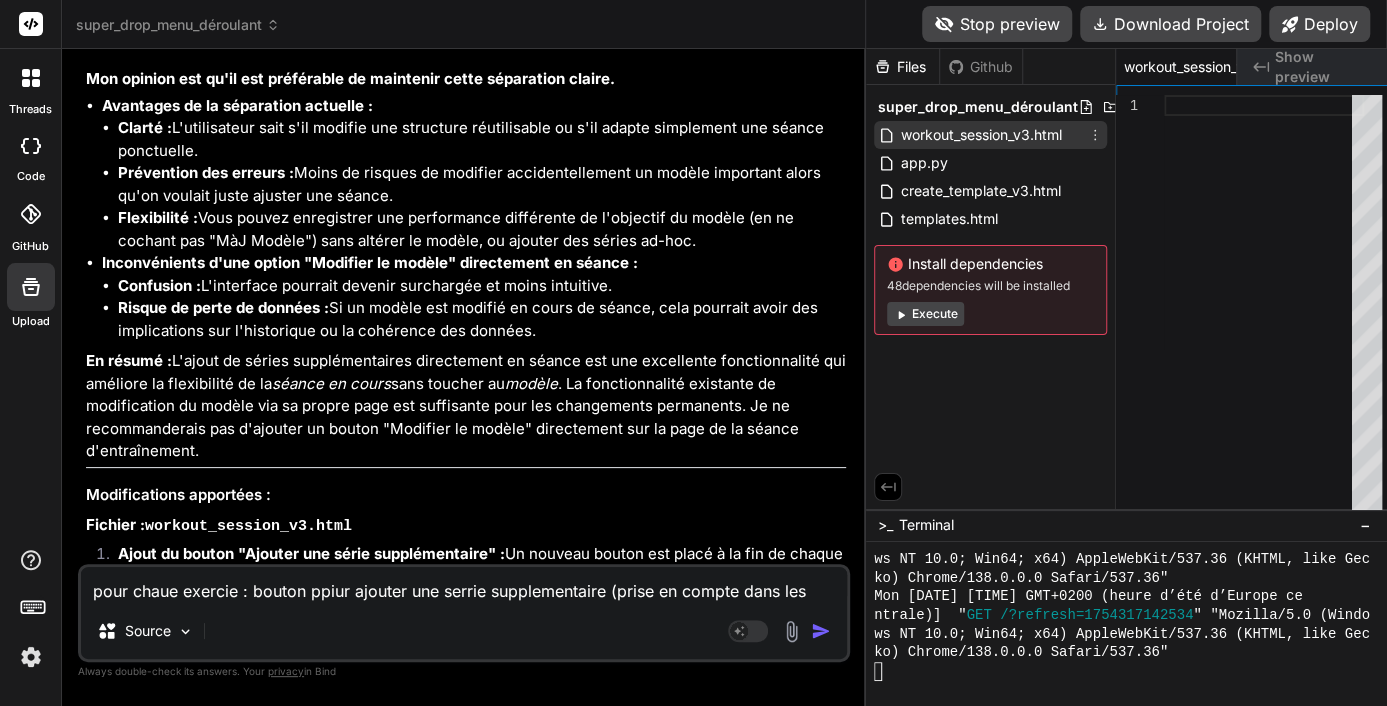 click on "workout_session_v3.html" at bounding box center (981, 135) 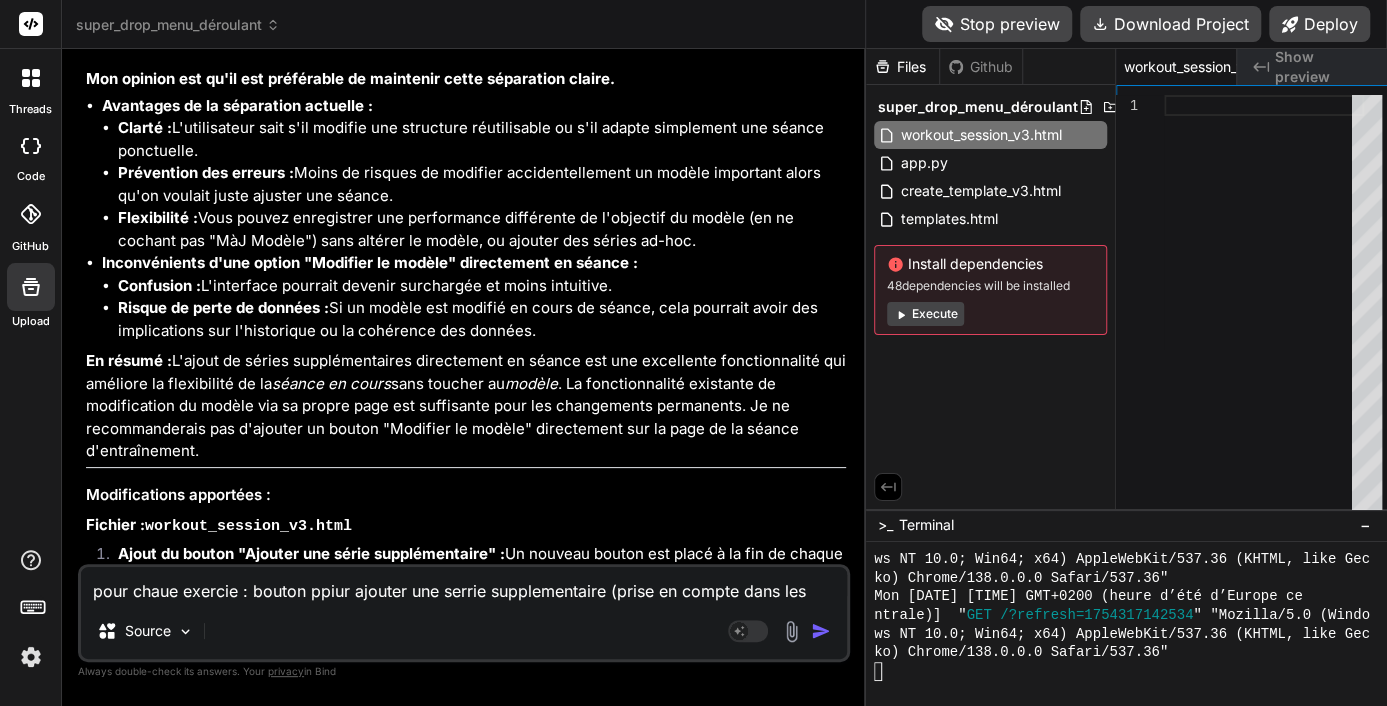 click on "pour chaue exercie : bouton ppiur ajouter une serrie supplementaire (prise en compte dans les statts a ton avis faut il une otuion d emodifier la secance ?" at bounding box center [464, 585] 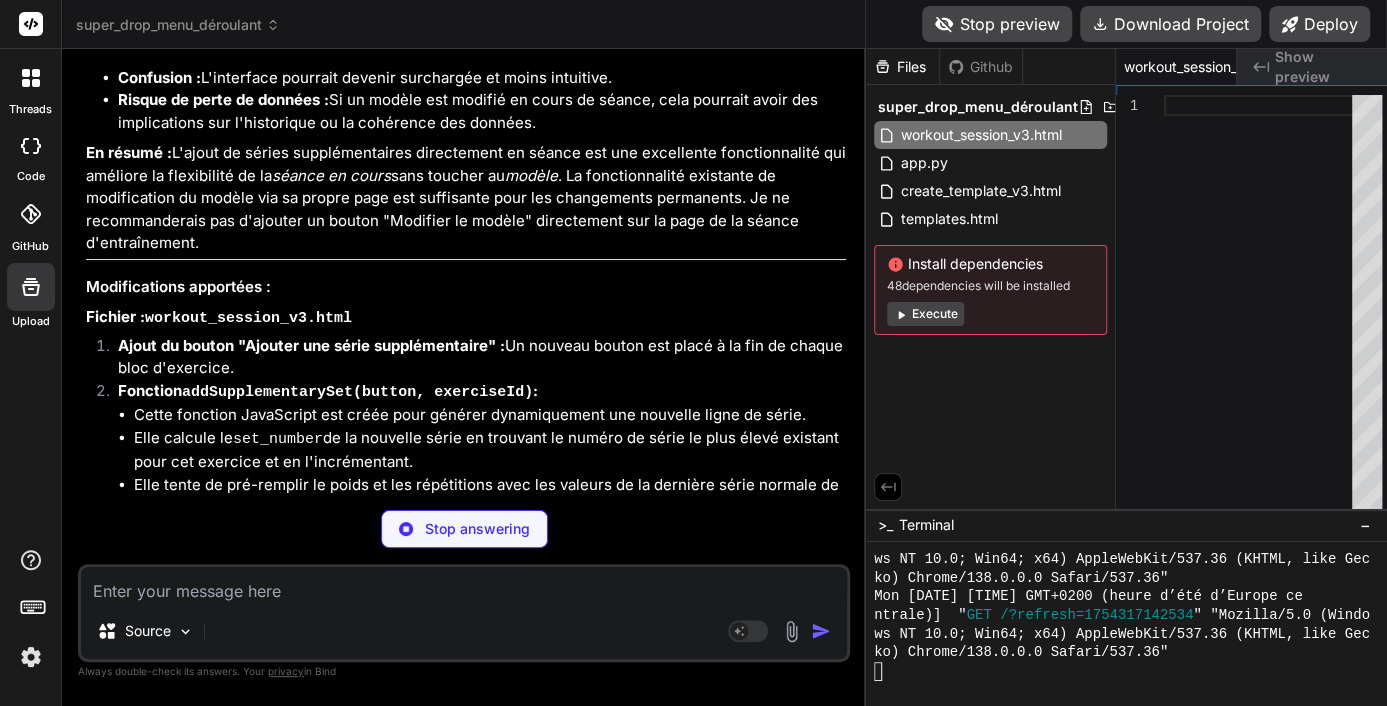 scroll, scrollTop: 43695, scrollLeft: 0, axis: vertical 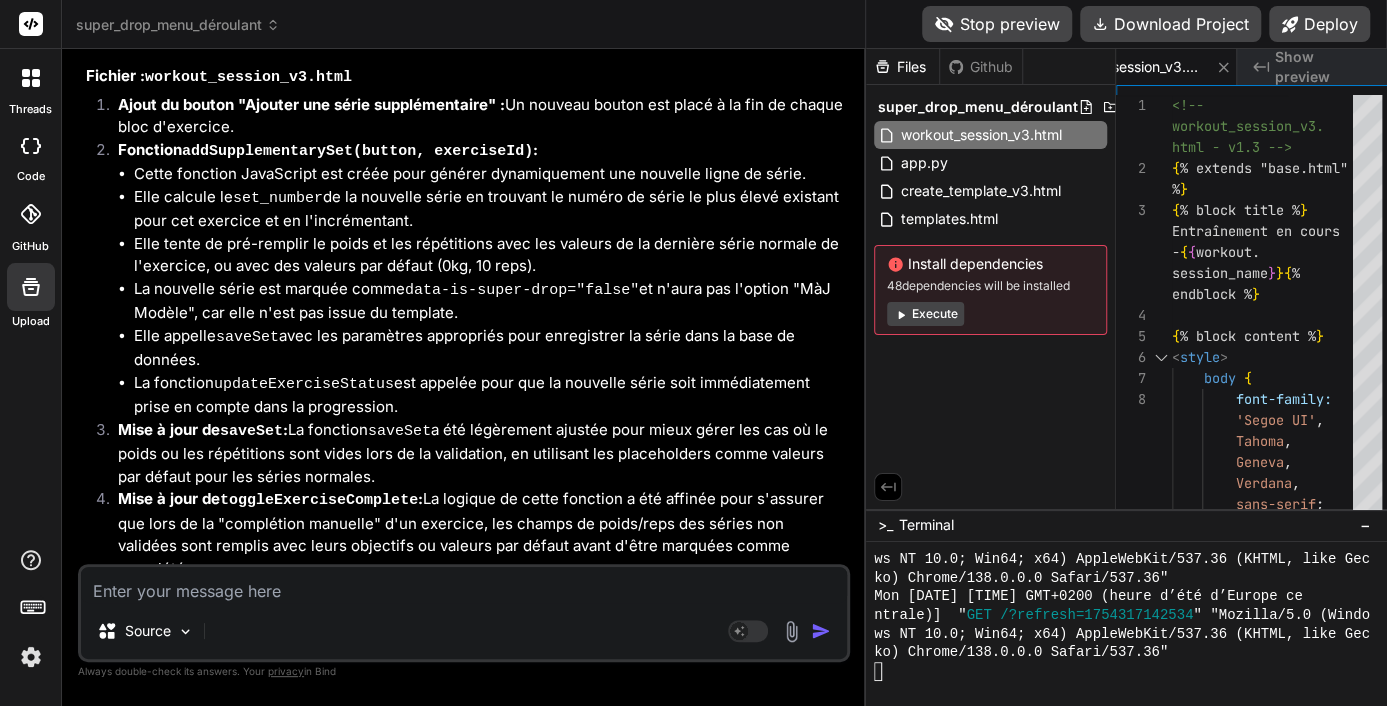 click on "Je vais reprendre et compléter le fichier  workout_session_v3.html  en m'assurant que la fonction  adjustTimer  est correctement terminée et que toutes les modifications discutées (bouton "Ajouter une série supplémentaire", prise en compte dans les stats, et boutons de validation verts) sont bien incluses." at bounding box center [466, 1242] 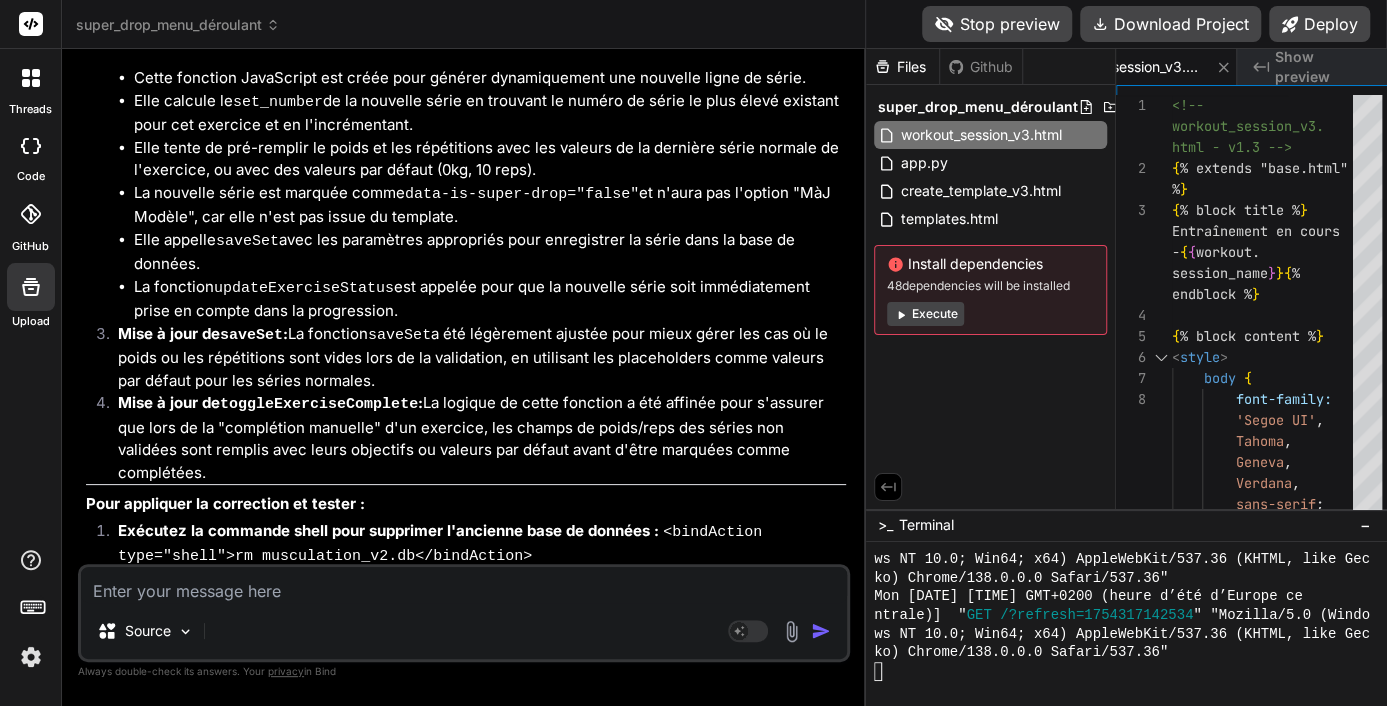 scroll, scrollTop: 44137, scrollLeft: 0, axis: vertical 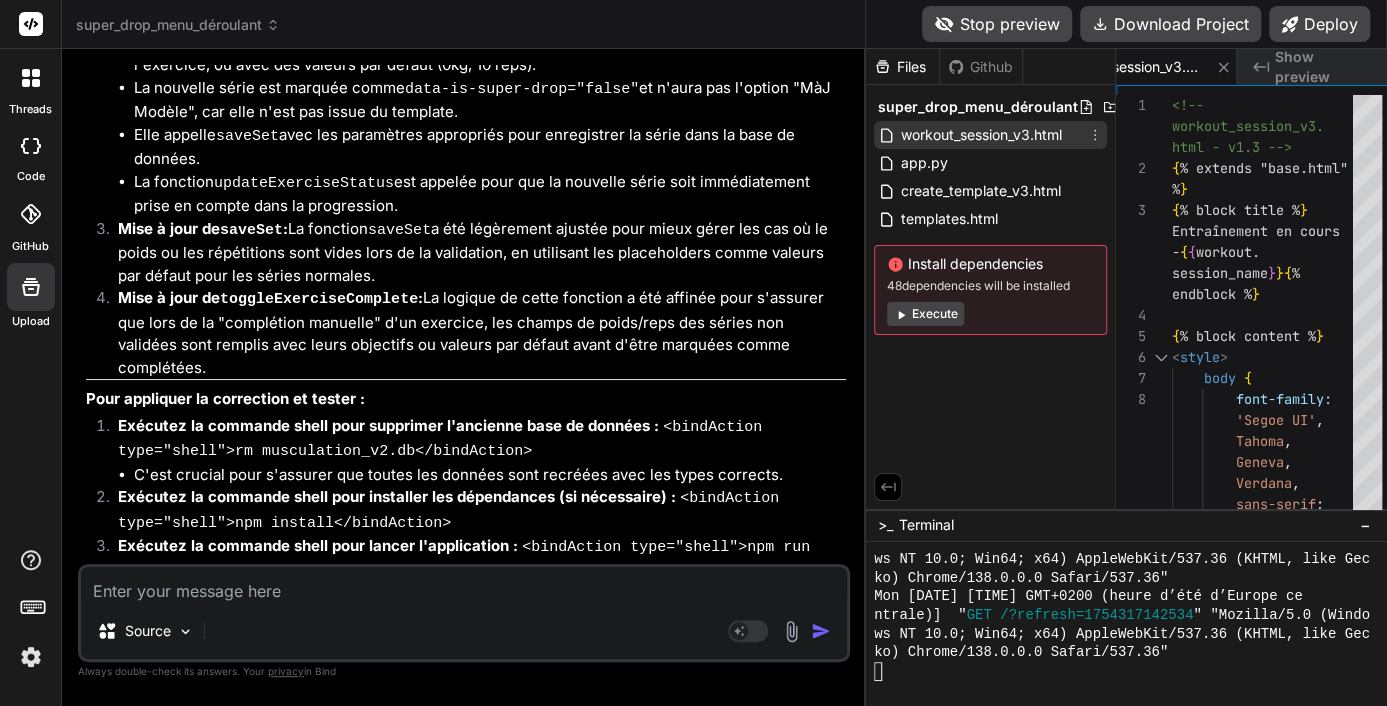 click on "workout_session_v3.html" at bounding box center (981, 135) 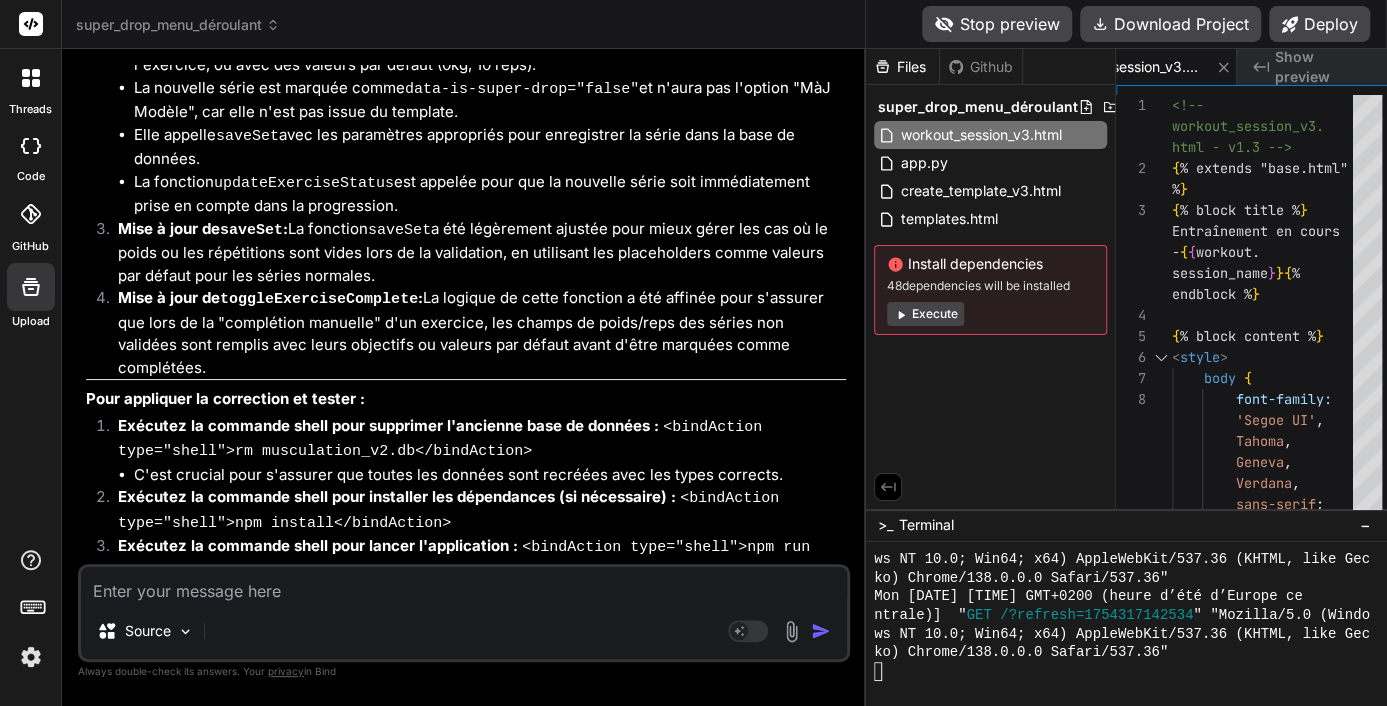 click on "workout_session_v3.html" at bounding box center (299, 1223) 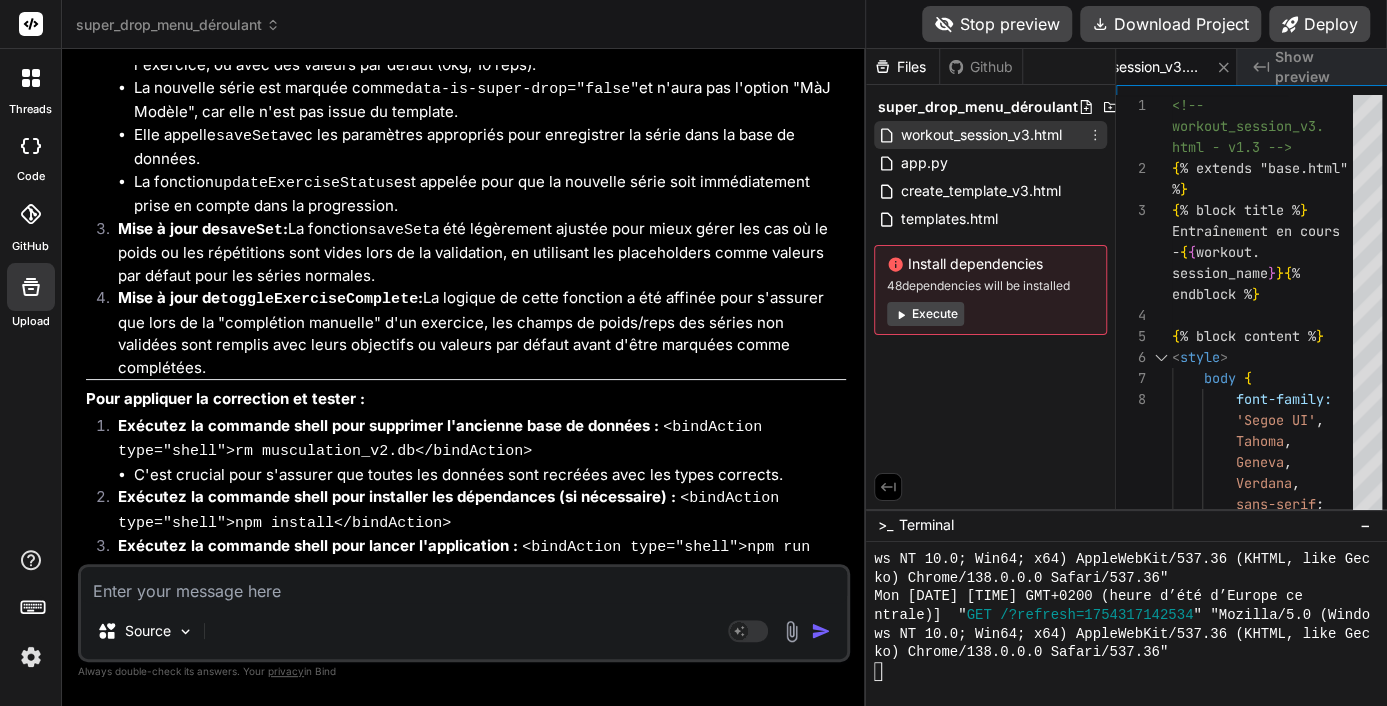 click on "workout_session_v3.html" at bounding box center [981, 135] 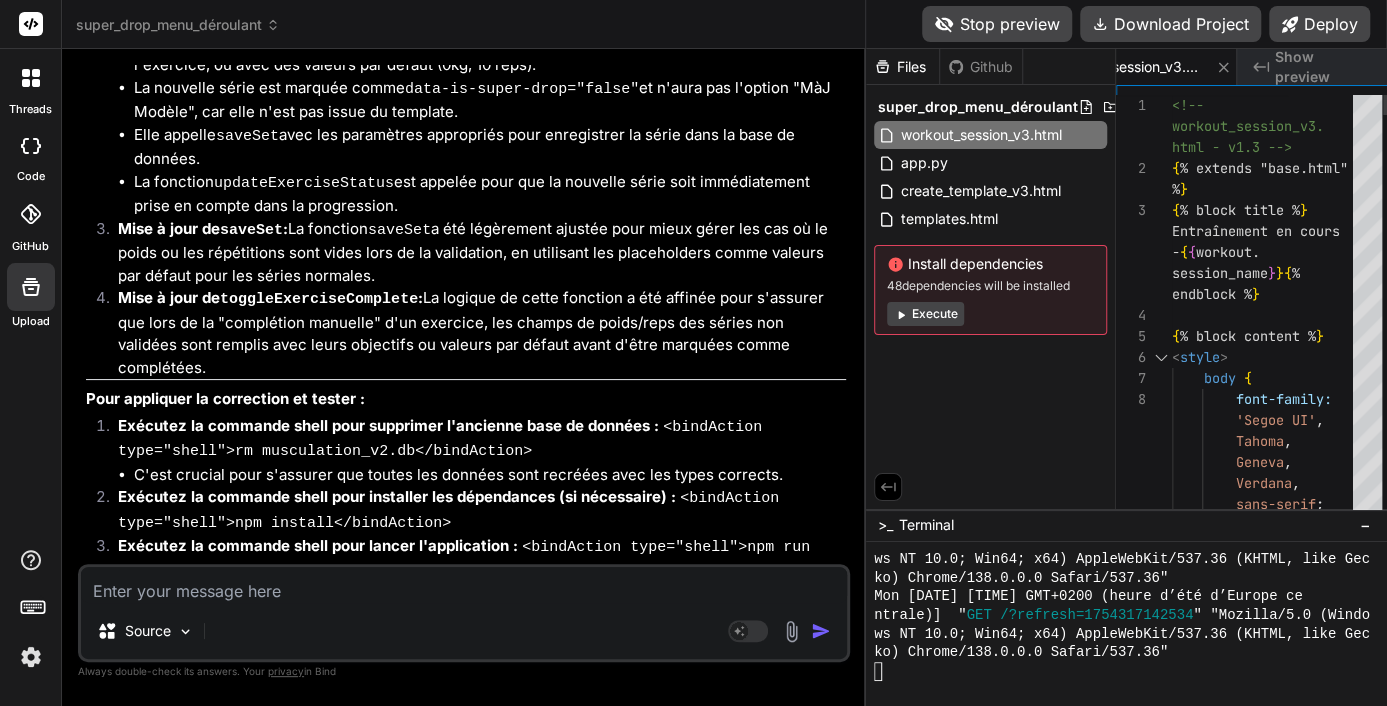 scroll, scrollTop: 0, scrollLeft: 0, axis: both 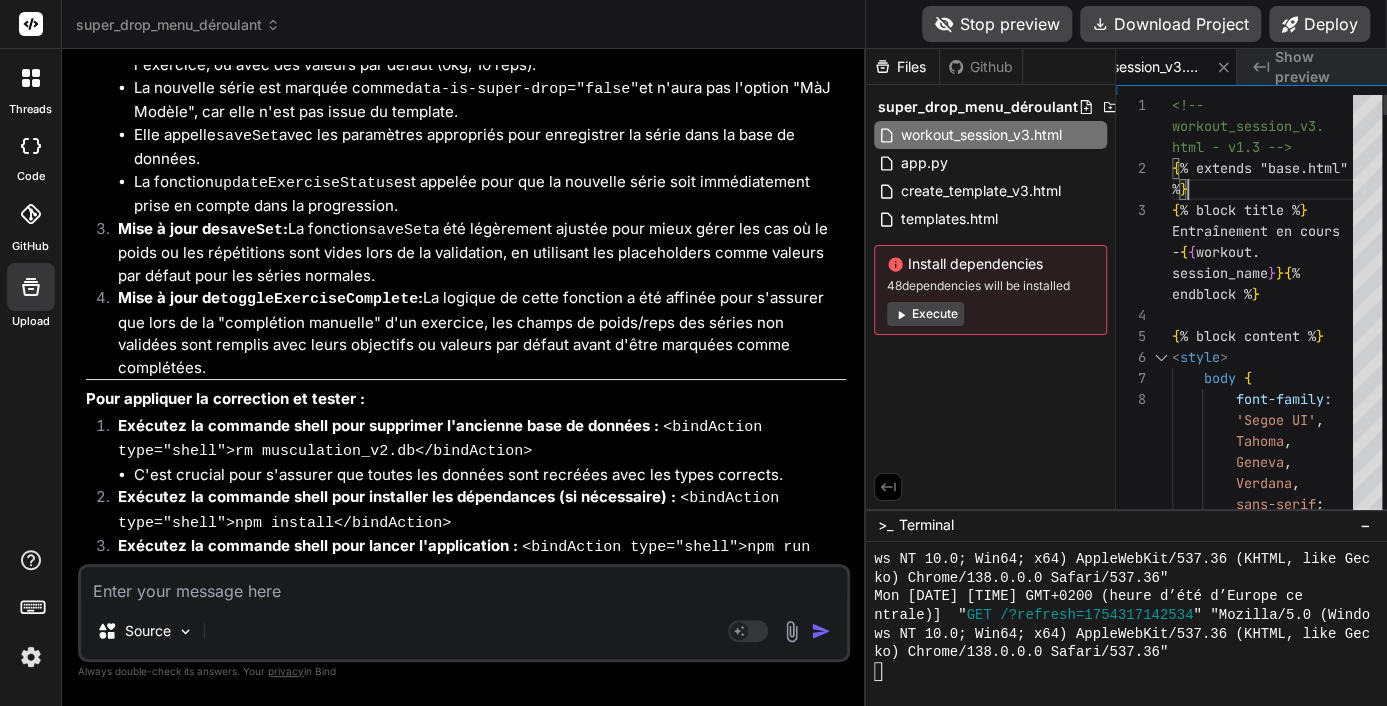 click on "<!--  workout_session_v3. html - v1.3 --> { % extends "base.html"  % } { % block title % } Entraînement en cours  -  { {  workout. session_name  } } { %  endblock % } { % block content % } < style >      body   {          font-family:            'Segoe UI' ,            Tahoma ,            Geneva ,            Verdana ,            sans-serif ;          background-colo          r:  #f4f7f6 ;          color:  #333 ;          margin:   0 ;          padding:   20px ;" at bounding box center (1268, 67190) 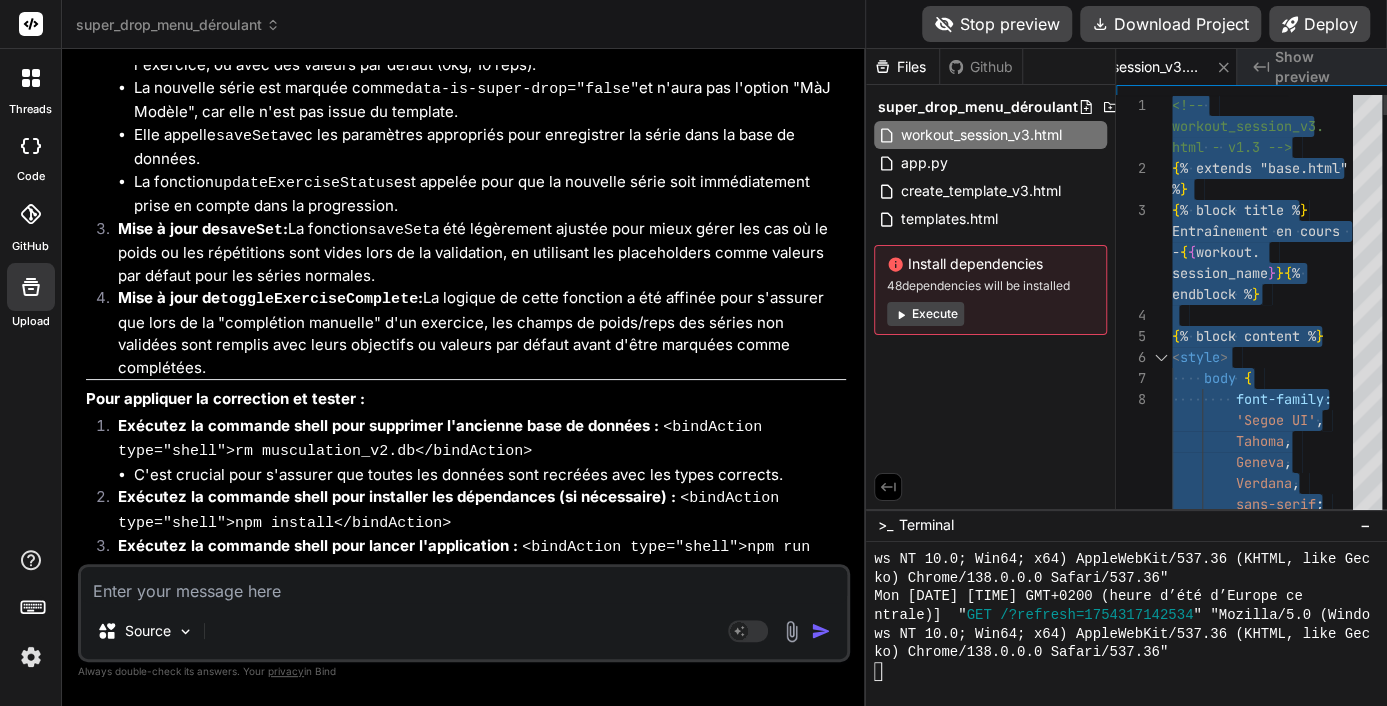 click on "<!--  workout_session_v3. html - v1.3 --> { % extends "base.html"  % } { % block title % } Entraînement en cours  -  { {  workout. session_name  } } { %  endblock % } { % block content % } < style >      body   {          font-family:            'Segoe UI' ,            Tahoma ,            Geneva ,            Verdana ,            sans-serif ;          background-colo          r:  #f4f7f6 ;          color:  #333 ;          margin:   0 ;          padding:   20px ;" at bounding box center [1268, 67190] 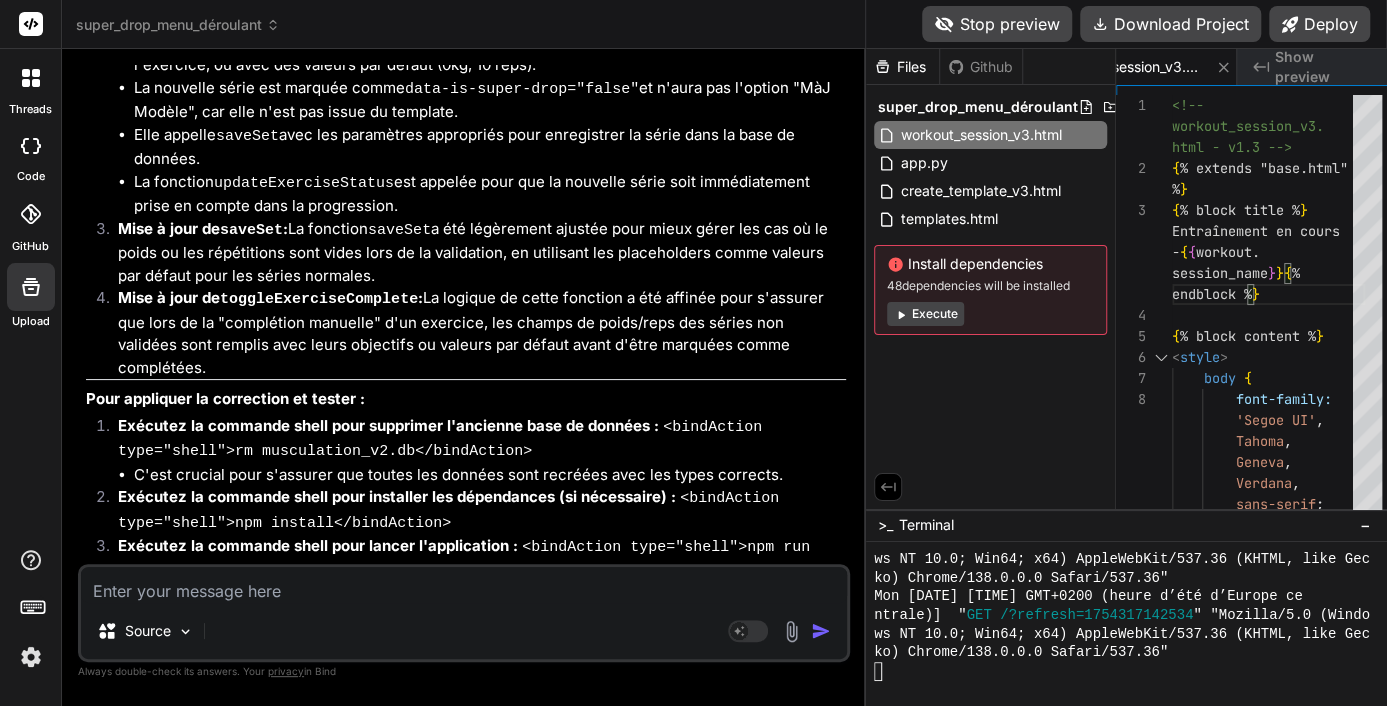 click on "Source Agent Mode. When this toggle is activated, AI automatically makes decisions, reasons, creates files, and runs terminal commands. Almost full autopilot." at bounding box center (464, 613) 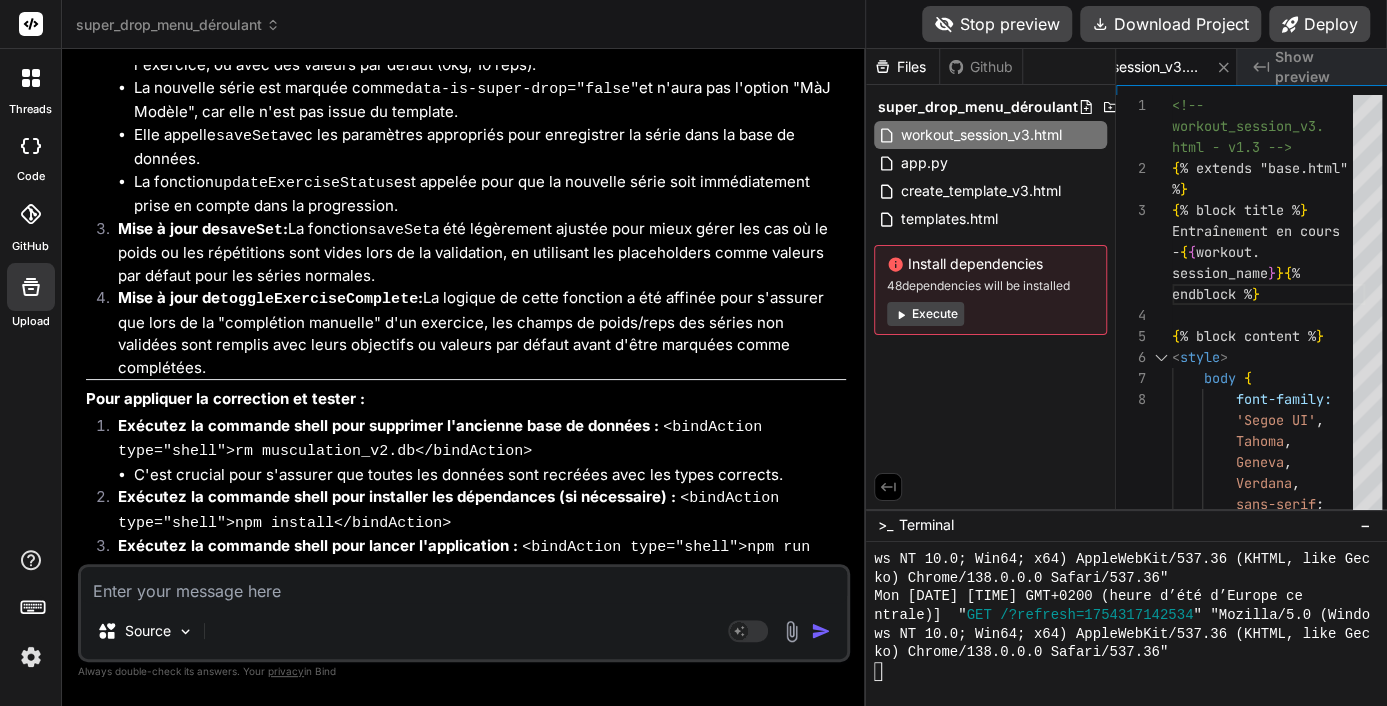 click at bounding box center [464, 585] 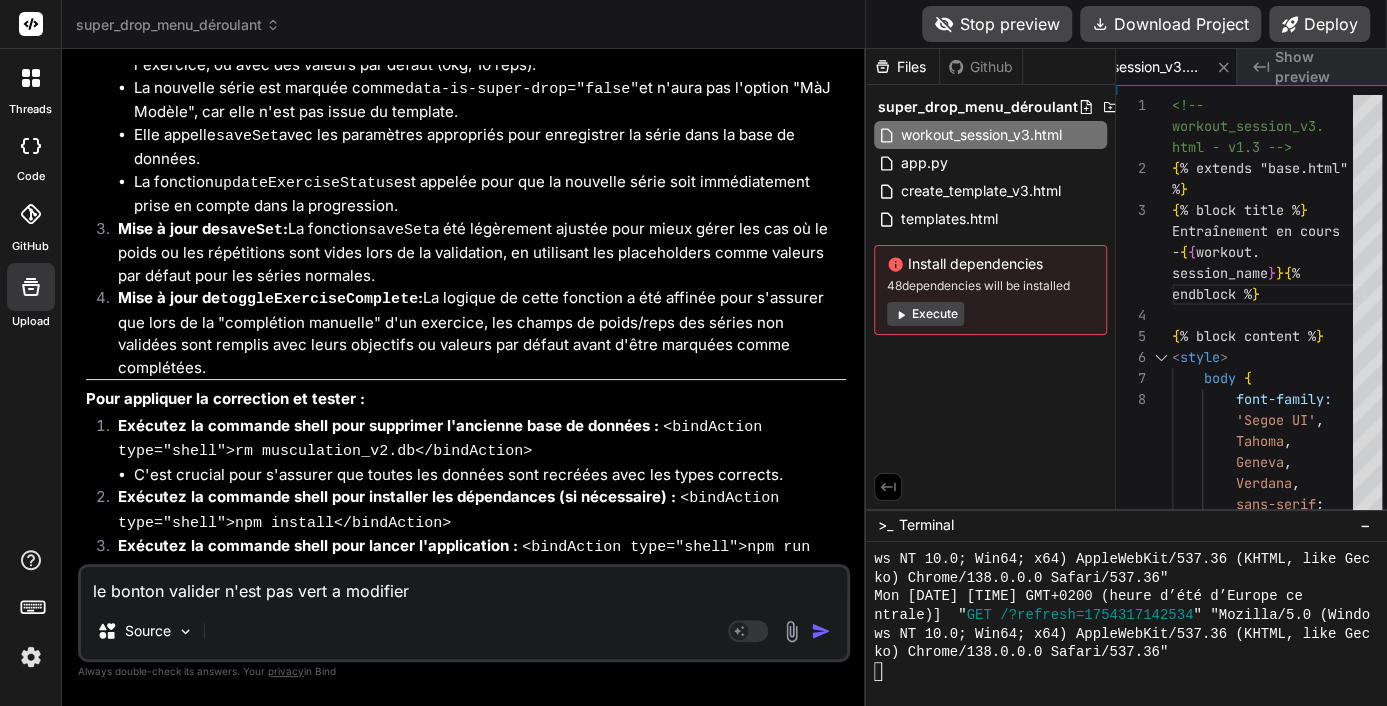 click on "le bonton valider n'est pas vert a modifier" at bounding box center [464, 585] 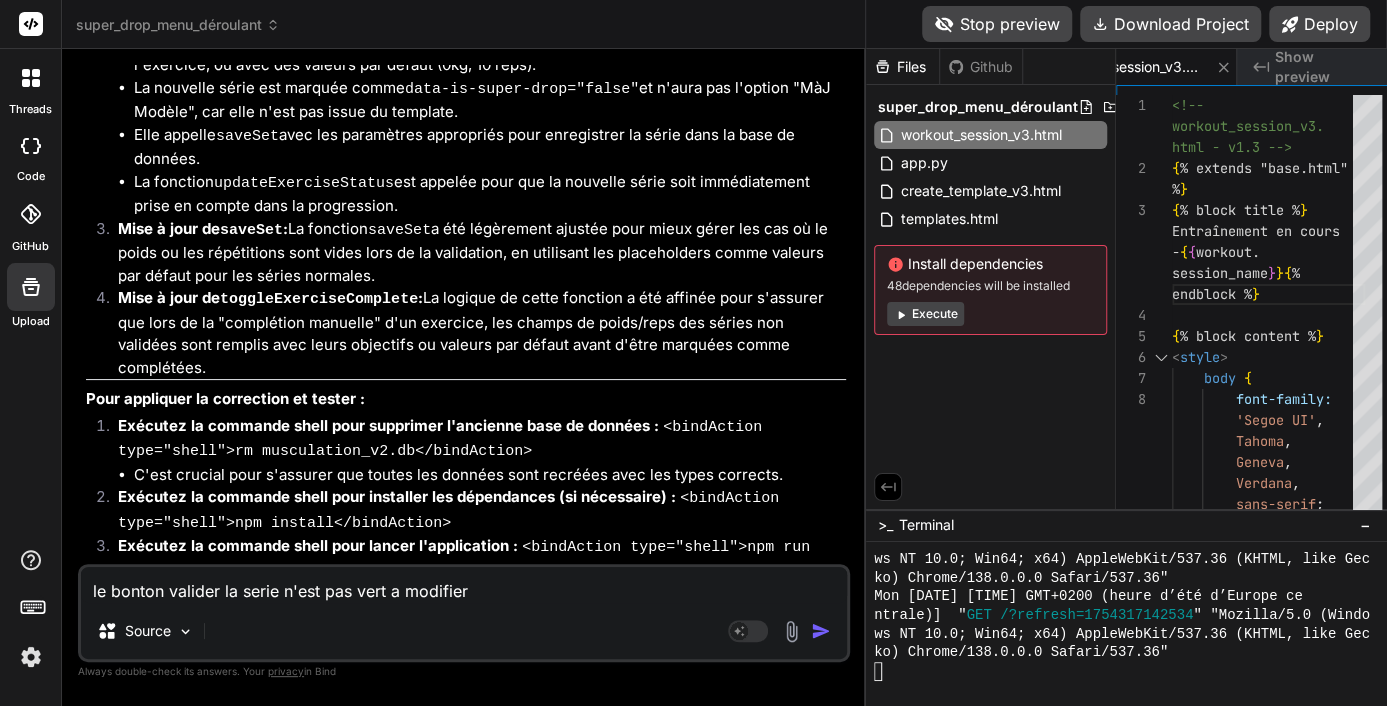 click on "le bonton valider la serie n'est pas vert a modifier" at bounding box center [464, 585] 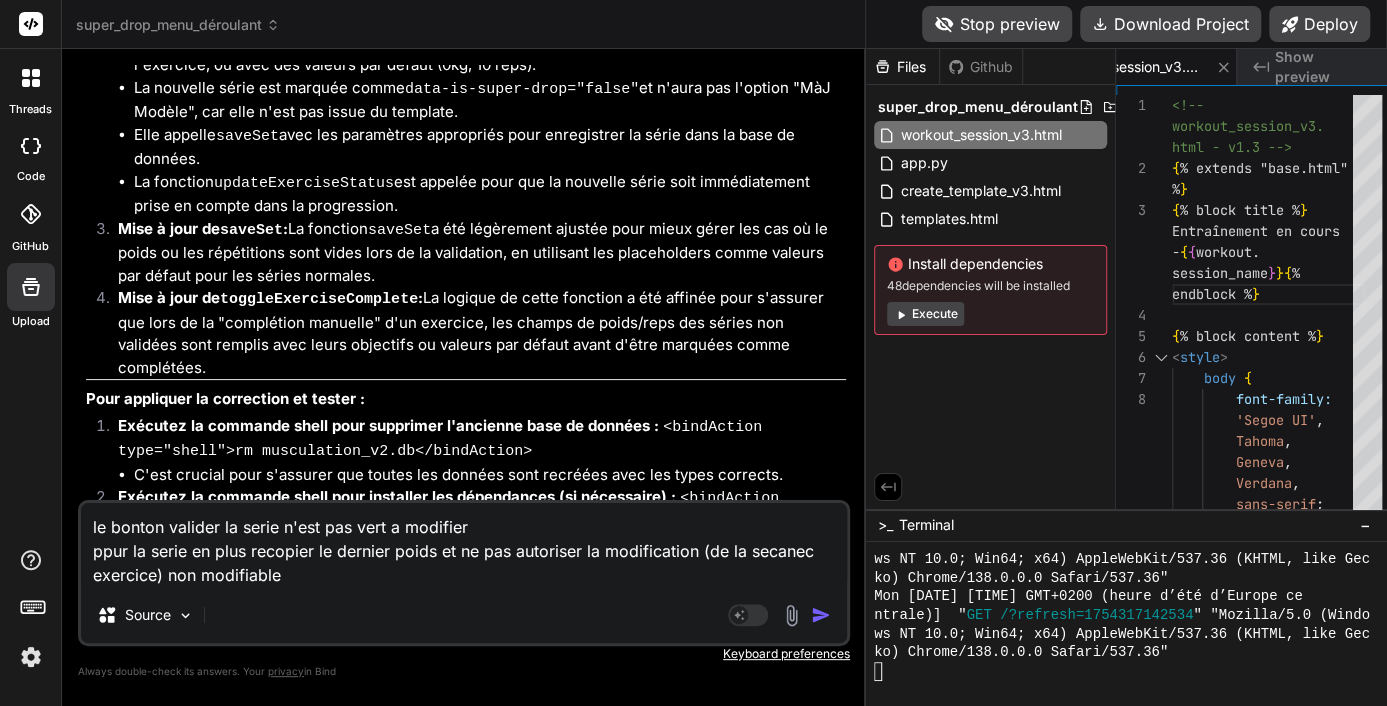 click at bounding box center [821, 615] 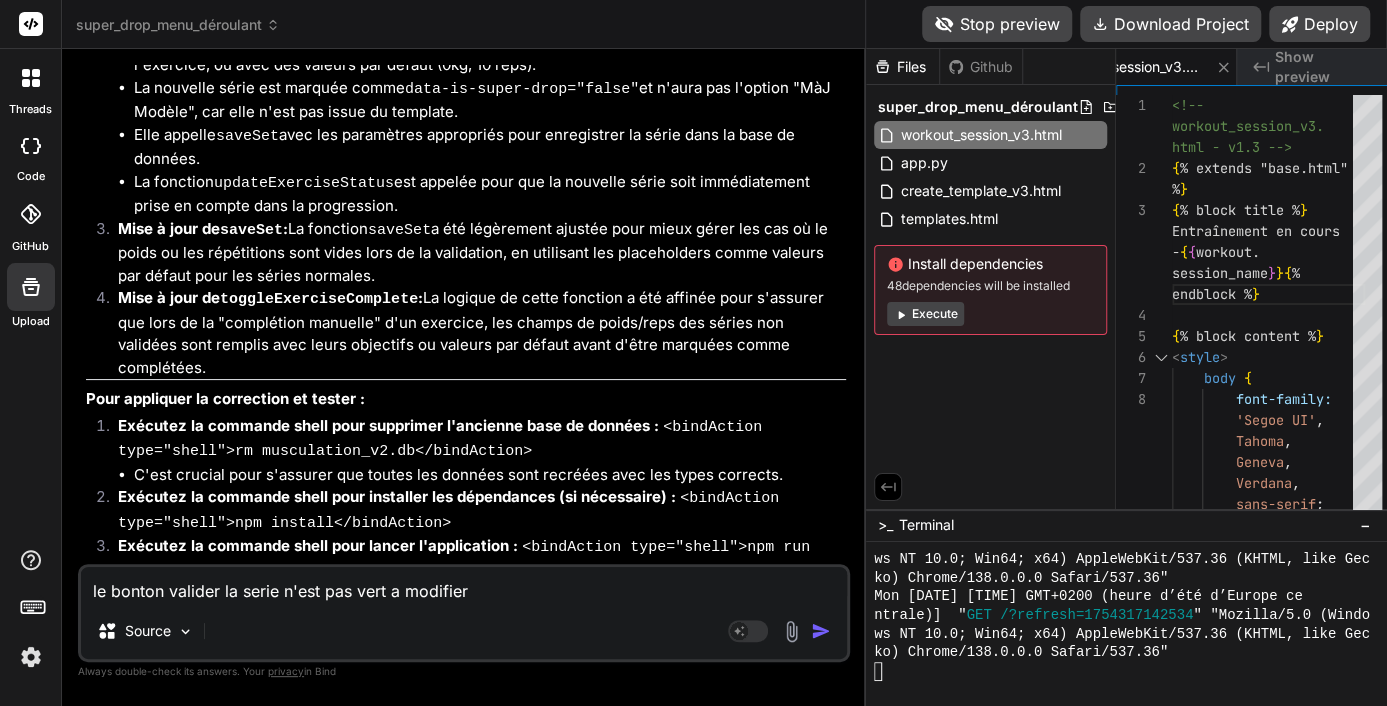 scroll, scrollTop: 44368, scrollLeft: 0, axis: vertical 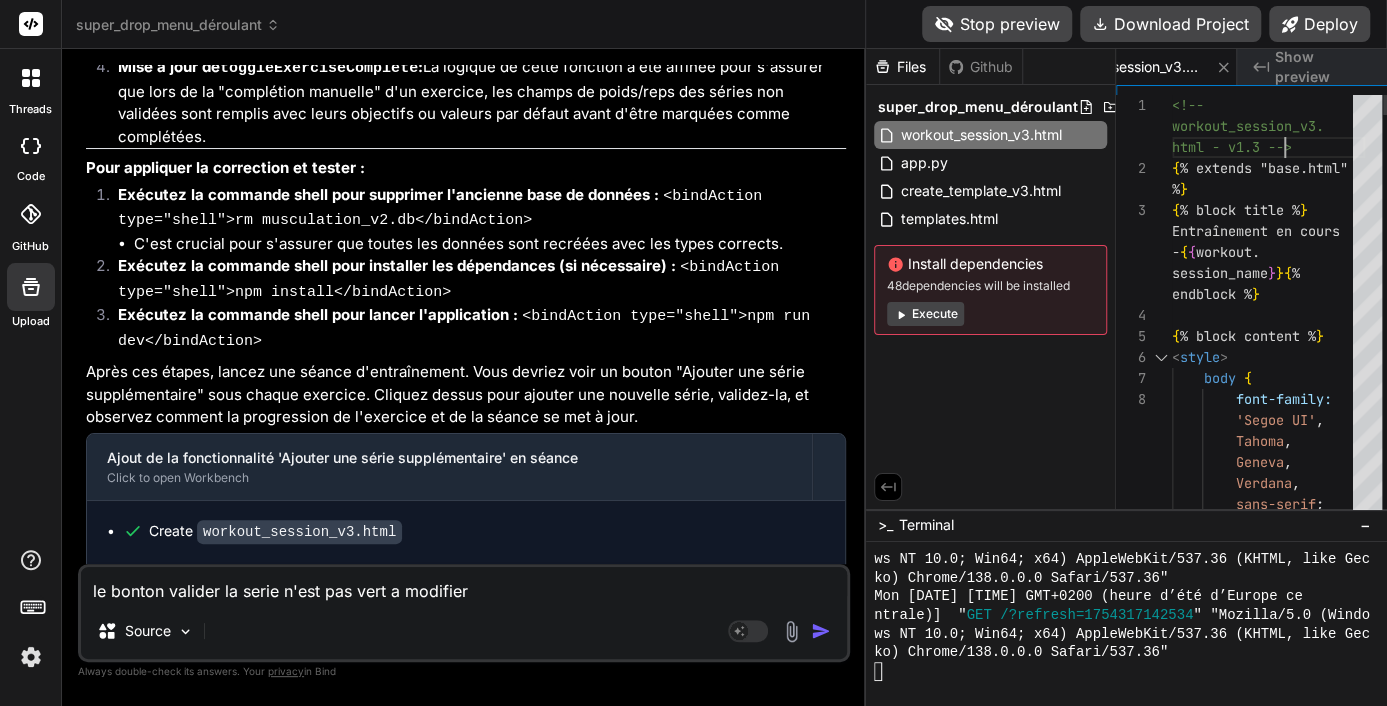 click on "<!--  workout_session_v3. html - v1.3 --> { % extends "base.html"  % } { % block title % } Entraînement en cours  -  { {  workout. session_name  } } { %  endblock % } { % block content % } < style >      body   {          font-family:            'Segoe UI' ,            Tahoma ,            Geneva ,            Verdana ,            sans-serif ;          background-colo          r:  #f4f7f6 ;          color:  #333 ;          margin:   0 ;          padding:   20px ;" at bounding box center (1268, 67190) 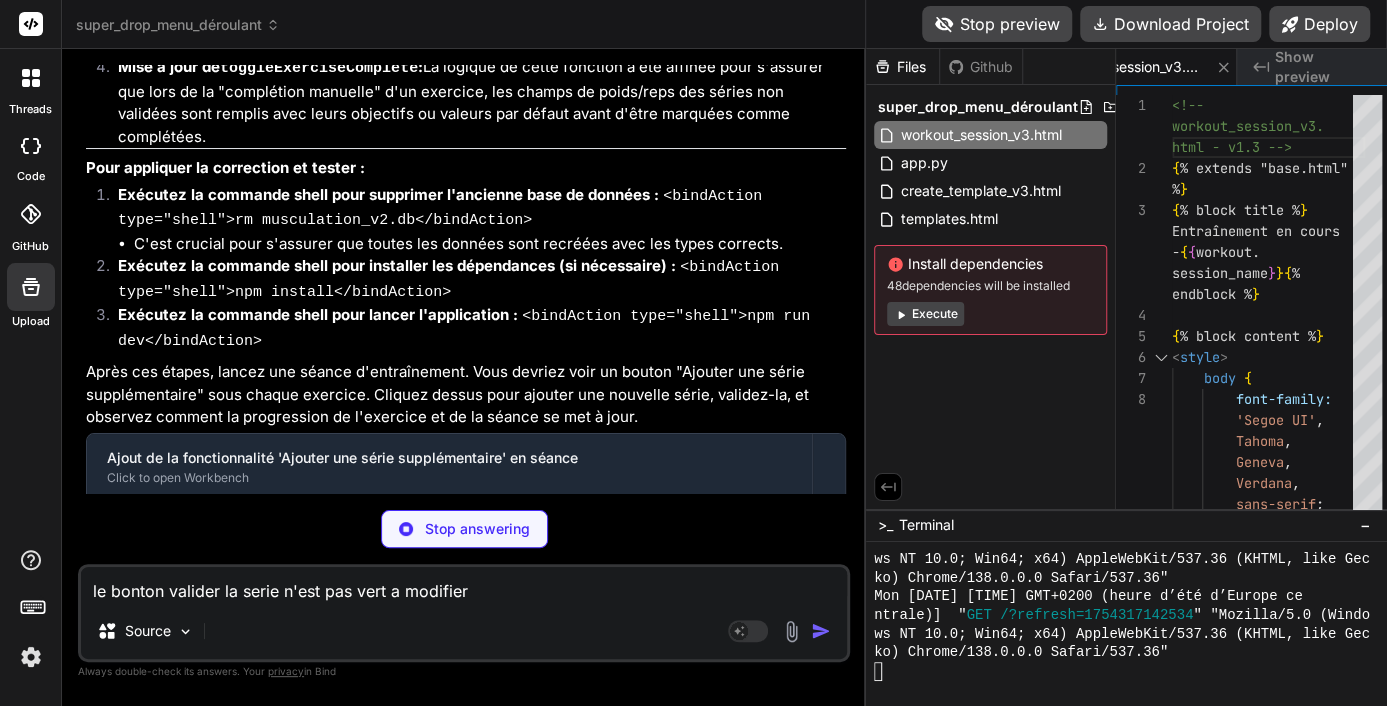 click on "le bonton valider la serie n'est pas vert a modifier
ppur la serie en plus recopier le dernier poids et ne pas autoriser la modification (de la secanec exercice) non modifiable" at bounding box center (466, 1373) 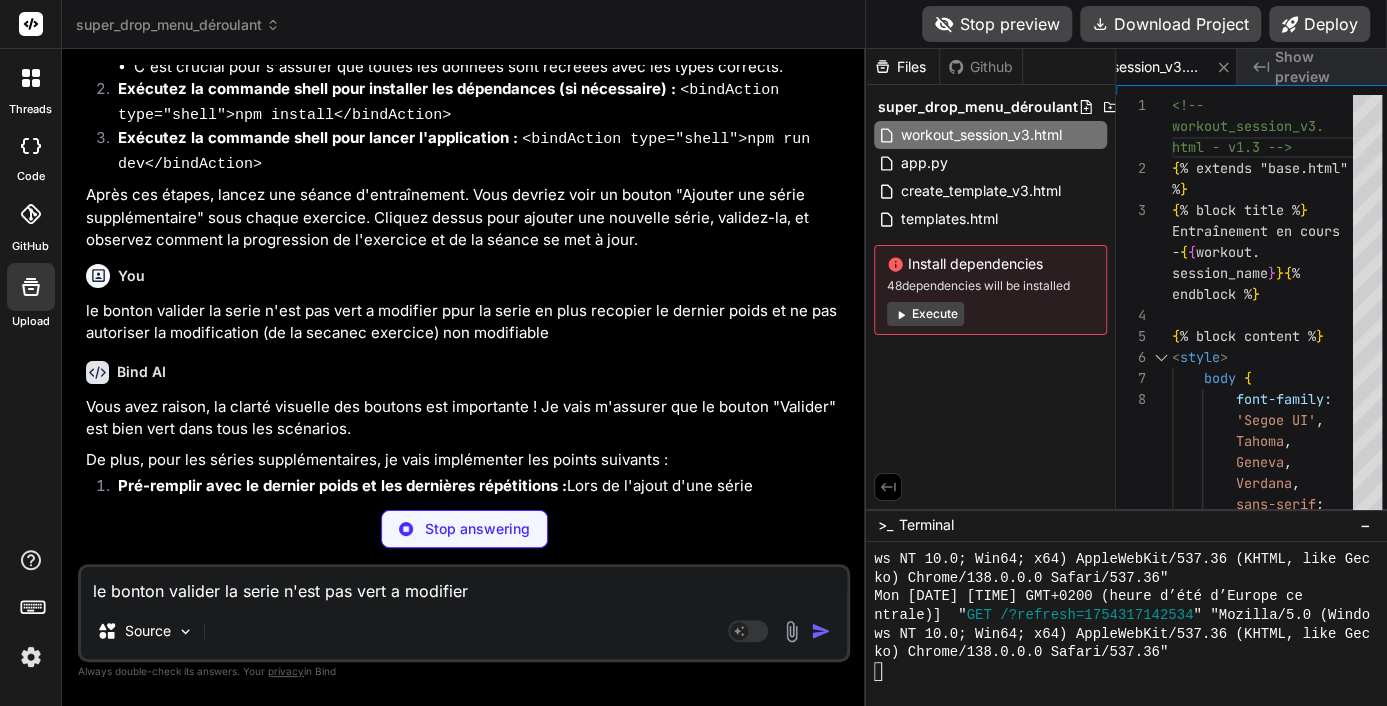 scroll, scrollTop: 45453, scrollLeft: 0, axis: vertical 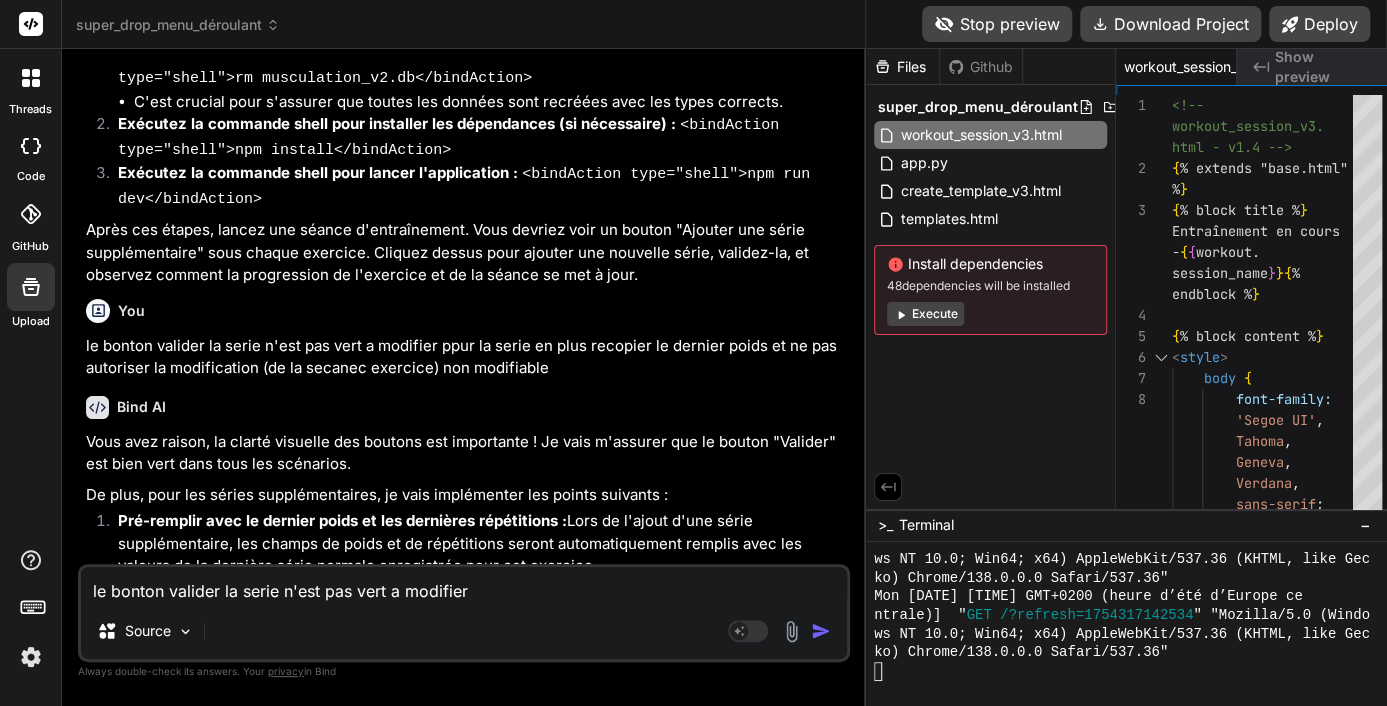 click on "Après ces étapes, lancez une séance d'entraînement. Vous devriez voir un bouton "Ajouter une série supplémentaire" sous chaque exercice. Cliquez dessus pour ajouter une nouvelle série, validez-la, et observez comment la progression de l'exercice et de la séance se met à jour, et que la série supplémentaire validée n'est plus modifiable." at bounding box center [466, 1394] 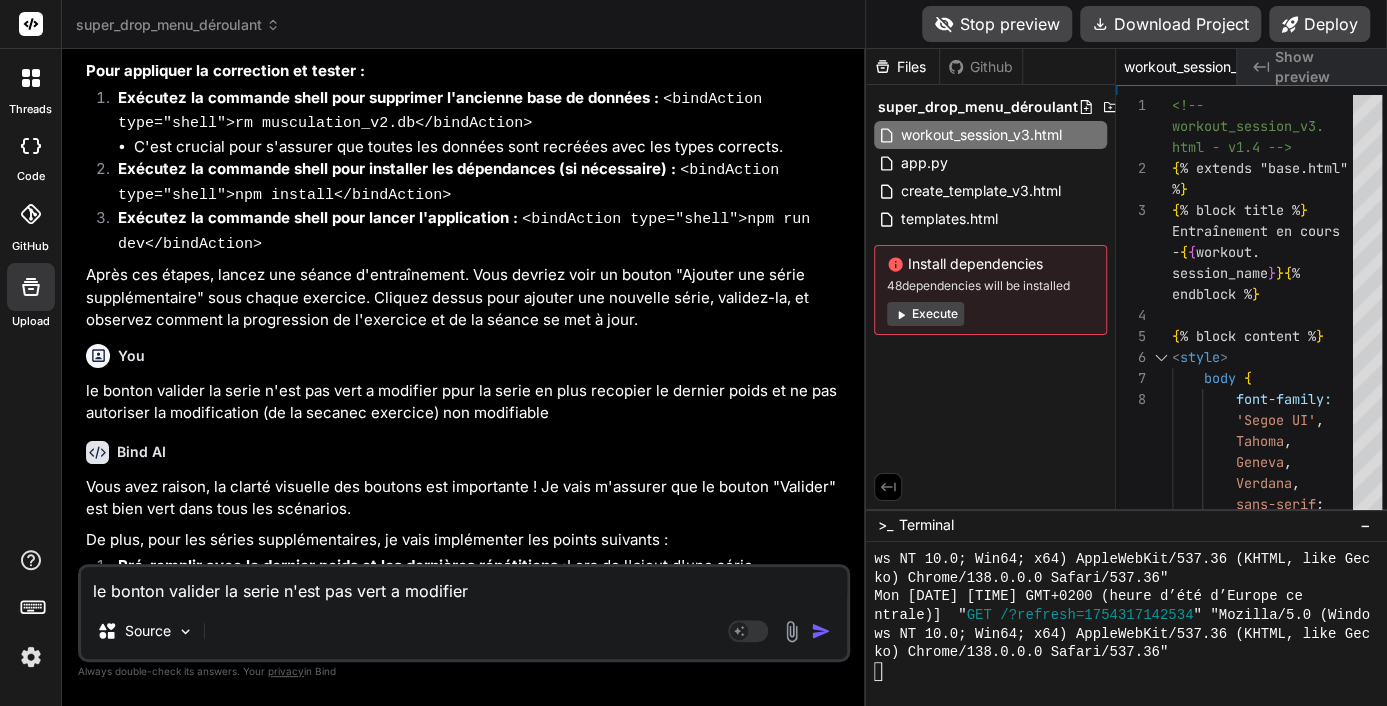 scroll, scrollTop: 45384, scrollLeft: 0, axis: vertical 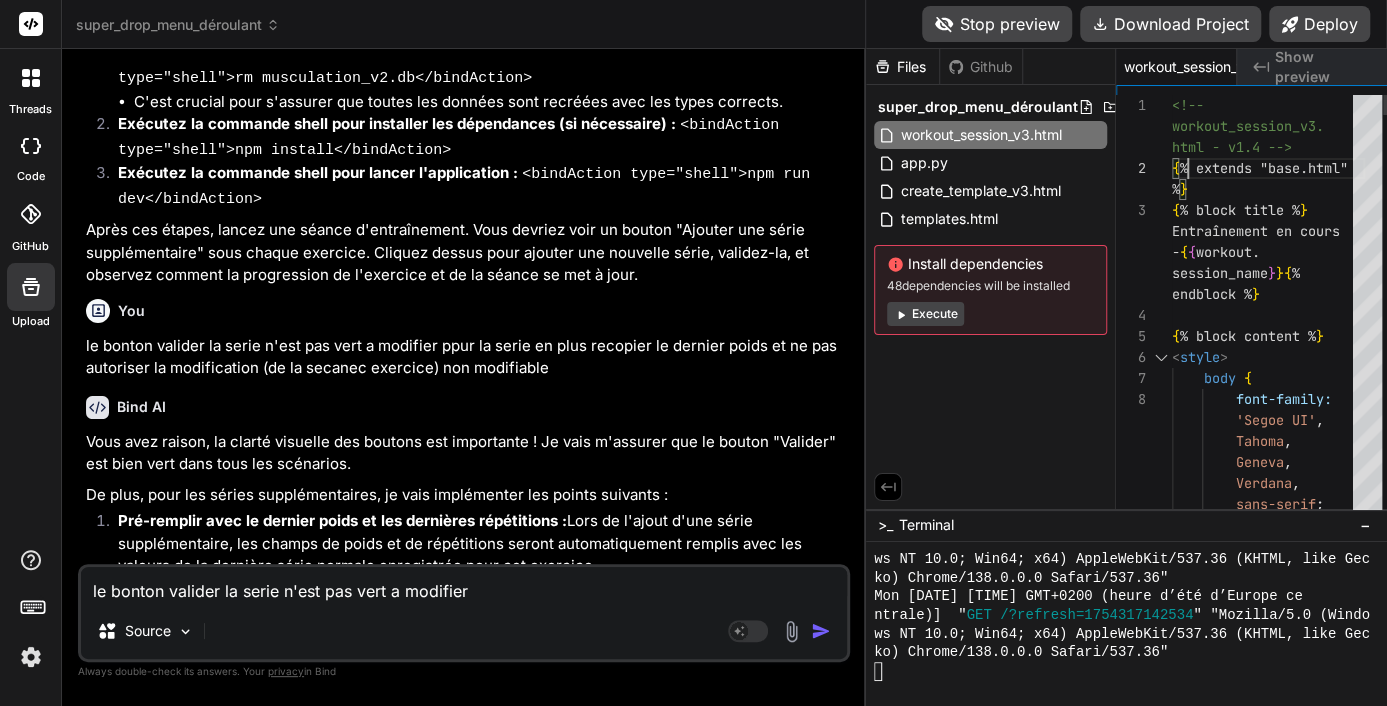 click on "<!-- workout_session_v3. html - v1.4 --> { % extends "base.html" % } { % block title % } Entraînement en cours - { { workout.session_name } } { % endblock % } { % block content % } < style > <style> body { font-family: 'Segoe UI' , Tahoma , Geneva , Verdana , sans-serif ; background-colo r: #f4f7f6 ; color: #333 ; margin: 0 ; padding: 20px" at bounding box center [1268, 69111] 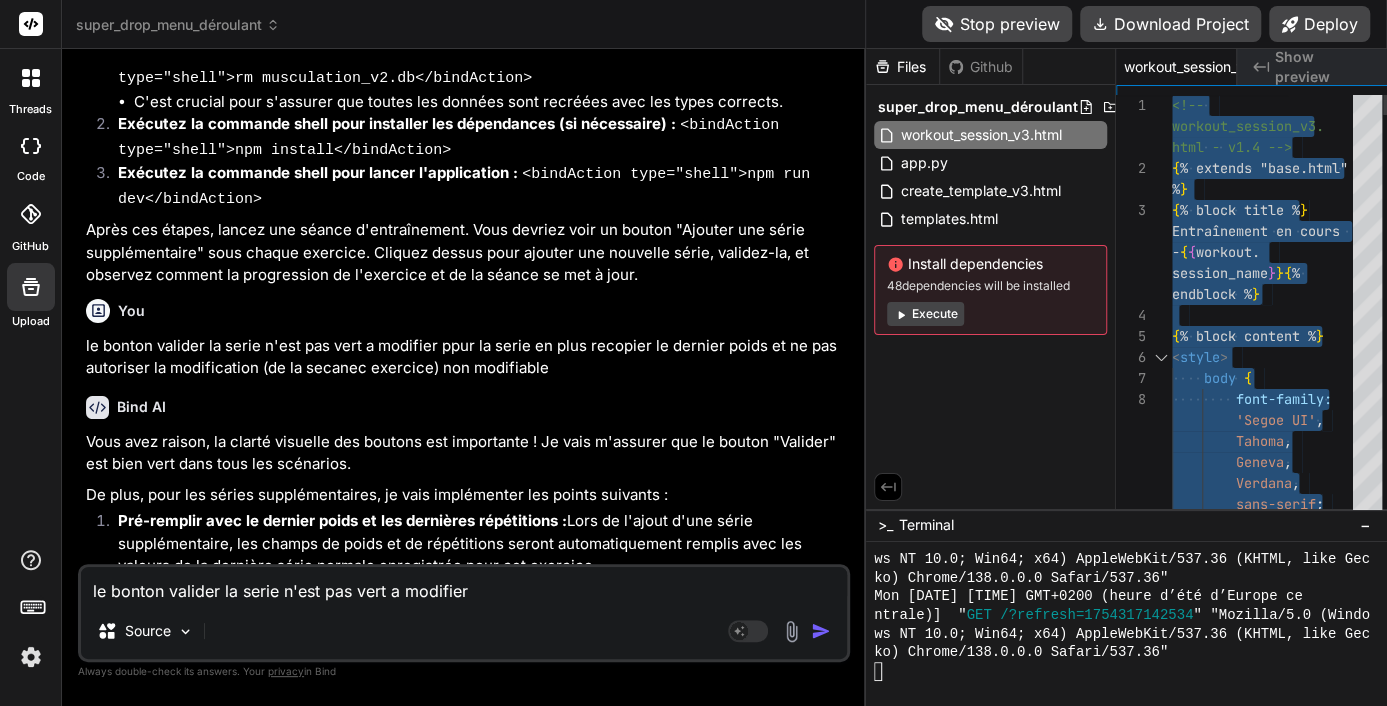 click on "<!-- workout_session_v3. html - v1.4 --> { % extends "base.html" % } { % block title % } Entraînement en cours - { { workout.session_name } } { % endblock % } { % block content % } < style > <style> body { font-family: 'Segoe UI' , Tahoma , Geneva , Verdana , sans-serif ; background-colo r: #f4f7f6 ; color: #333 ; margin: 0 ; padding: 20px" at bounding box center (1268, 69111) 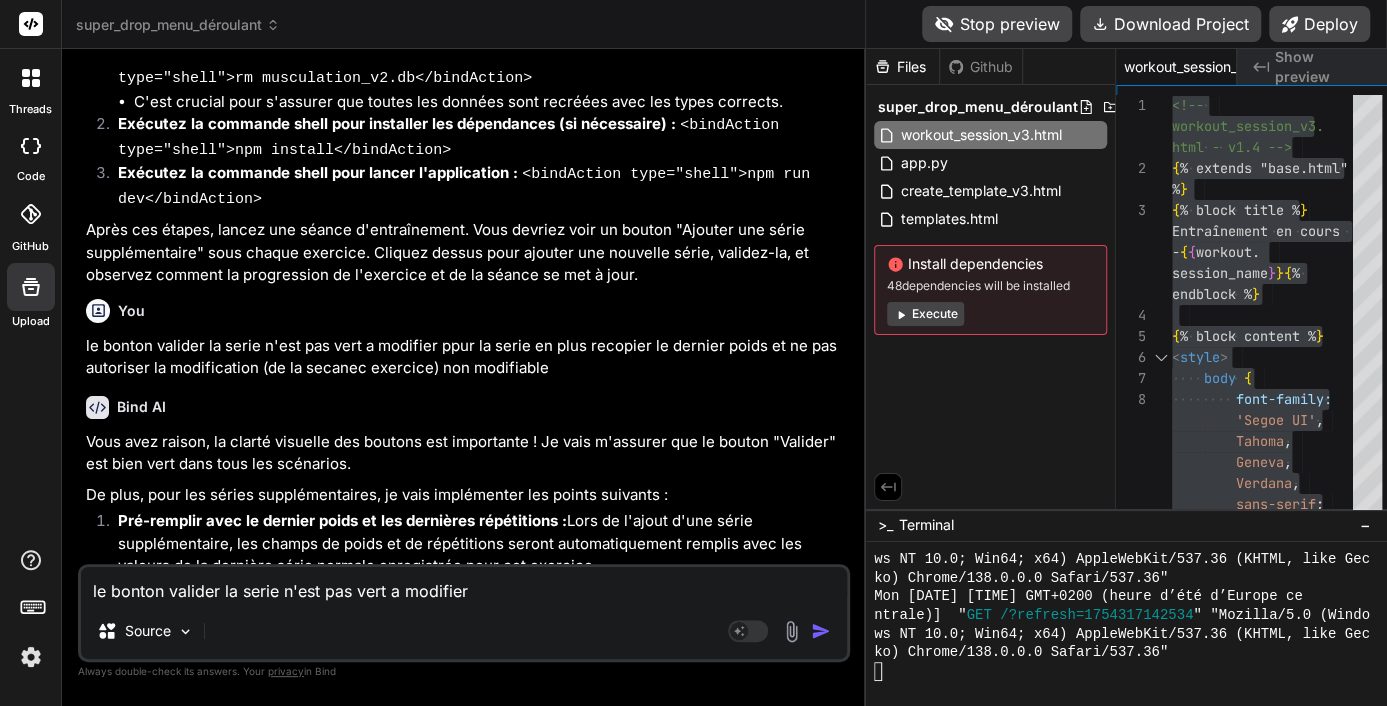 click on "le bonton valider la serie n'est pas vert a modifier
ppur la serie en plus recopier le dernier poids et ne pas autoriser la modification (de la secanec exercice) non modifiable" at bounding box center [464, 585] 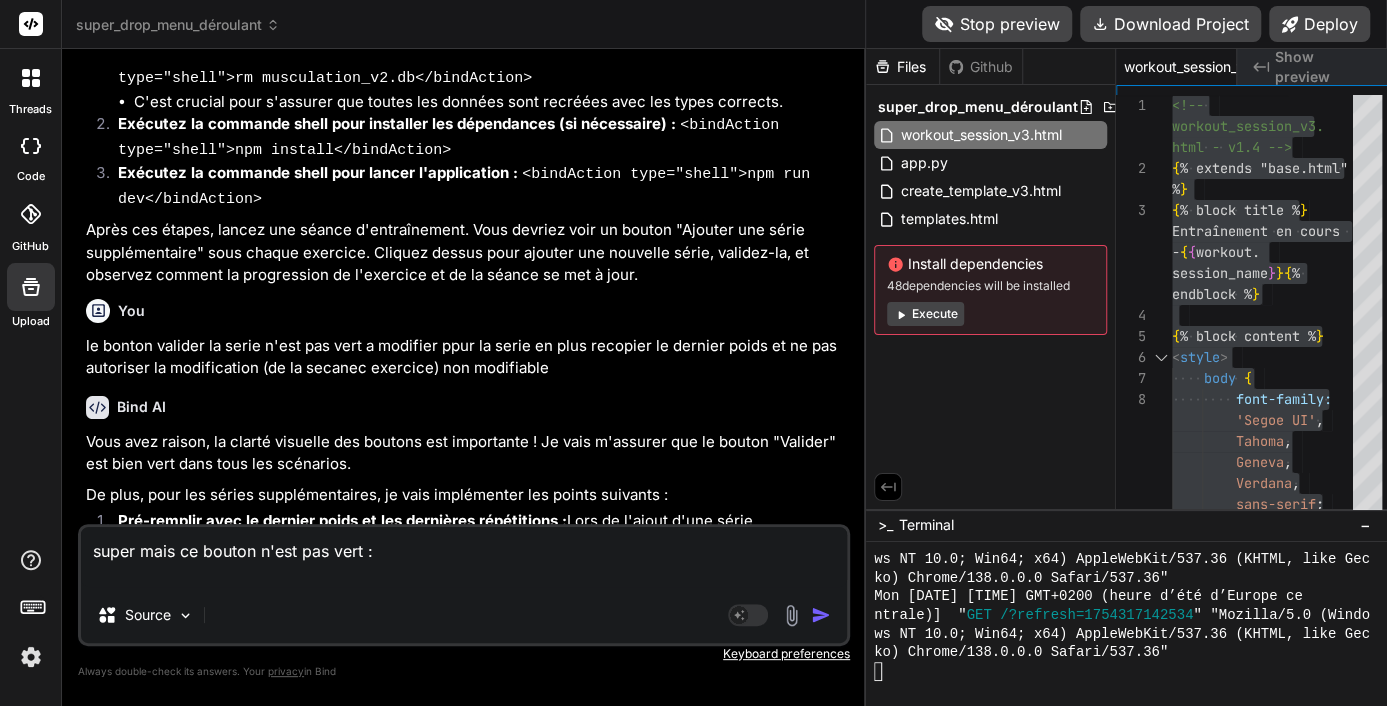 paste on "<button onclick="saveSet(30, 3, 0, 0, true, 1)" class="btn btn-success" style="padding: 8px 15px; font-size: 14px;">
✅ Valider
</button>" 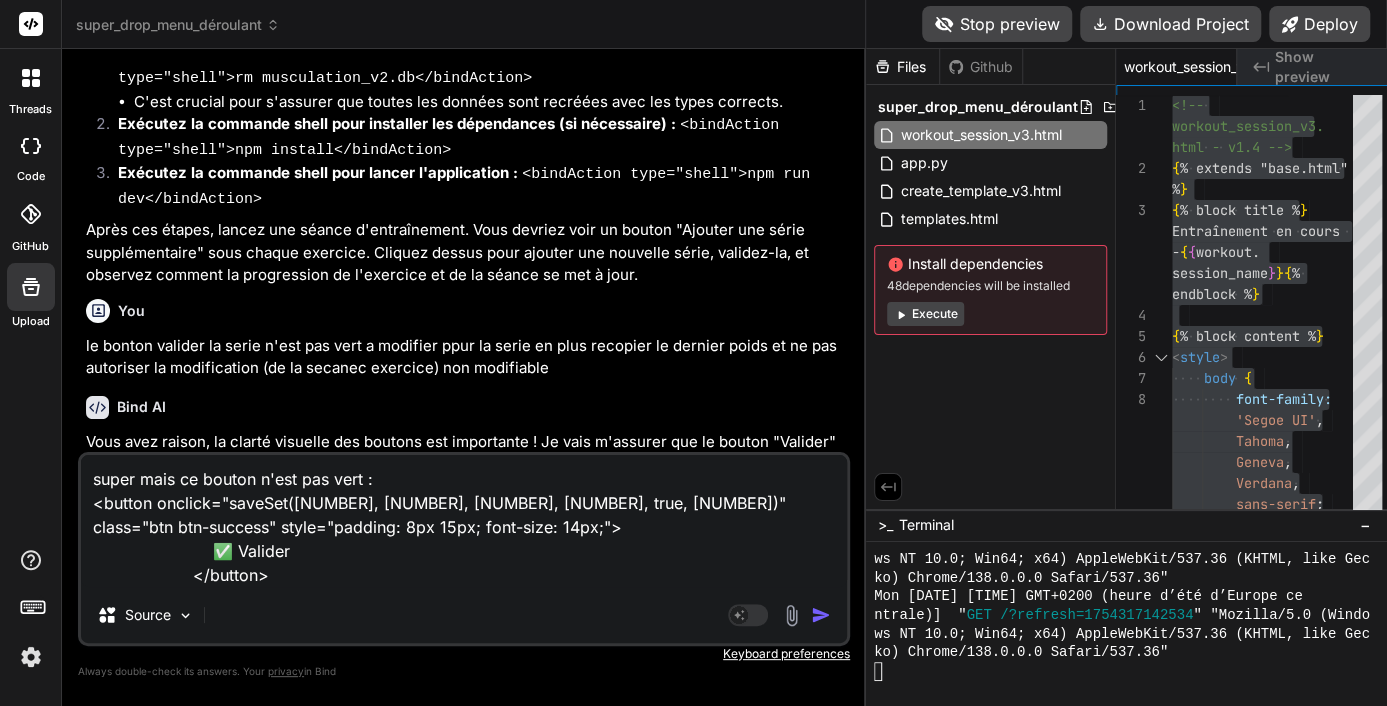 click at bounding box center [821, 615] 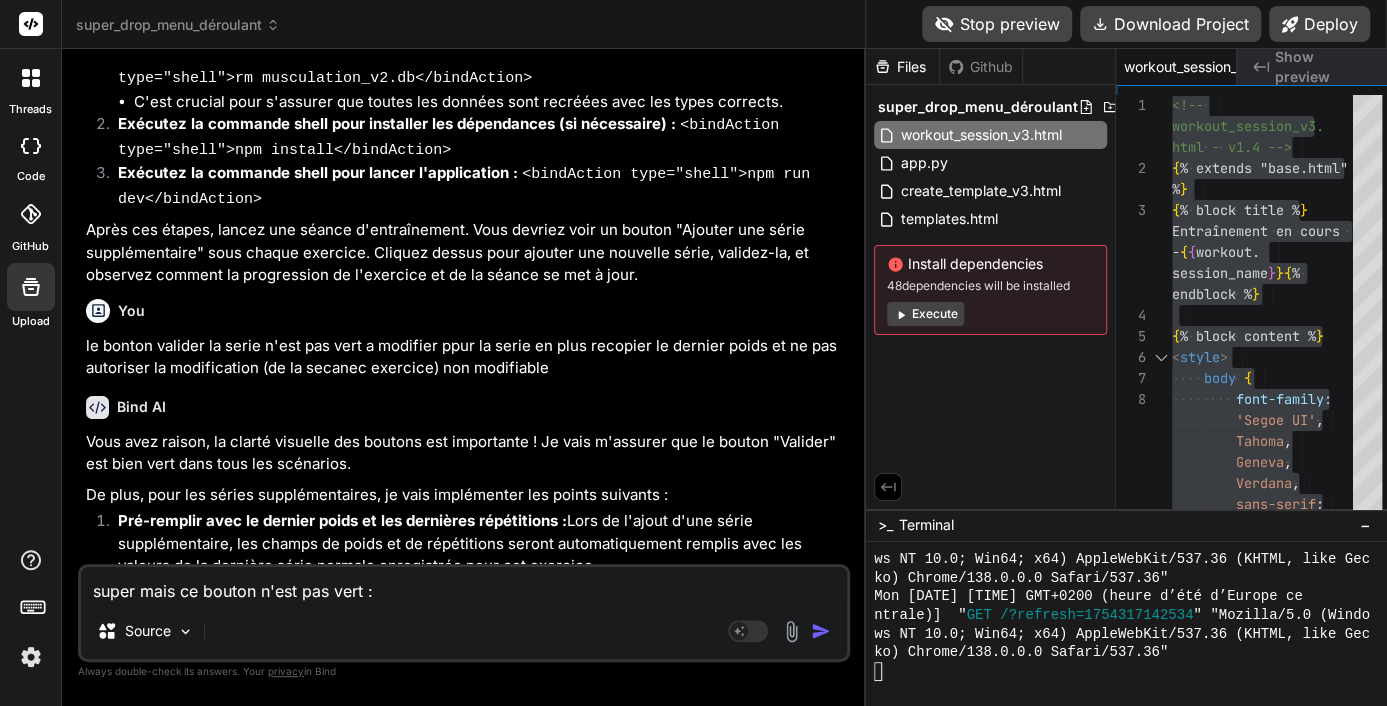 scroll, scrollTop: 45614, scrollLeft: 0, axis: vertical 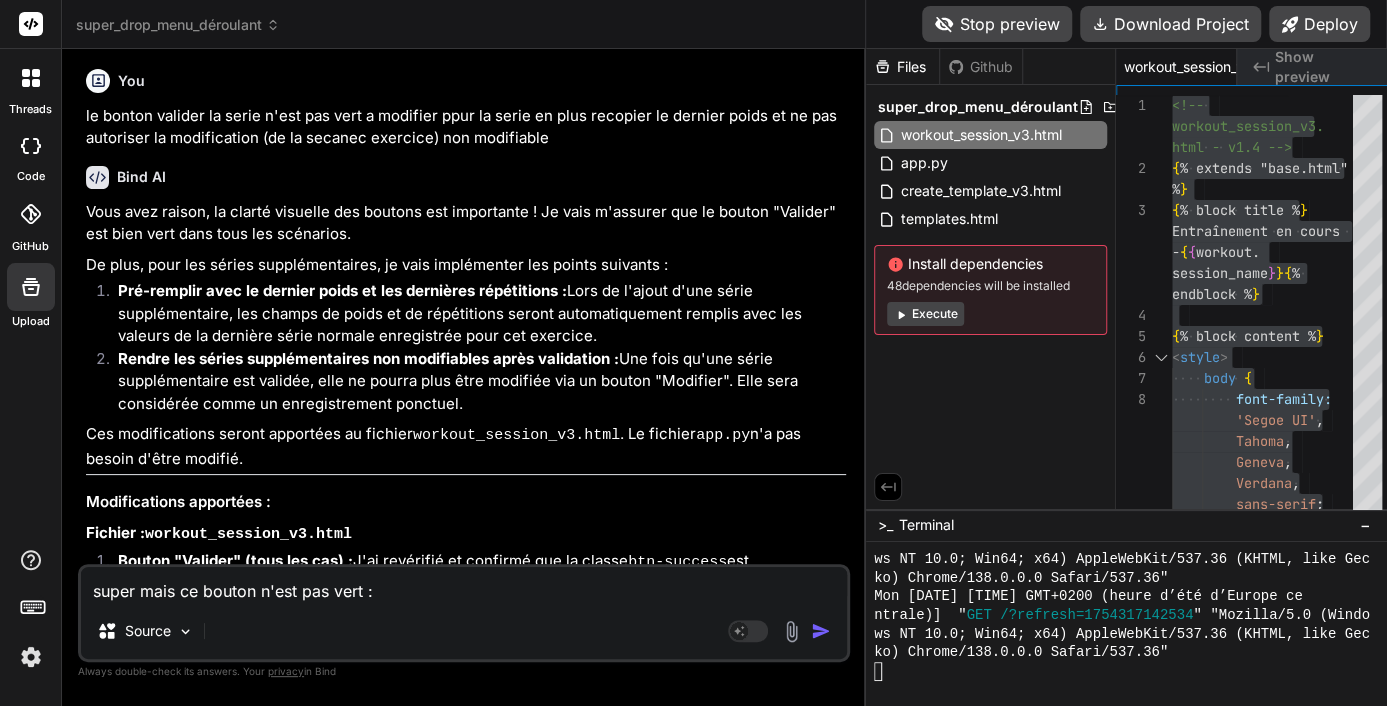 click on "super mais ce bouton n'est pas vert :
<button onclick="saveSet(30, 3, 0, 0, true, 1)" class="btn btn-success" style="padding: 8px 15px; font-size: 14px;"
>✅ Valider
</button> Source Agent Mode. When this toggle is activated, AI automatically makes decisions, reasons, creates files, and runs terminal commands. Almost full autopilot." at bounding box center (464, 613) 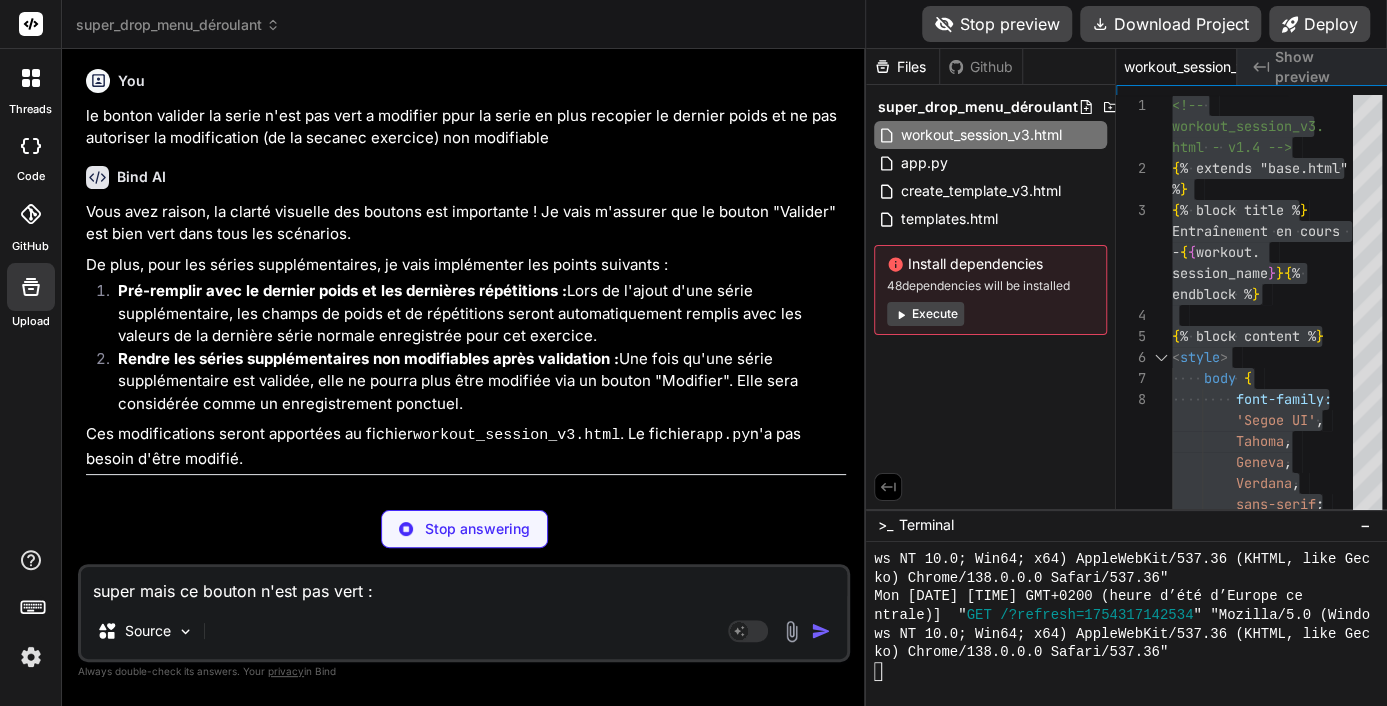 click on "Stop answering" at bounding box center (464, 529) 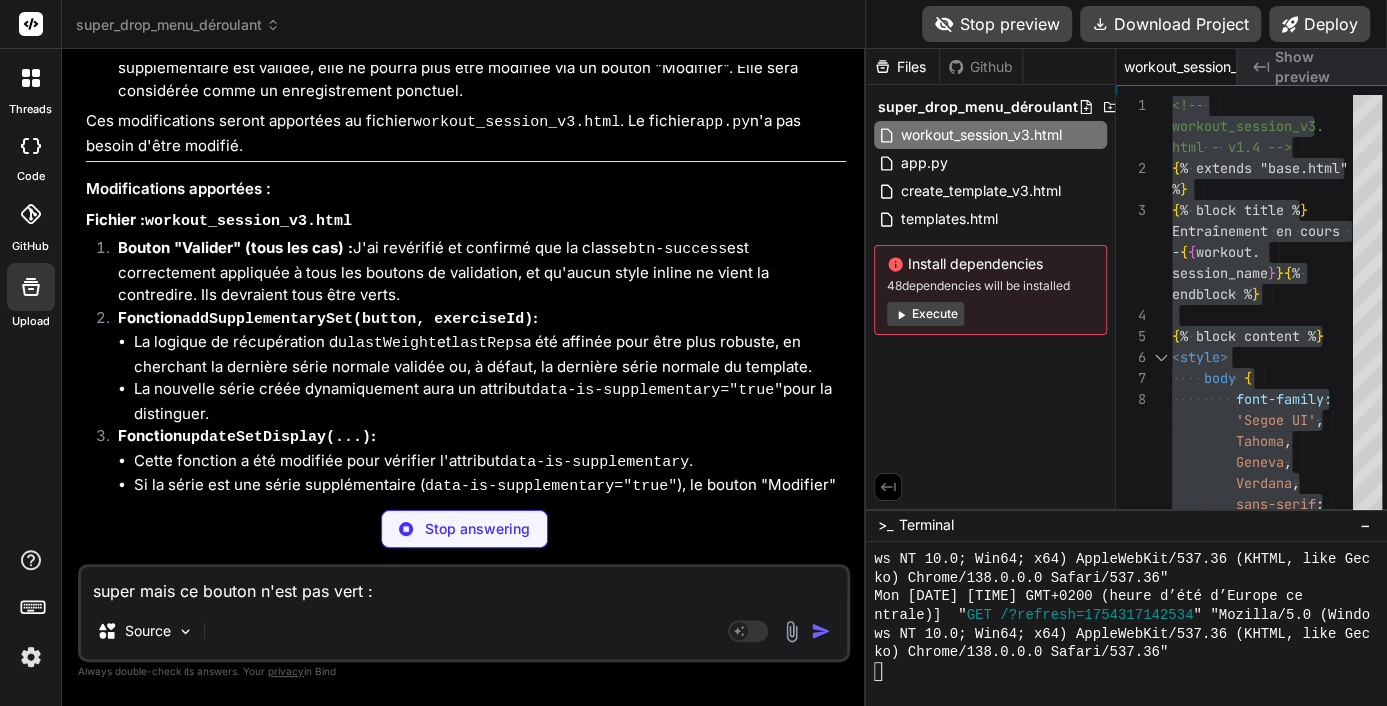 scroll, scrollTop: 46144, scrollLeft: 0, axis: vertical 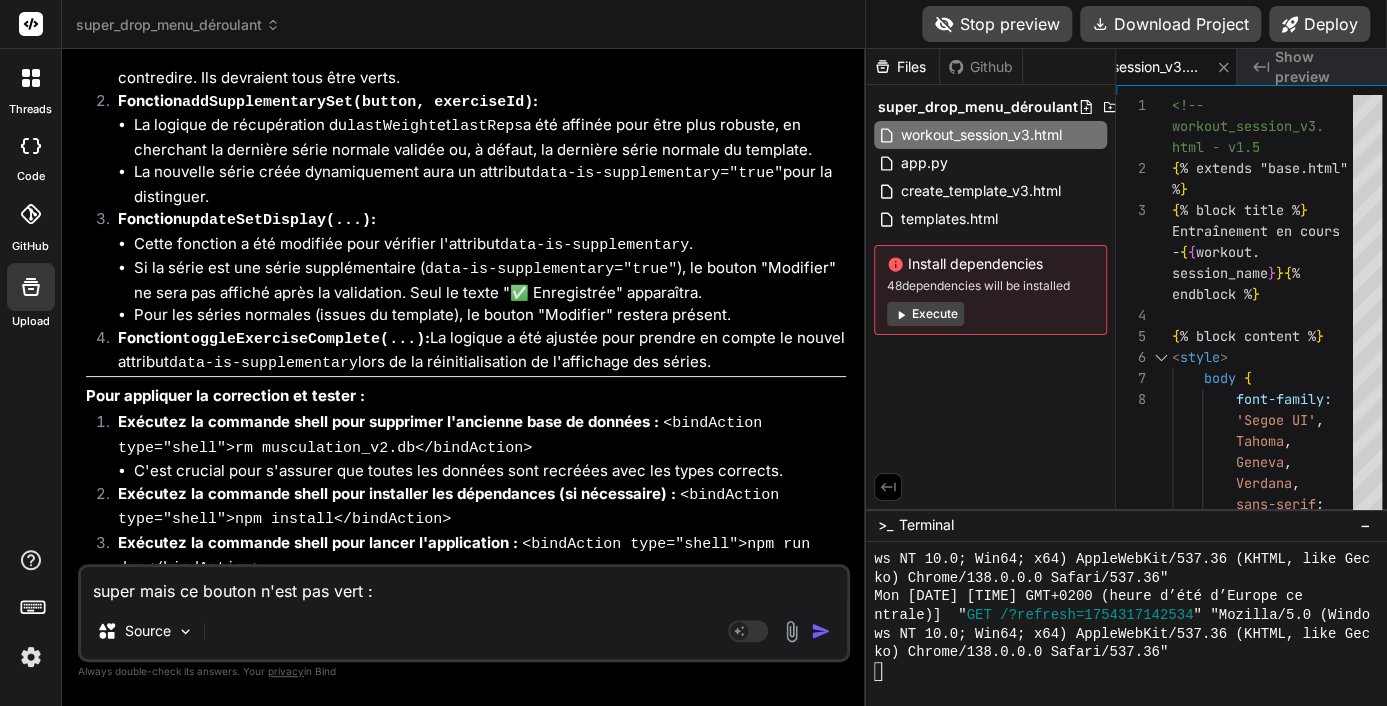 click on "workout_session_v3.html" at bounding box center [299, 1539] 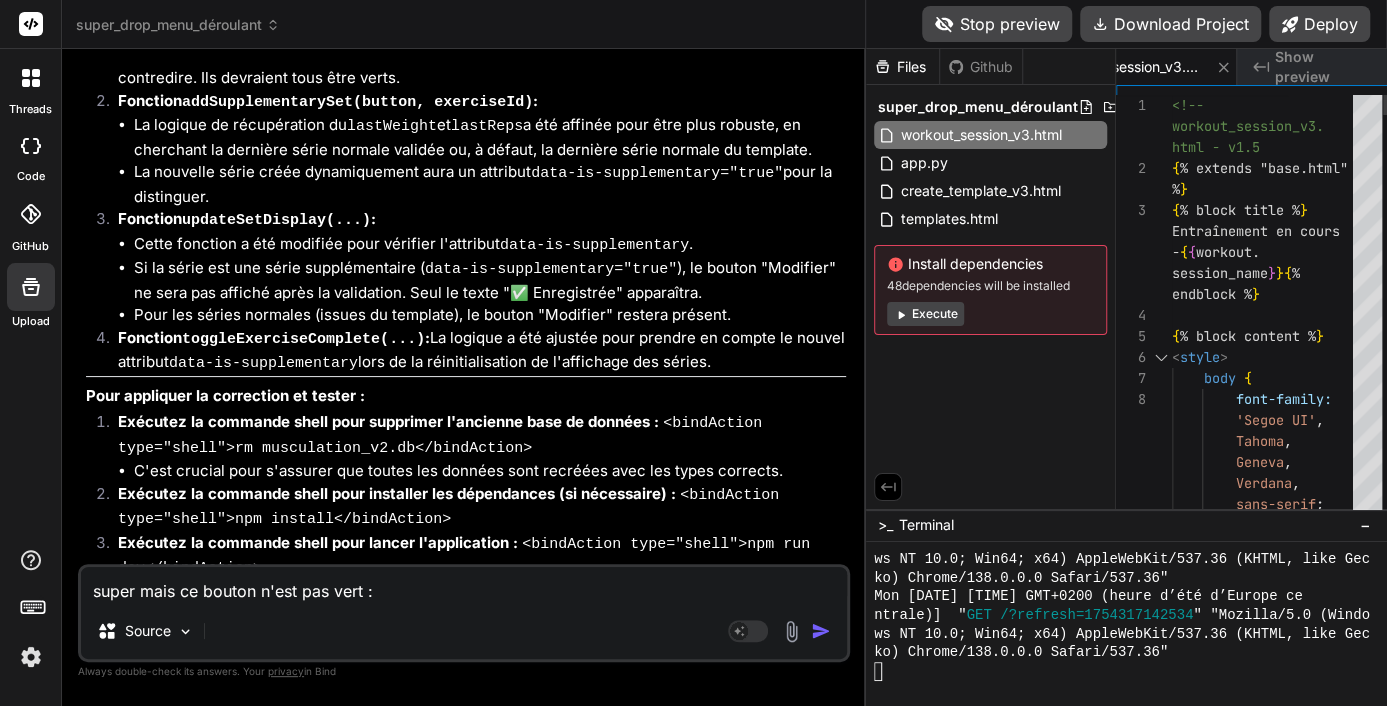 scroll, scrollTop: 0, scrollLeft: 0, axis: both 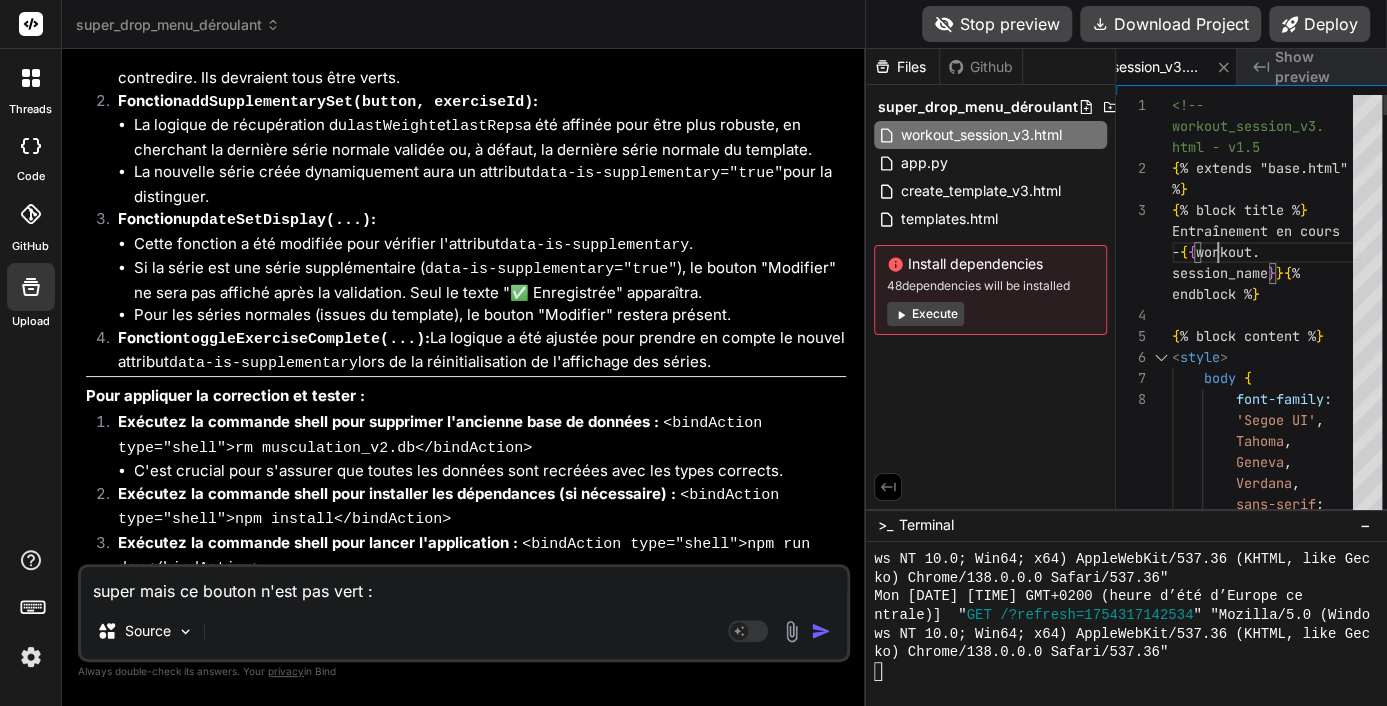 click on "<!--  workout_session_v3. html - v1.5 --> { % extends "base.html"  % } { % block title % } Entraînement en cours  -  { {  workout. session_name  } } { %  endblock % } { % block content % } < style >      body   {          font-family:            'Segoe UI' ,            Tahoma ,            Geneva ,            Verdana ,            sans-serif ;          background-colo          r:  #f4f7f6 ;          color:  #333 ;          margin:   0 ;          padding:   20px ;" at bounding box center (1268, 69237) 